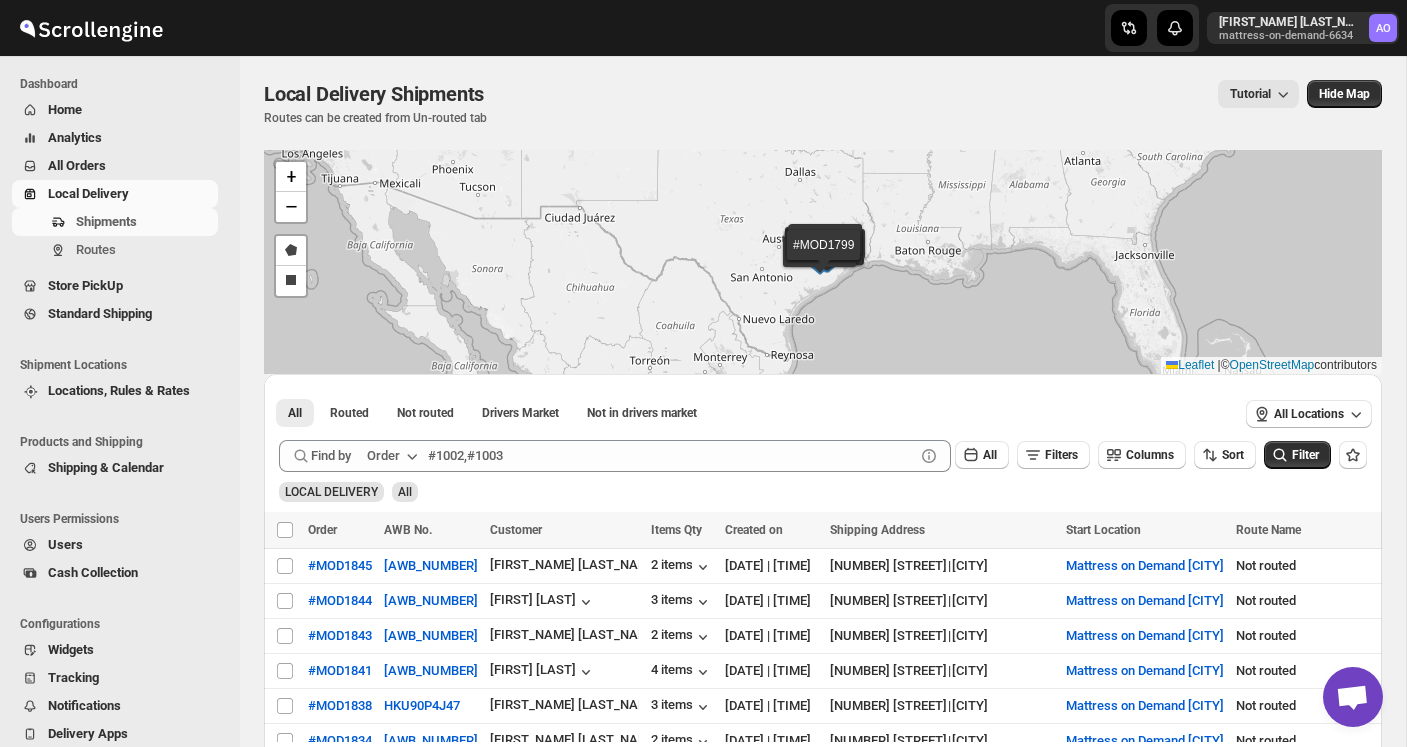 scroll, scrollTop: 0, scrollLeft: 0, axis: both 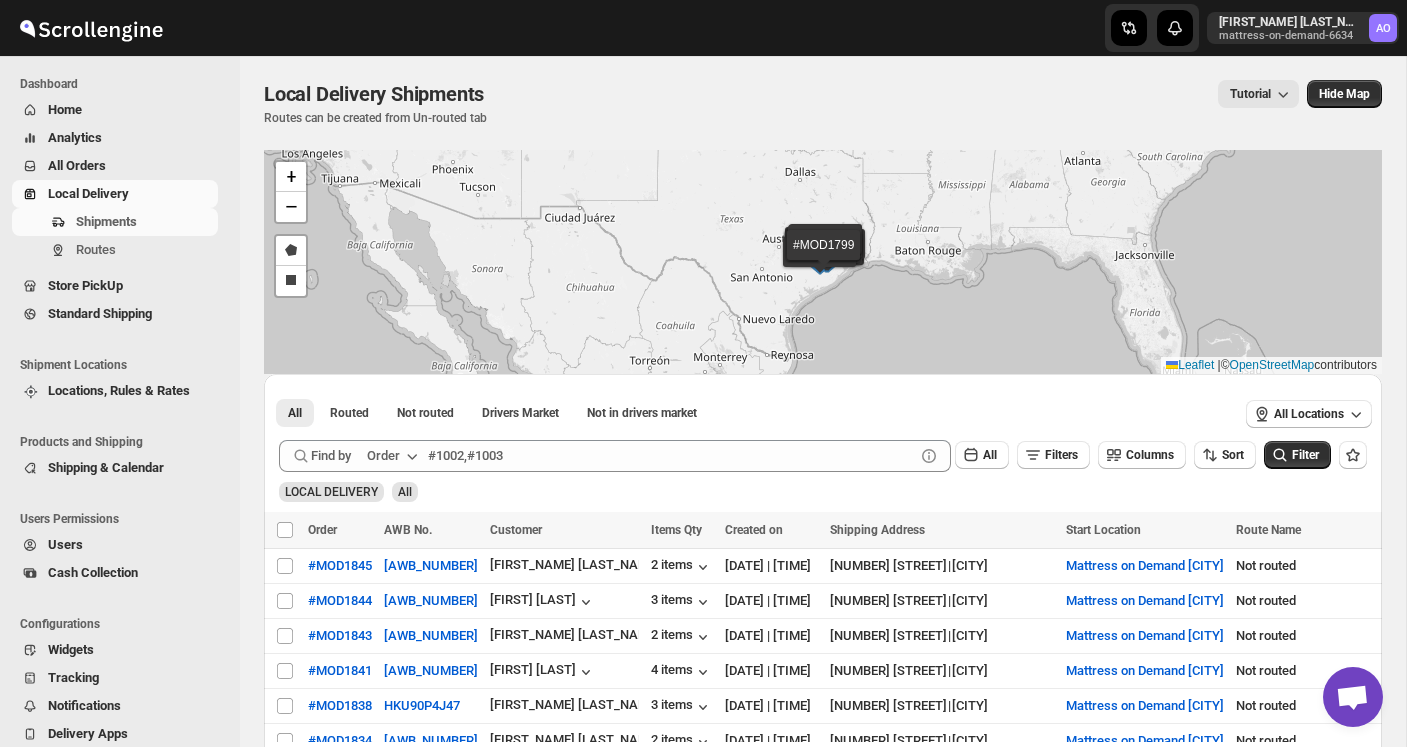 drag, startPoint x: 609, startPoint y: 502, endPoint x: 609, endPoint y: 482, distance: 20 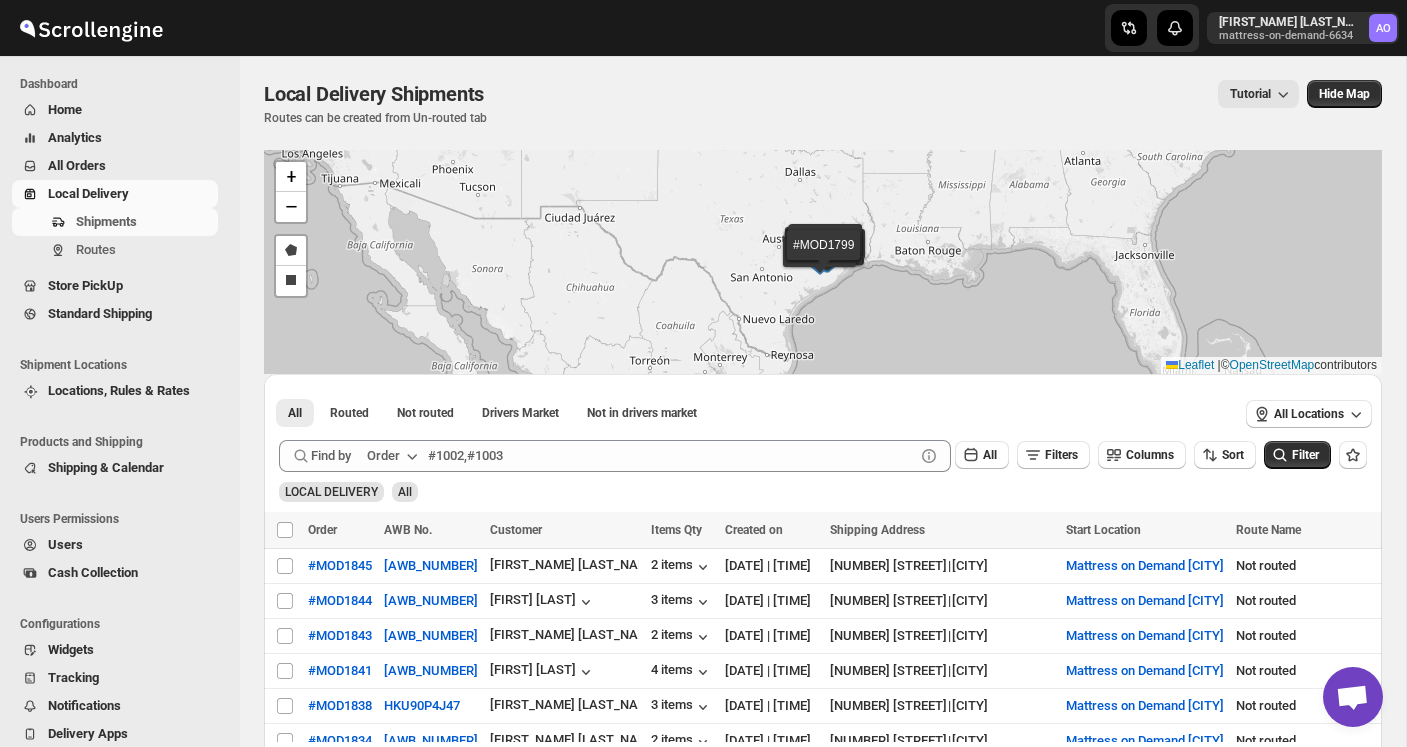 click on "AllRouted Not routed Drivers Market Not in drivers market More Filters AllRouted Not routed Drivers Market Not in drivers market More Filters All Locations Submit   Find by Order All Filters Columns   Sort   Filter LOCAL DELIVERY All Select all shipments Order AWB No. Customer Items Qty Created on Shipping Address Start Location Route Name Status   2" at bounding box center (823, 680) 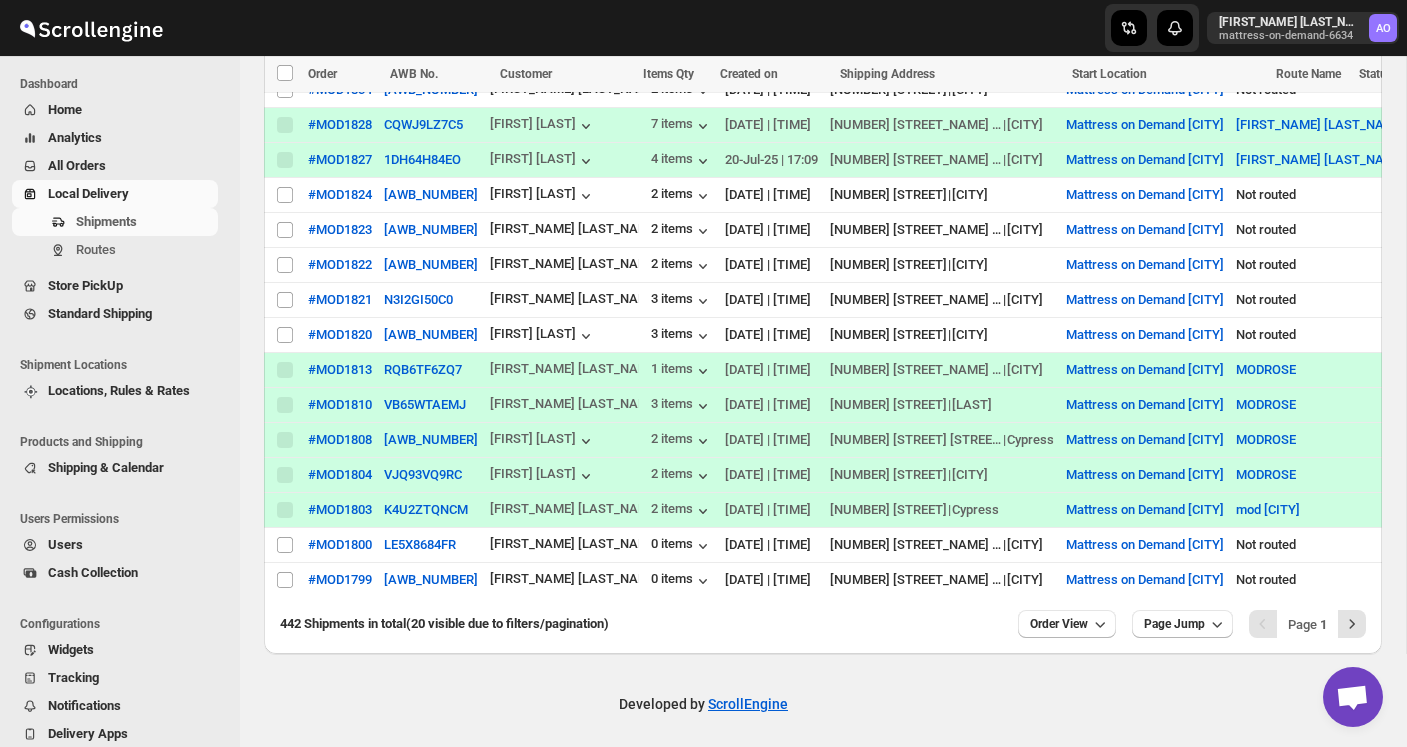 scroll, scrollTop: 666, scrollLeft: 0, axis: vertical 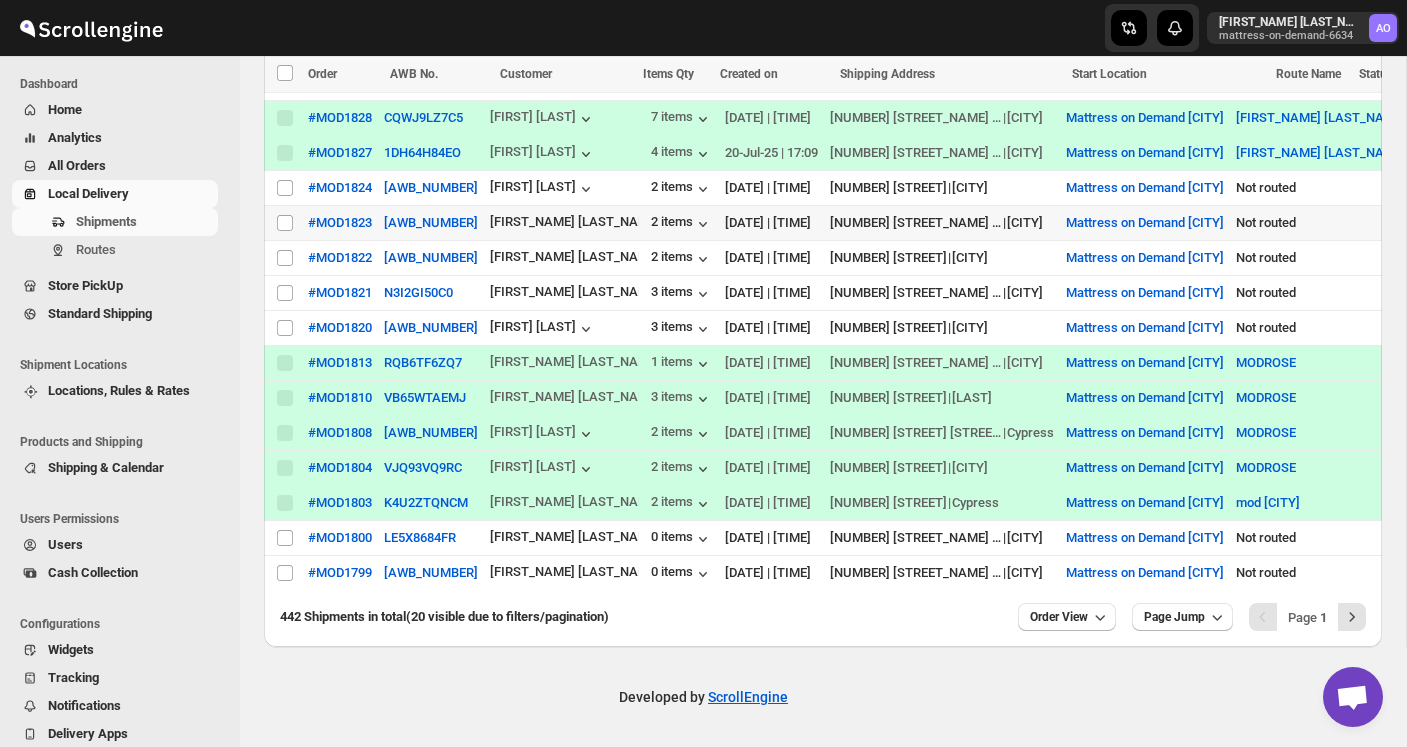 drag, startPoint x: 1382, startPoint y: 248, endPoint x: 1388, endPoint y: 208, distance: 40.4475 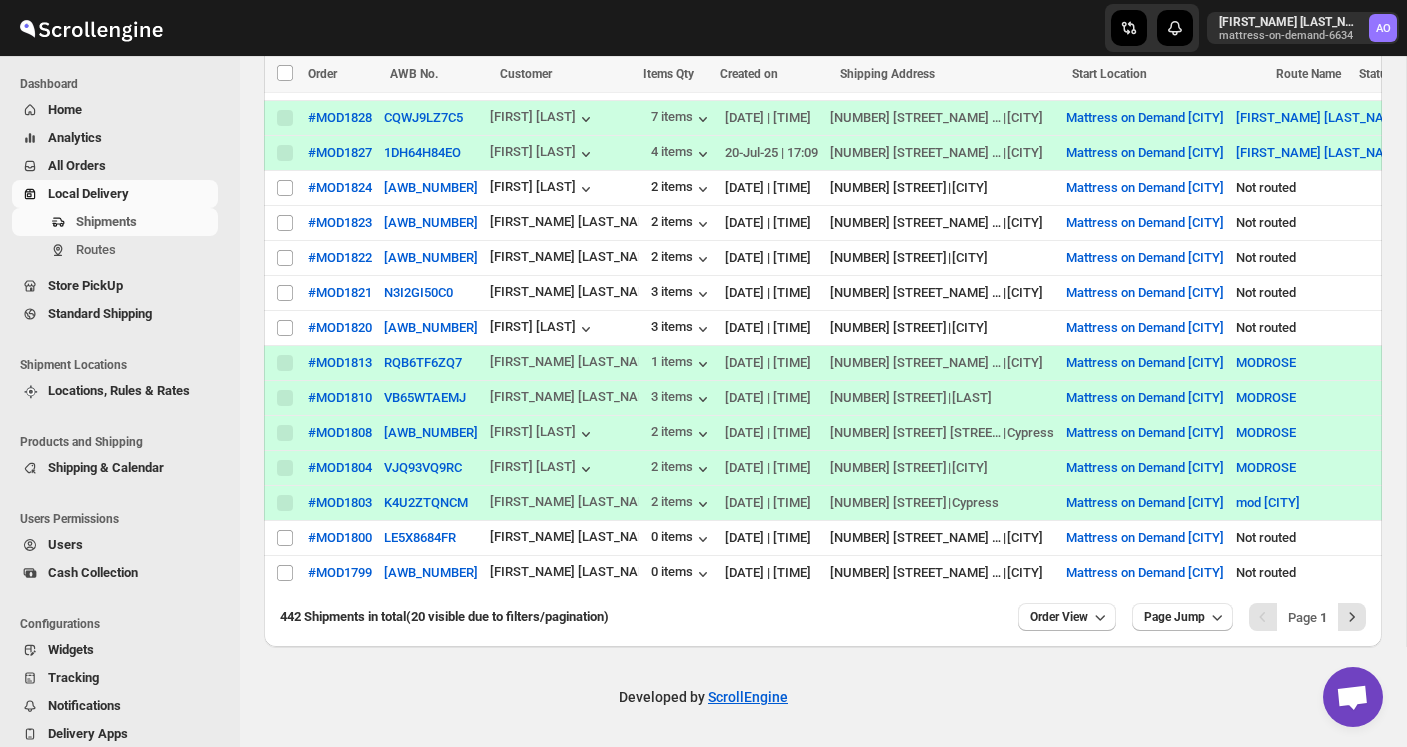 drag, startPoint x: 1388, startPoint y: 208, endPoint x: 1385, endPoint y: 177, distance: 31.144823 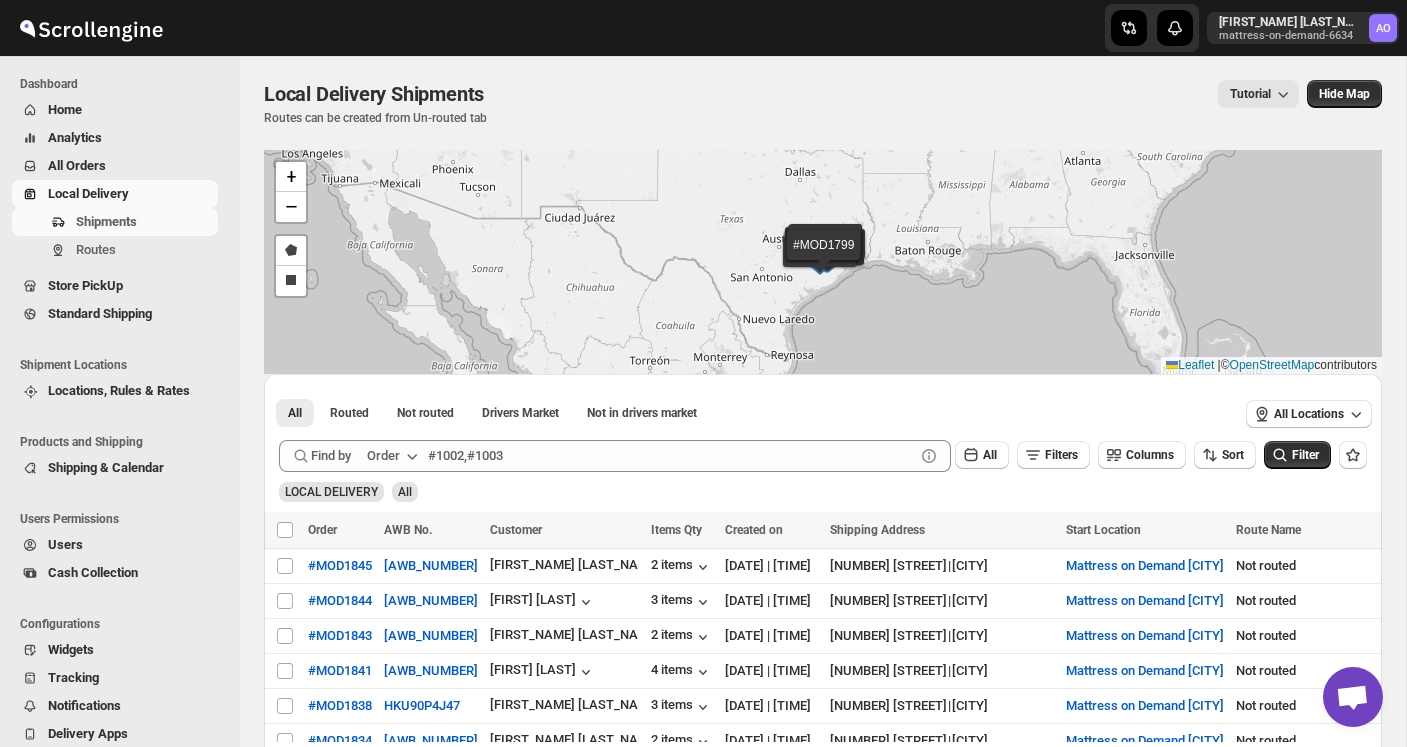 scroll, scrollTop: -32, scrollLeft: 0, axis: vertical 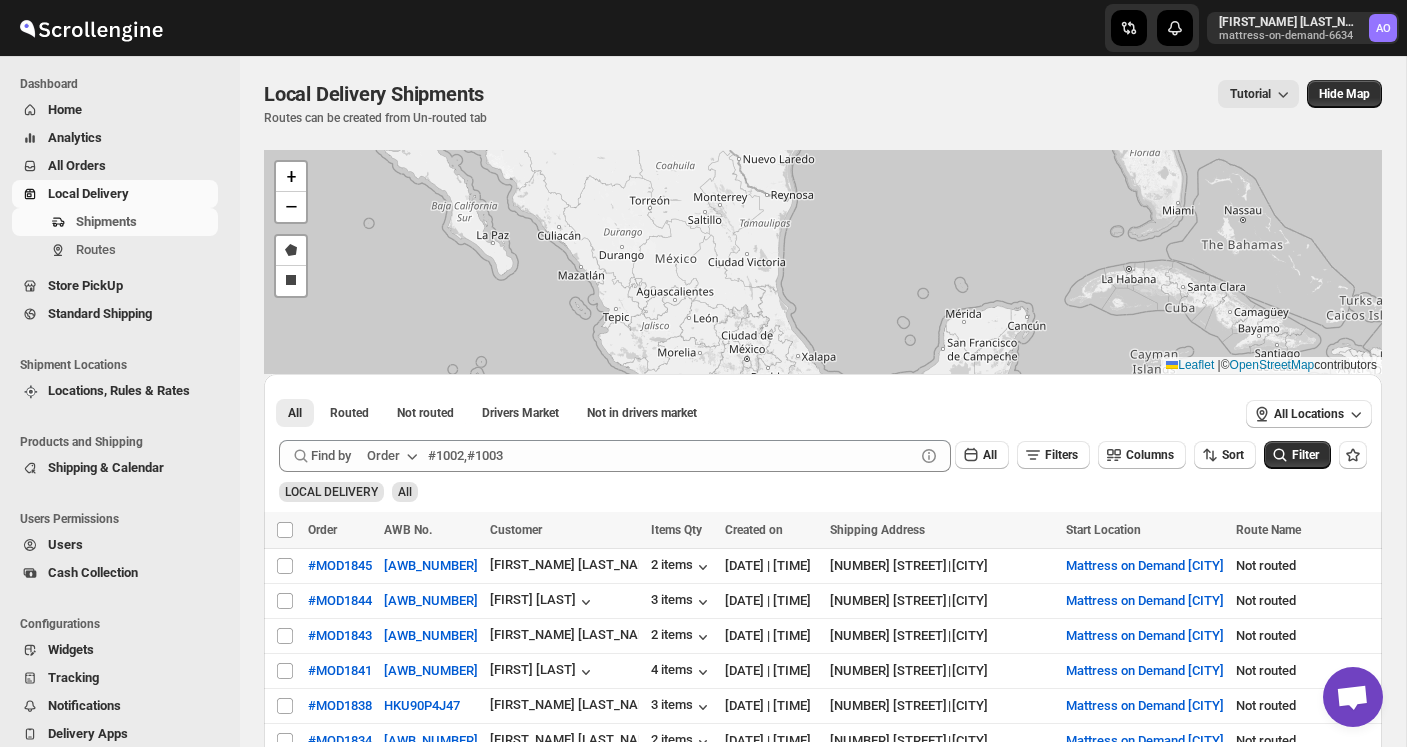 click on "All Orders" at bounding box center (77, 165) 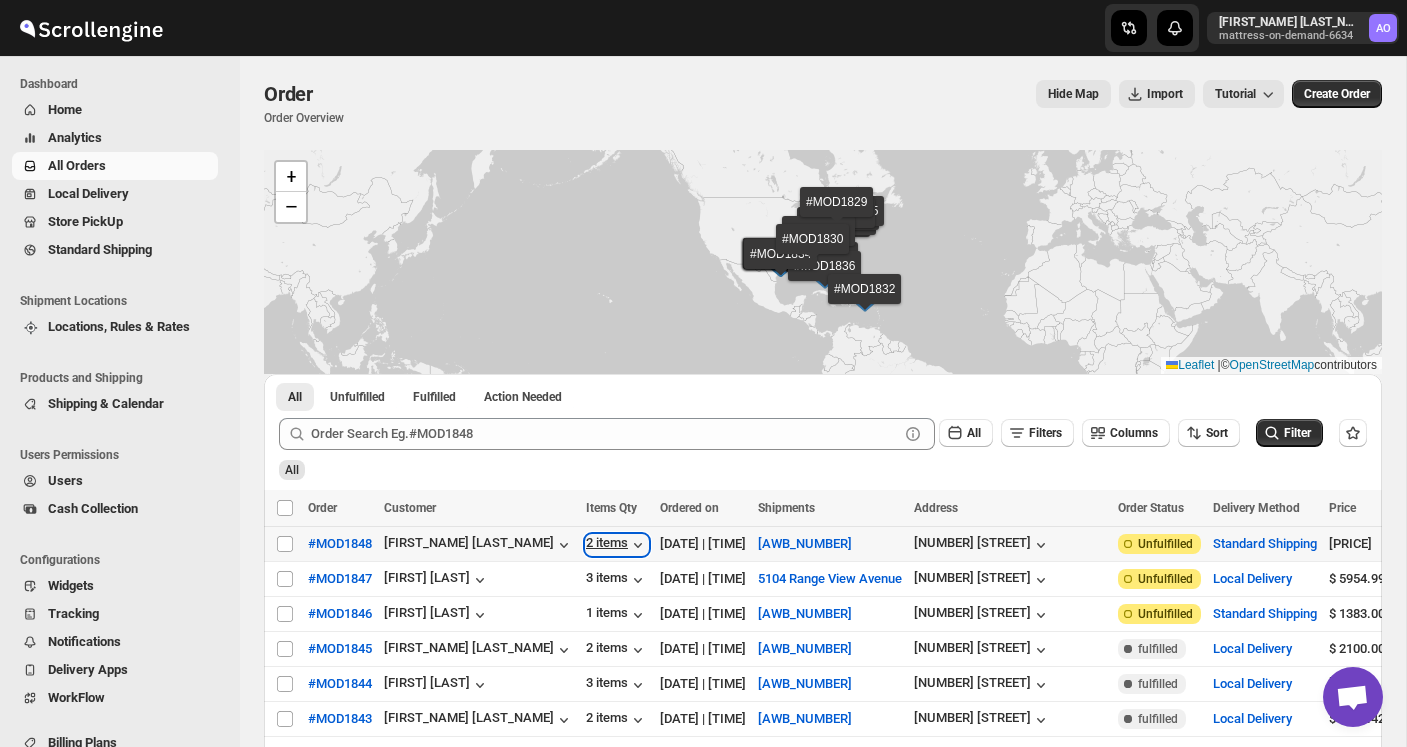 click on "2    items" at bounding box center [617, 545] 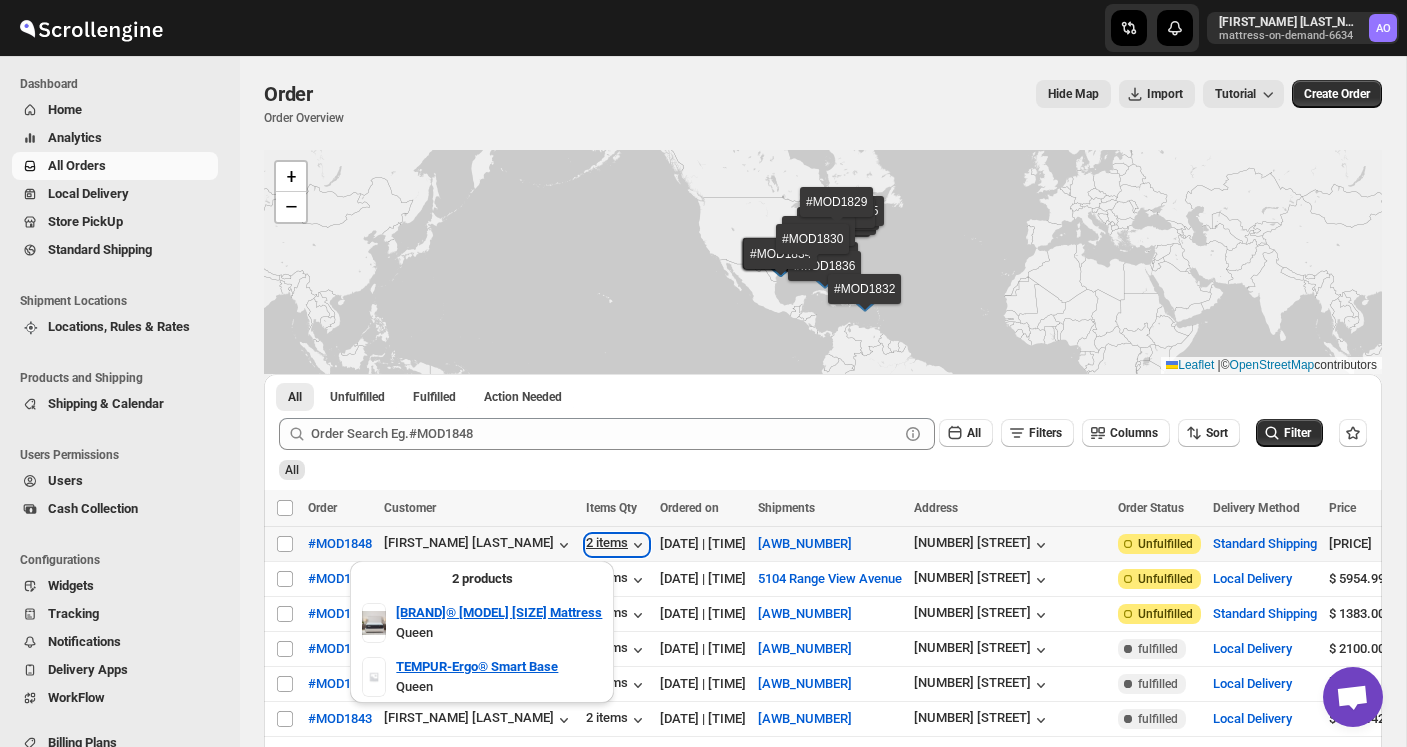 click on "2    items" at bounding box center (617, 545) 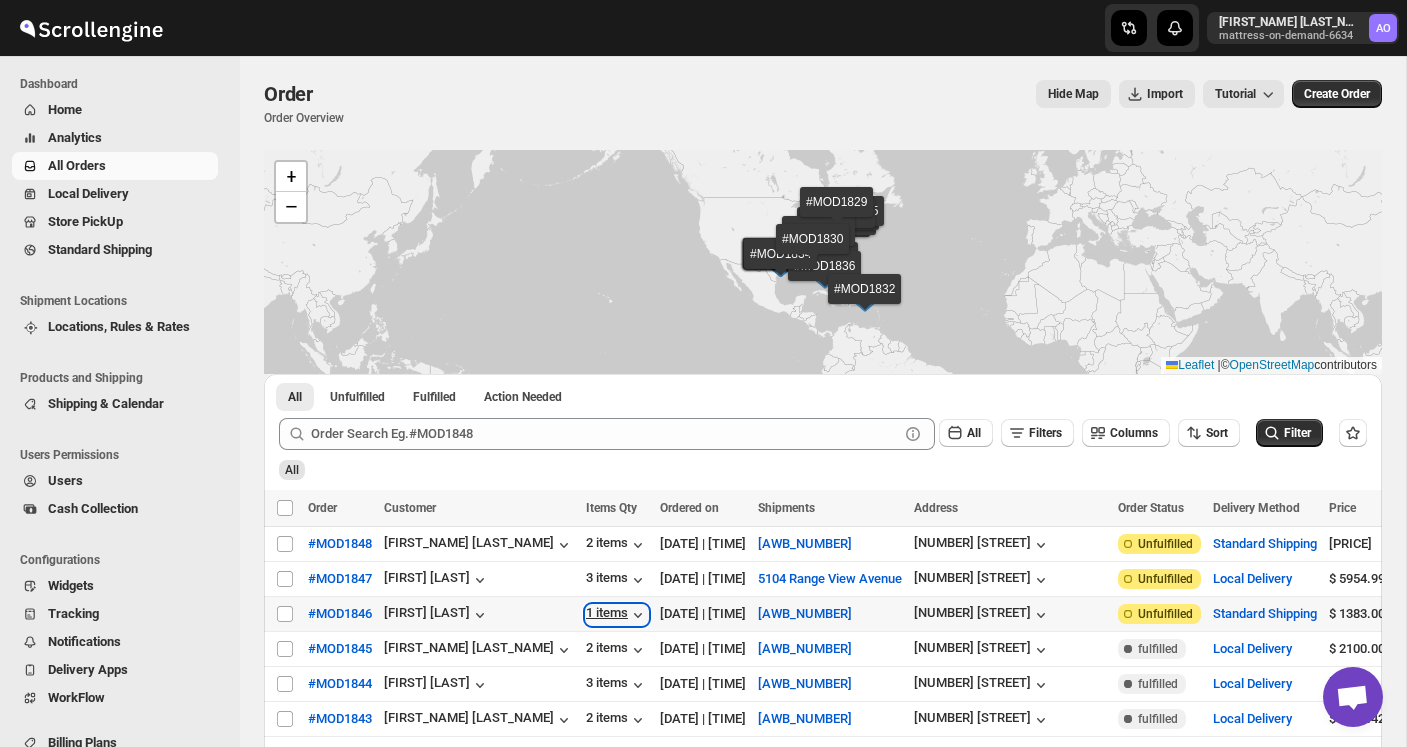 click on "1 items" at bounding box center (617, 615) 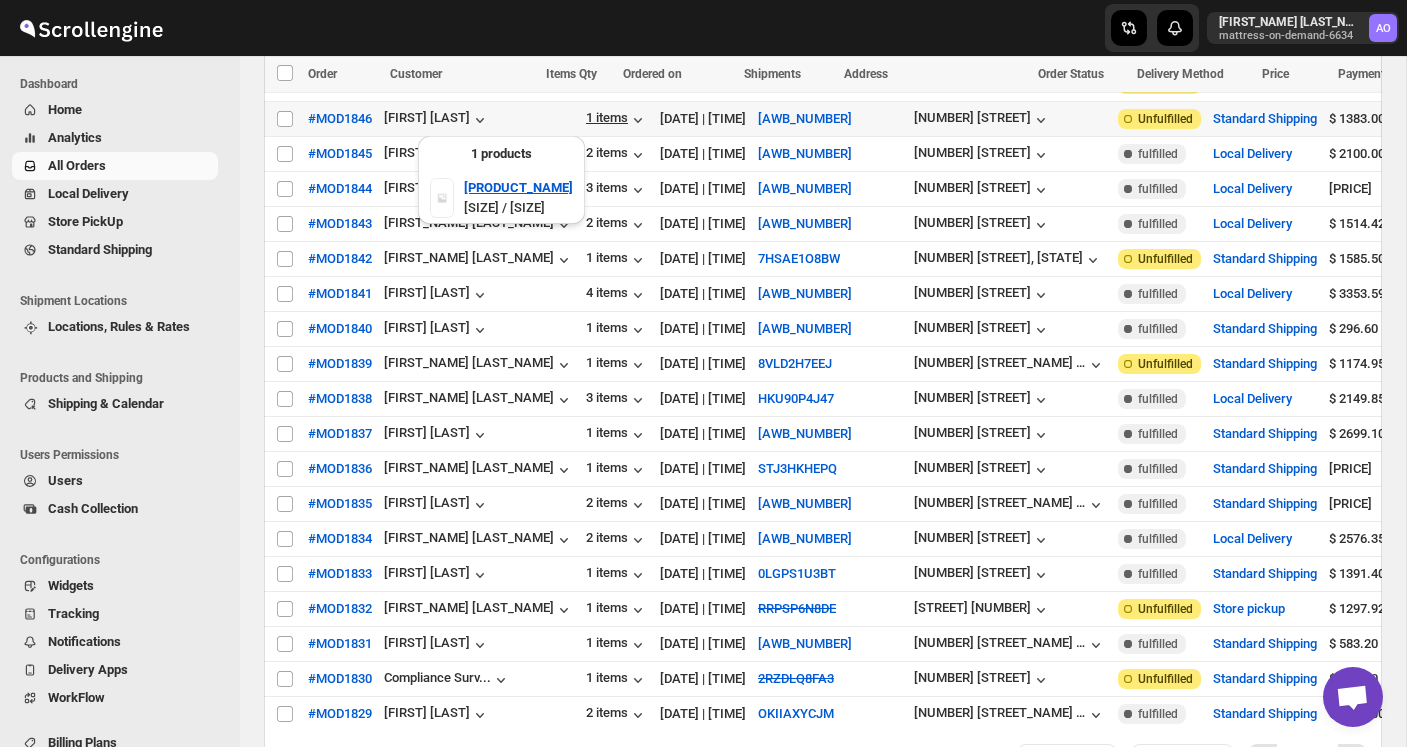 scroll, scrollTop: 558, scrollLeft: 0, axis: vertical 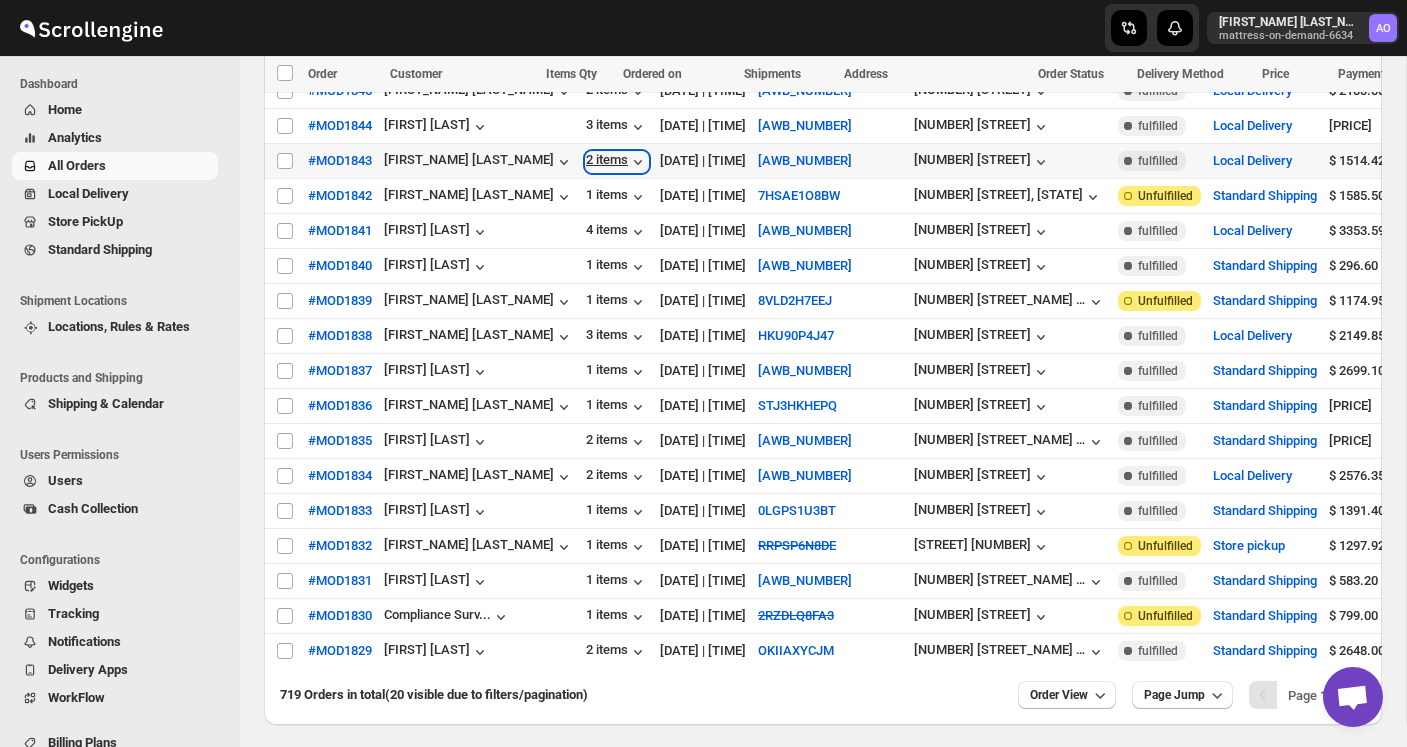 click on "2    items" at bounding box center (617, 162) 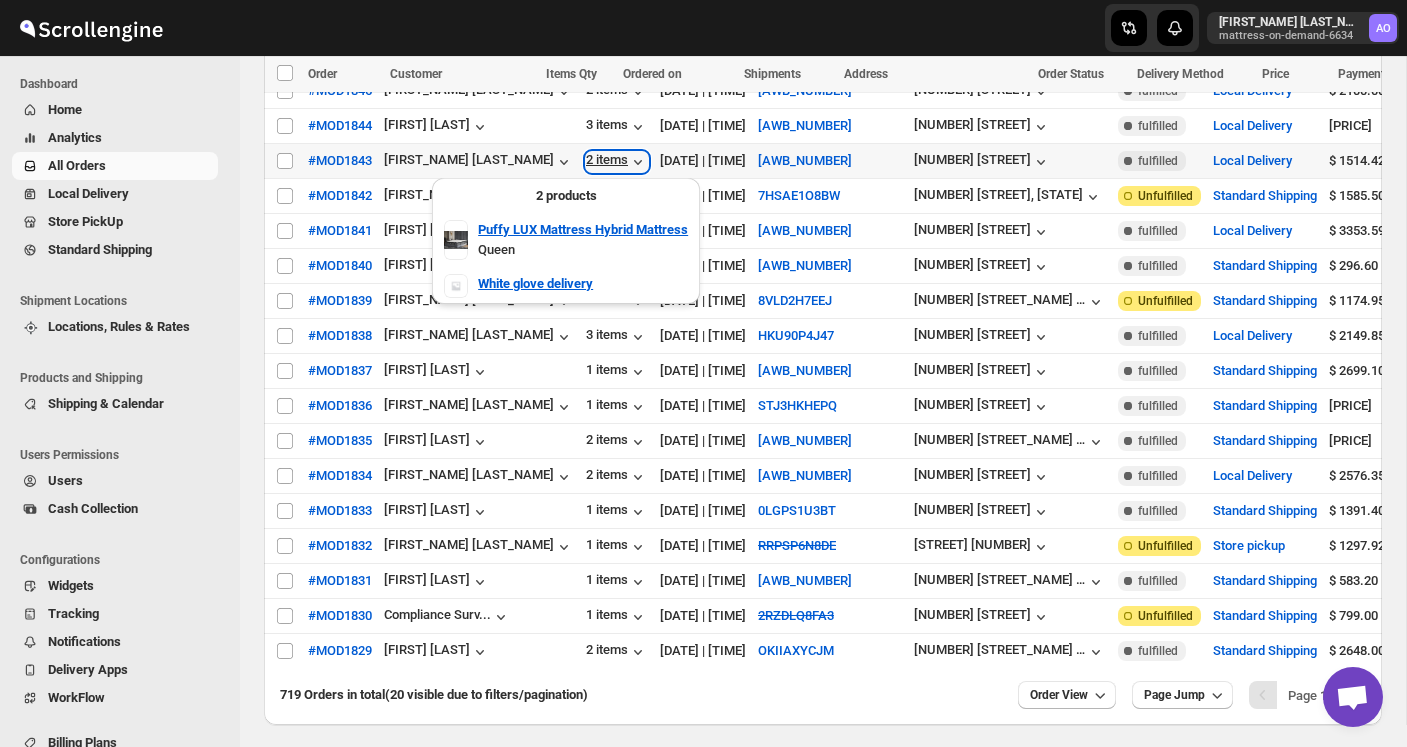 click on "2    items" at bounding box center (617, 162) 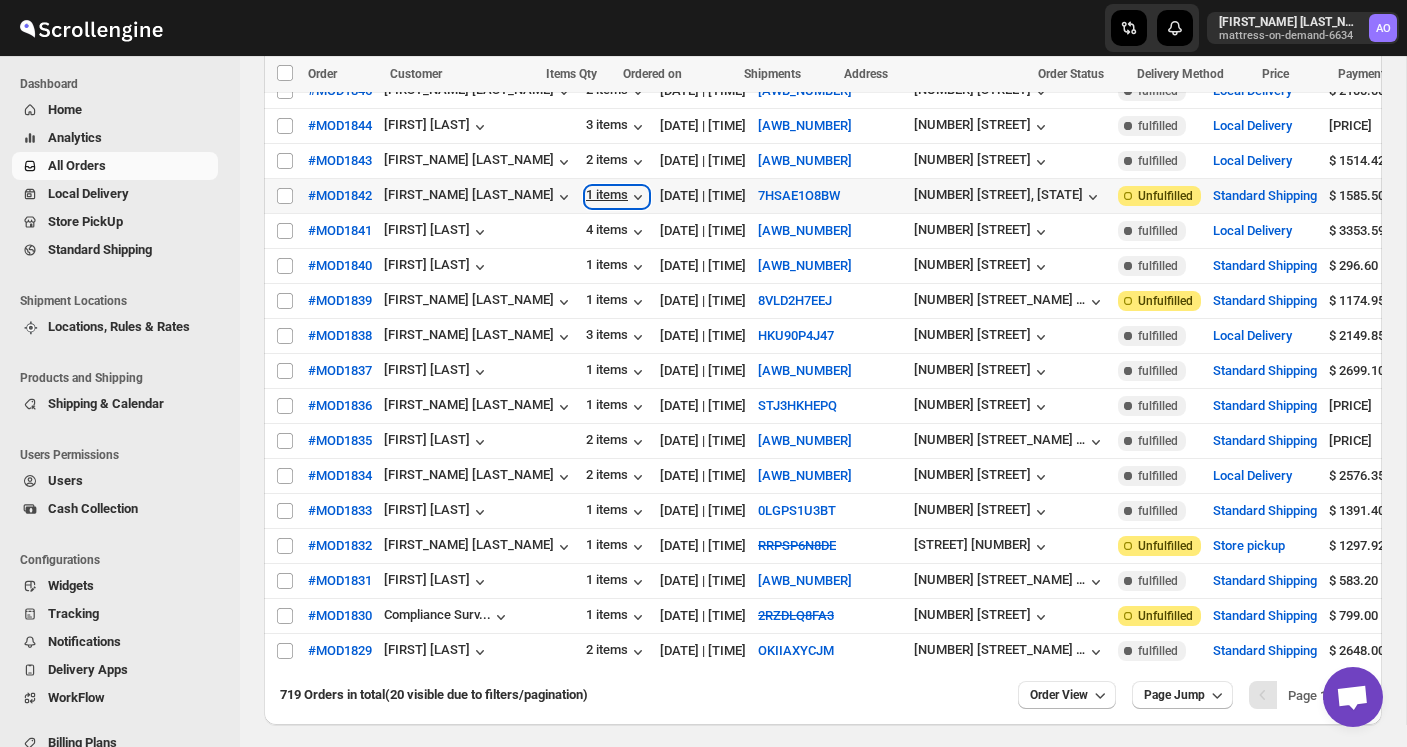click on "1 items" at bounding box center [617, 197] 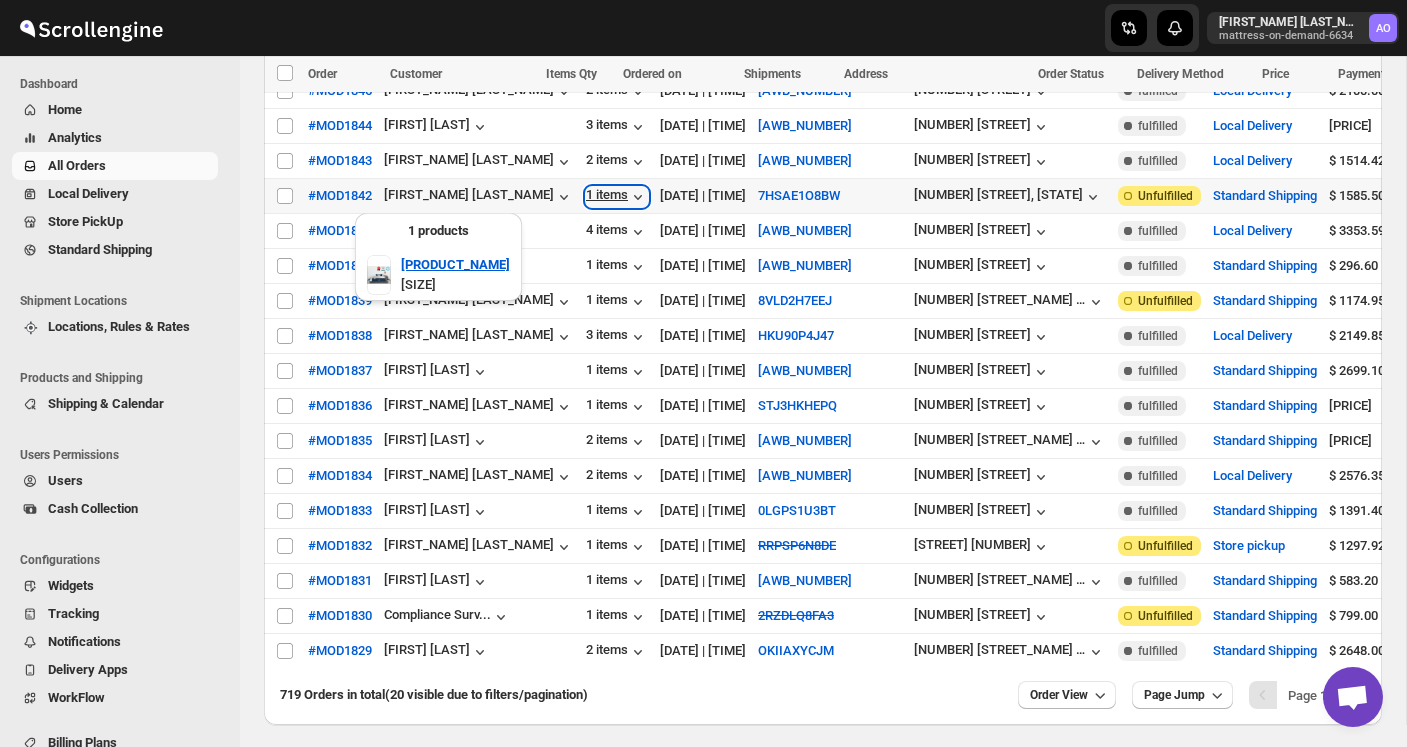 click on "1 items" at bounding box center (617, 197) 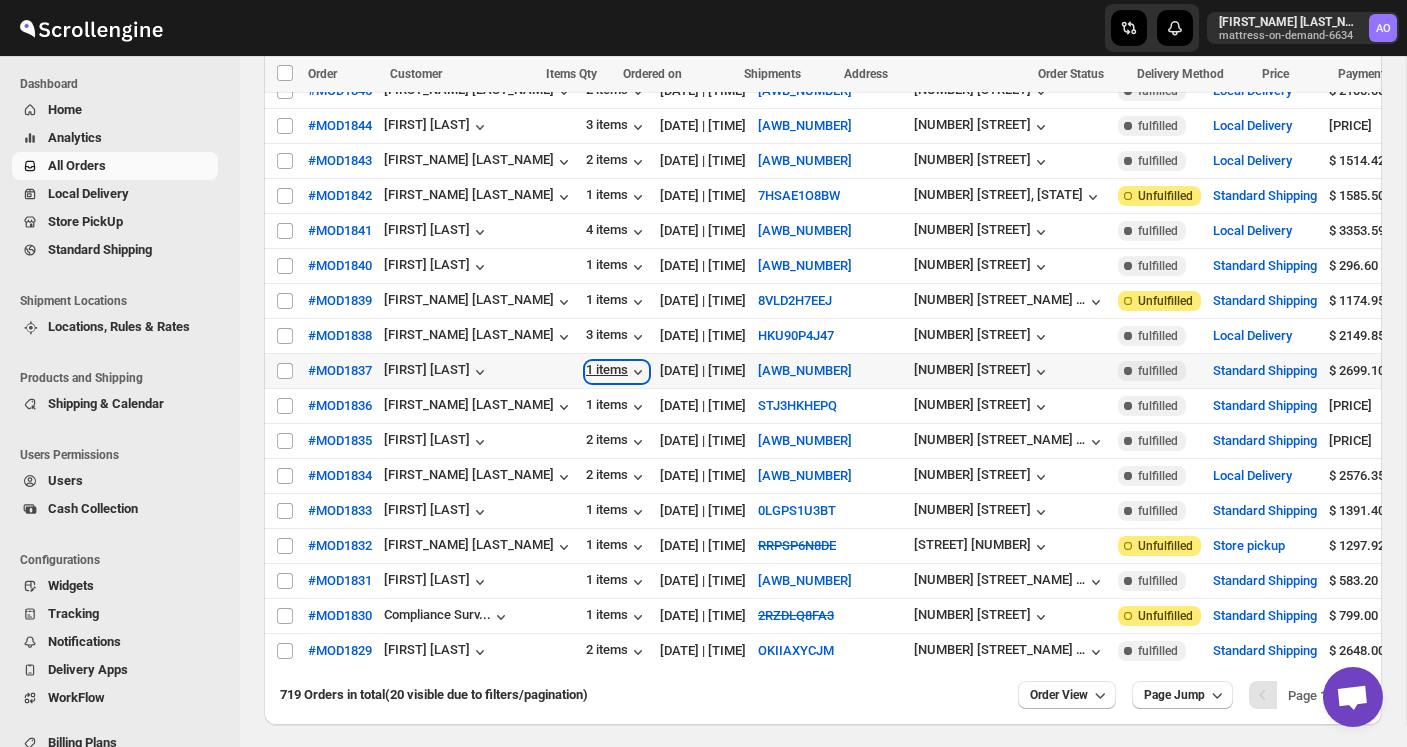 click on "1 items" at bounding box center [617, 372] 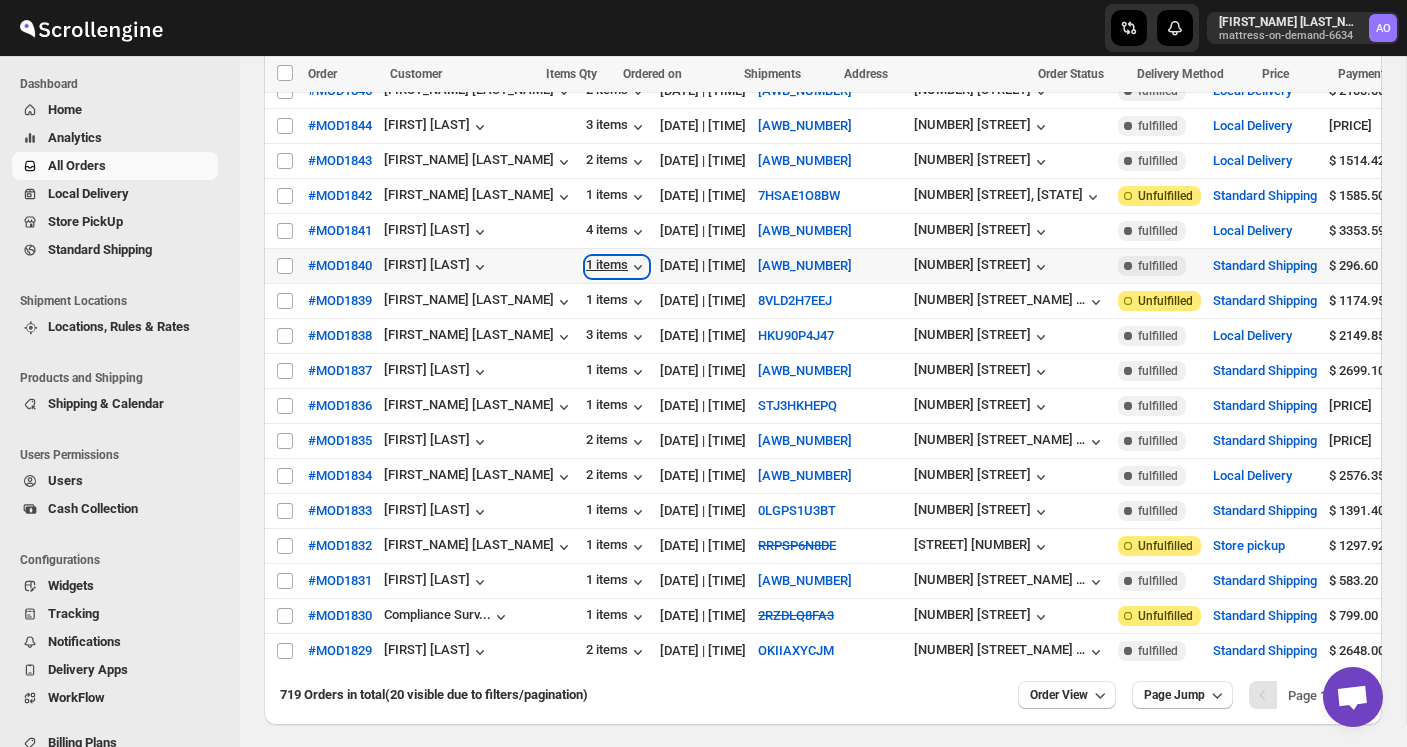 click on "1 items" at bounding box center (617, 267) 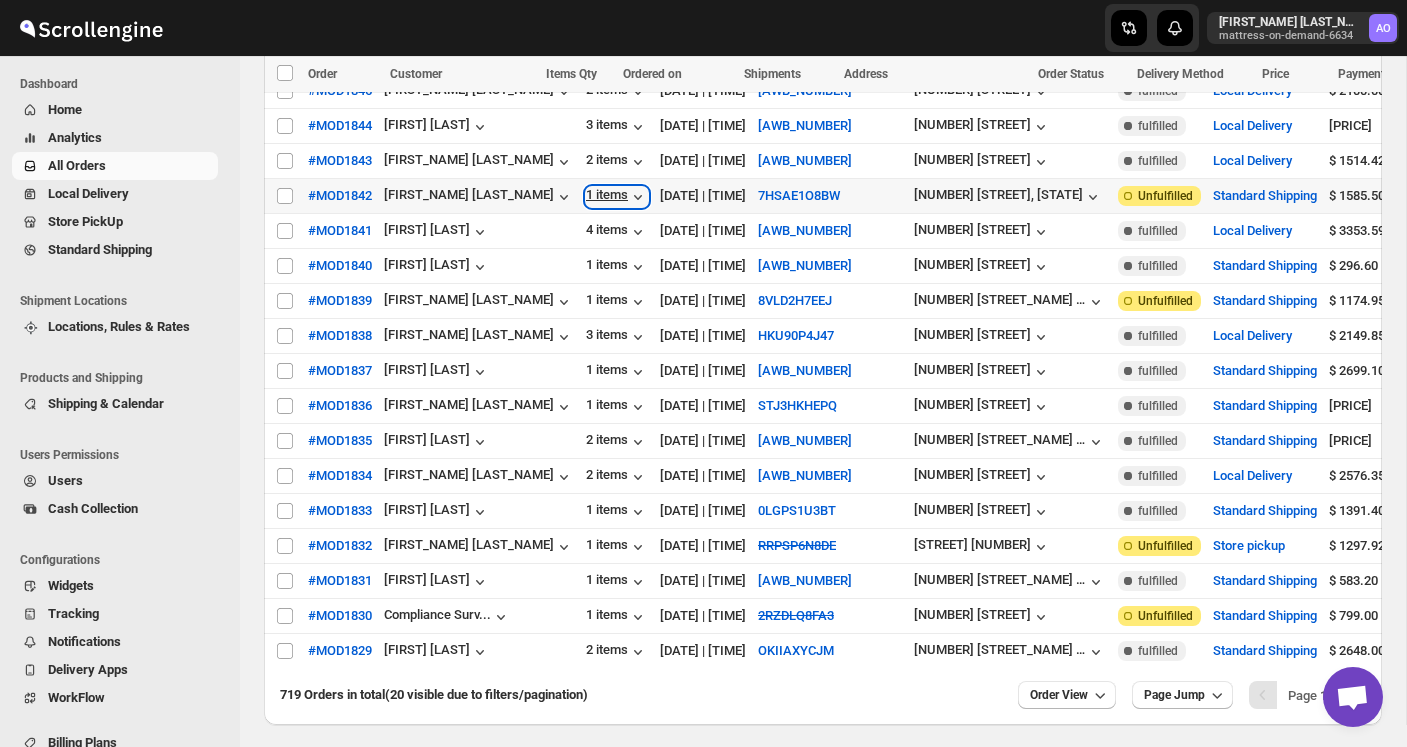 click 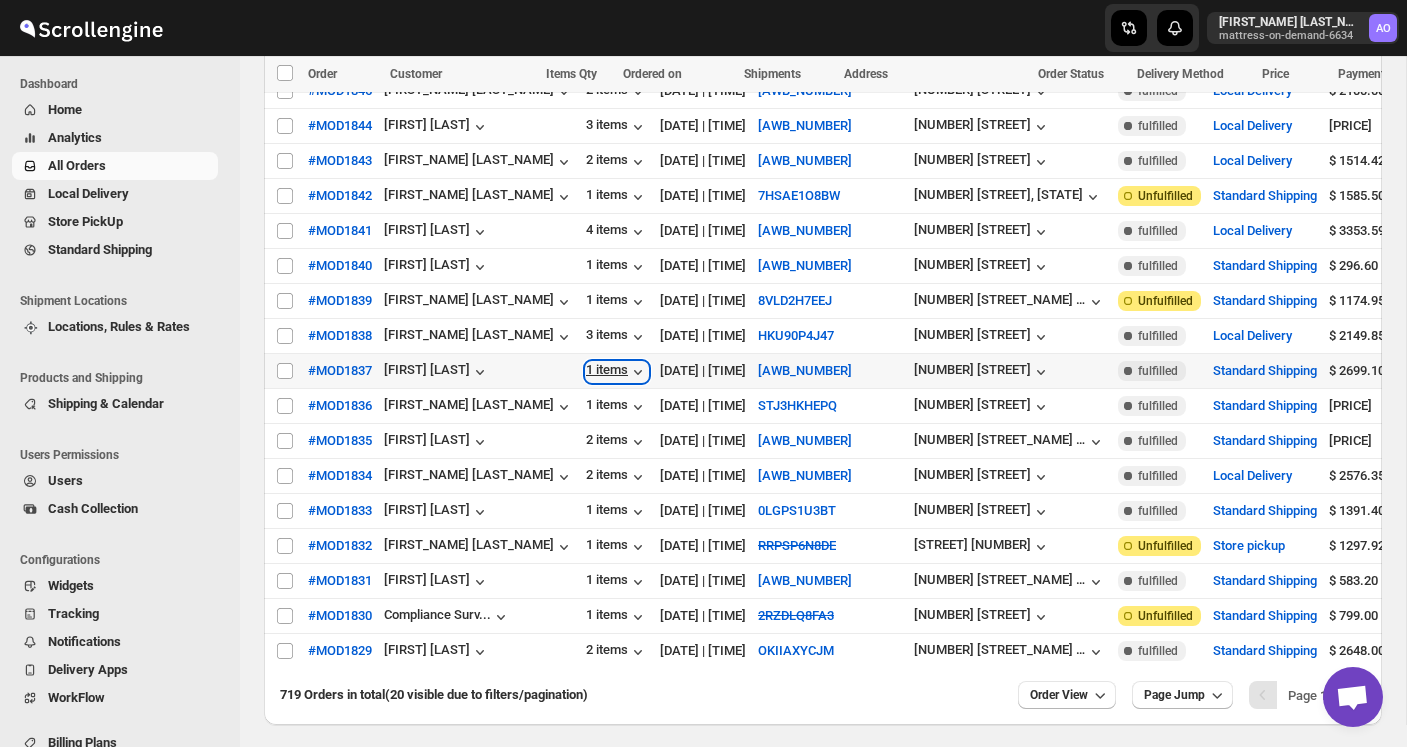click on "1 items" at bounding box center [617, 372] 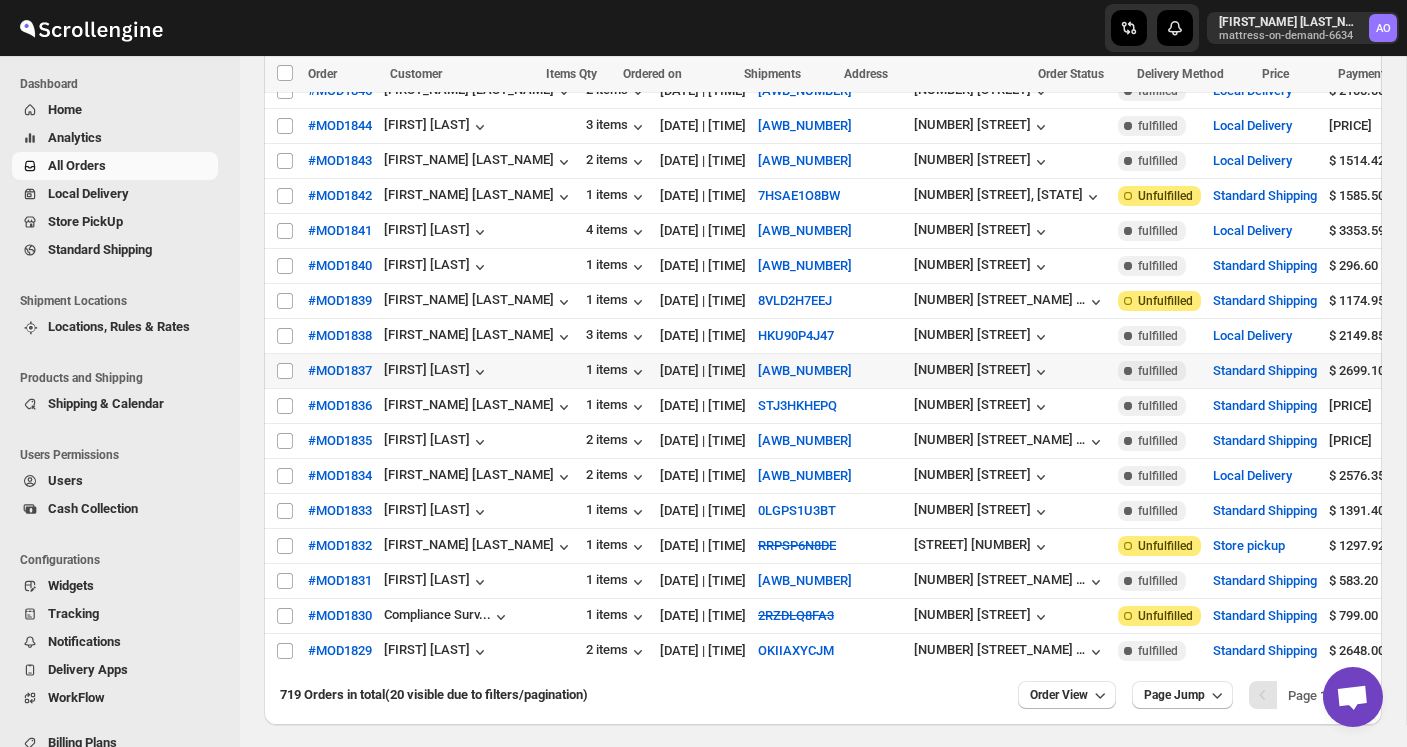 click on "[FIRST] [LAST]" at bounding box center (479, 371) 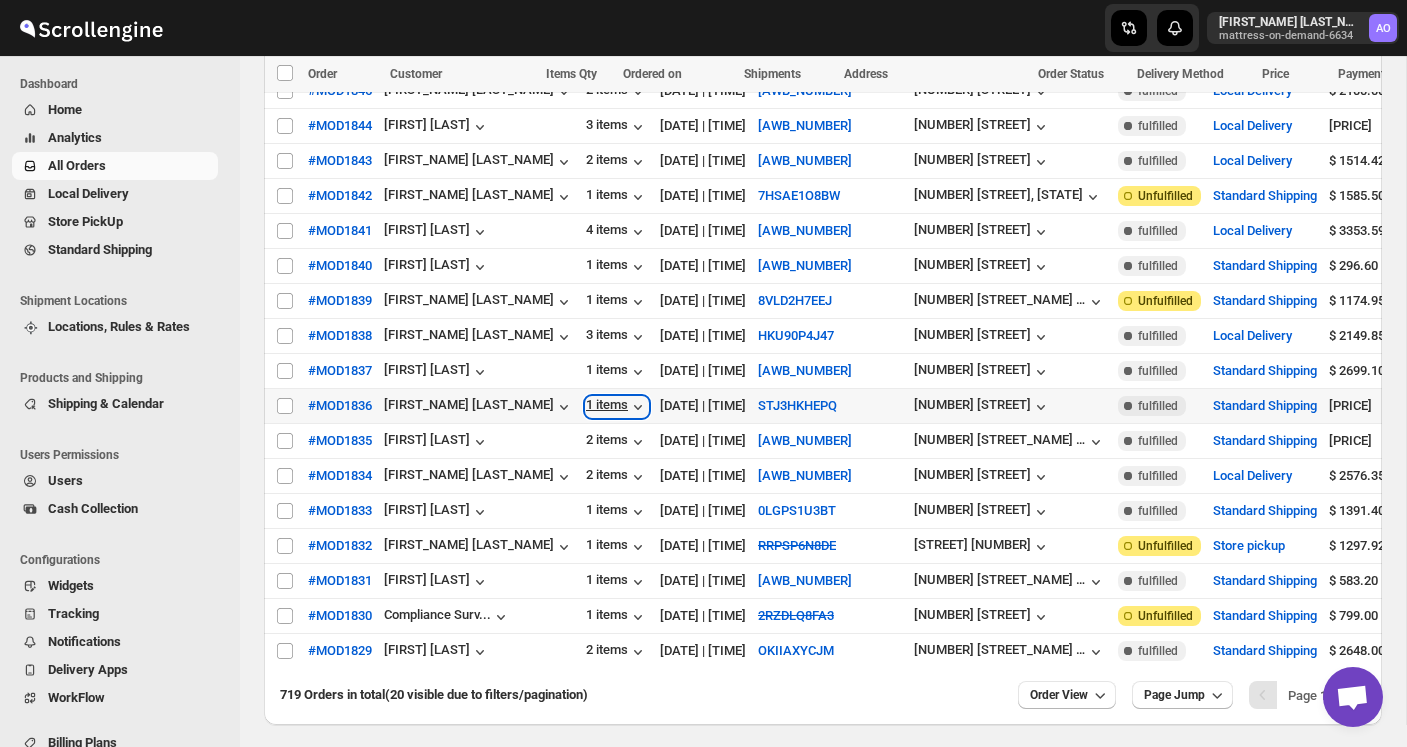 click on "1 items" at bounding box center [617, 407] 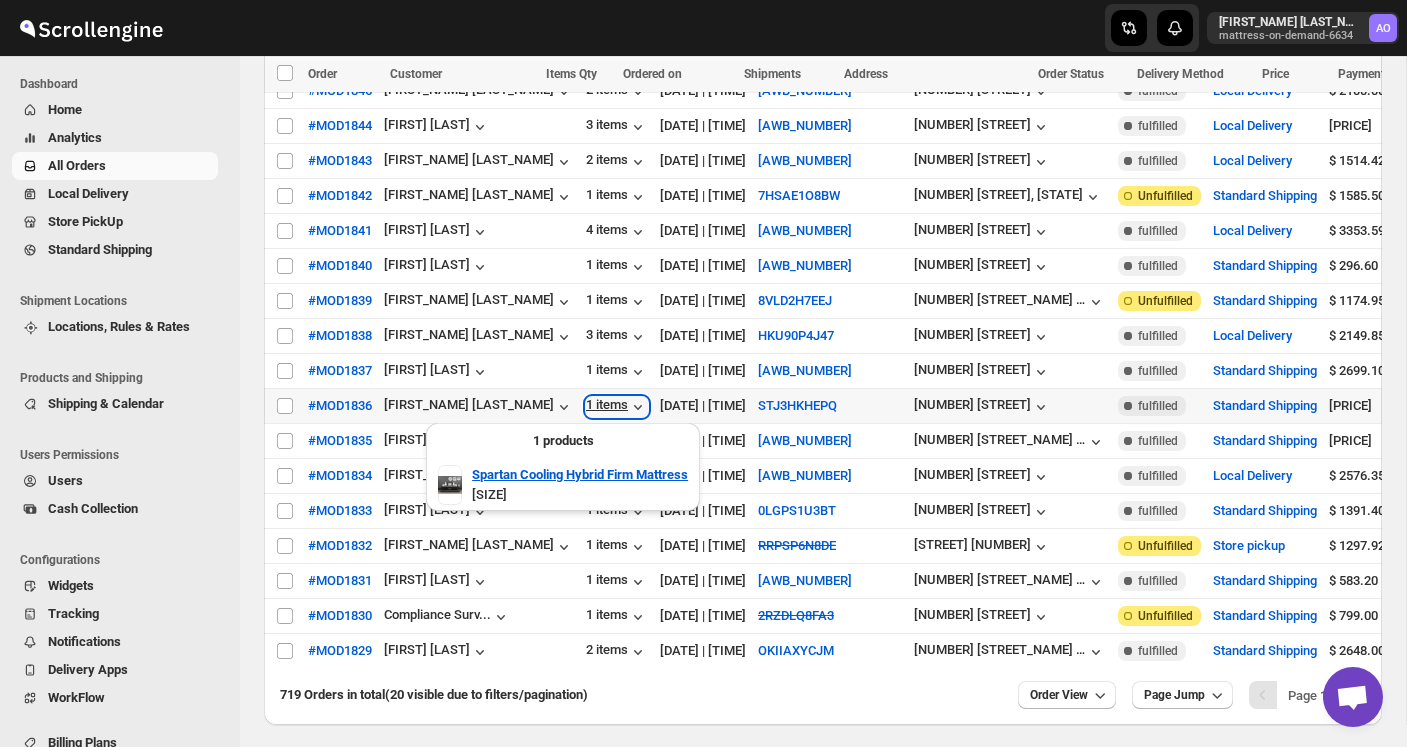 click on "1 items" at bounding box center (617, 407) 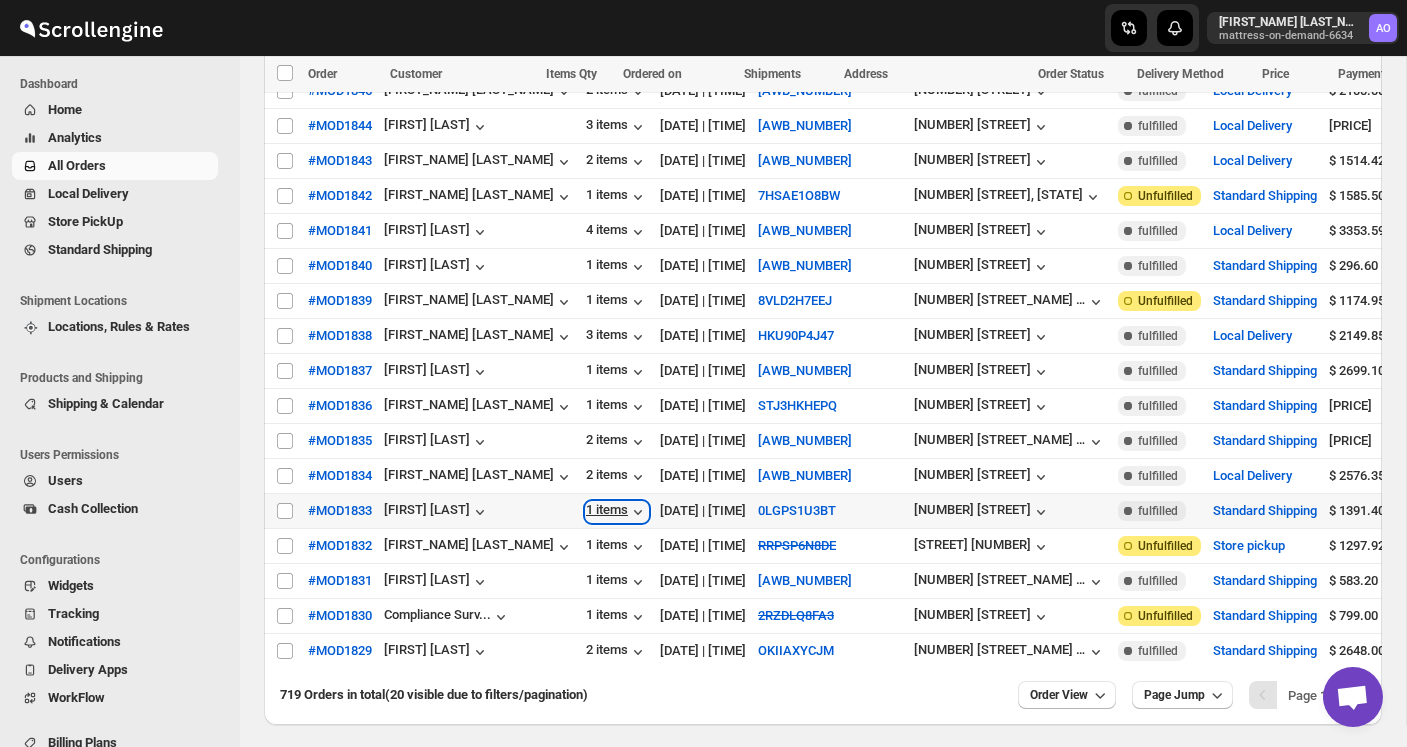 click on "1 items" at bounding box center (617, 512) 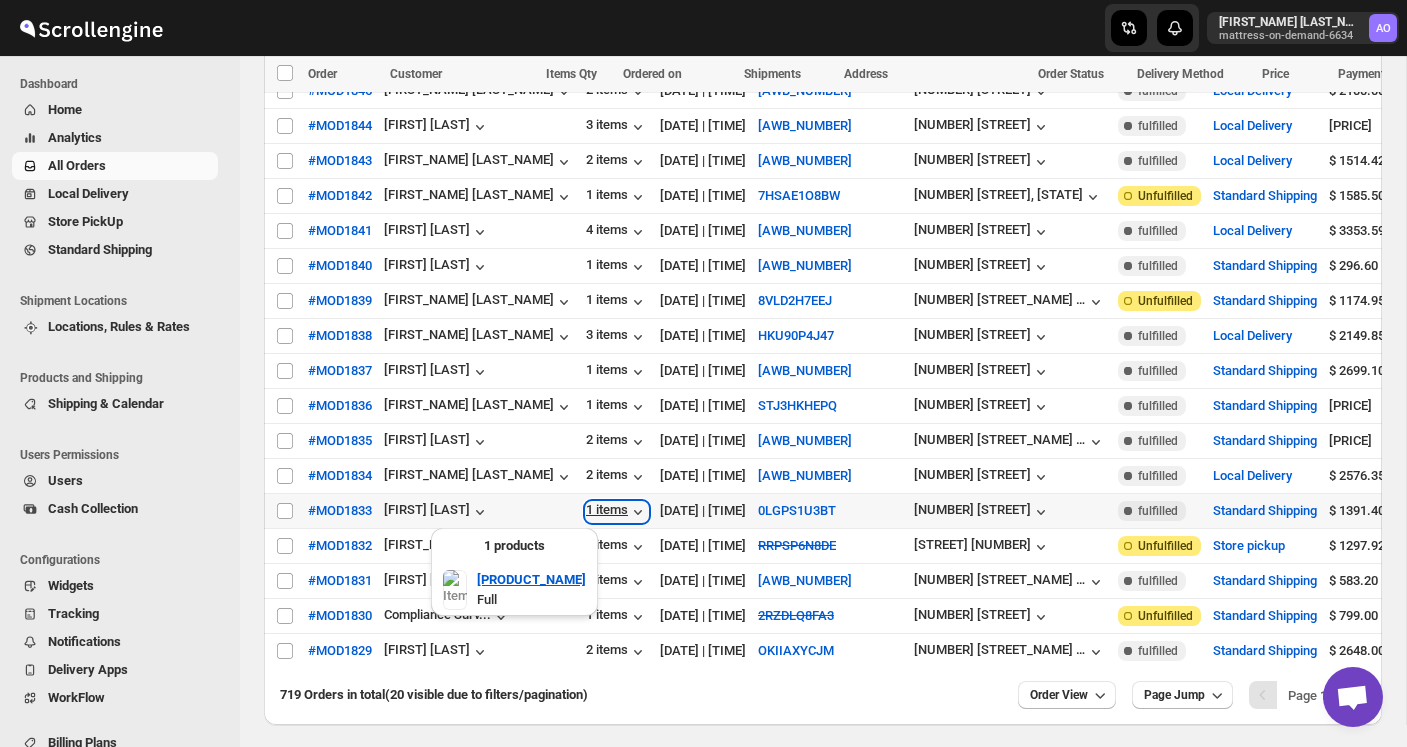 click on "1 items" at bounding box center (617, 512) 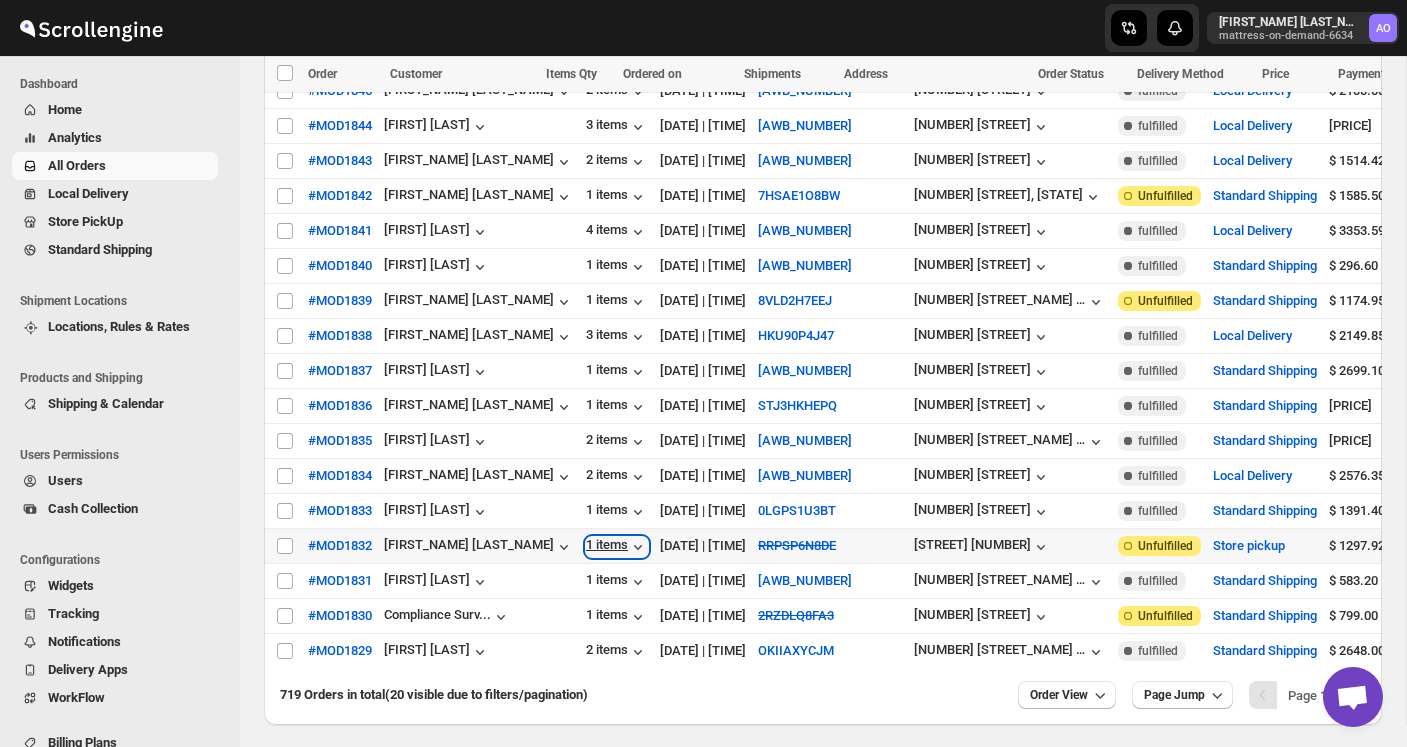 click on "1 items" at bounding box center [617, 547] 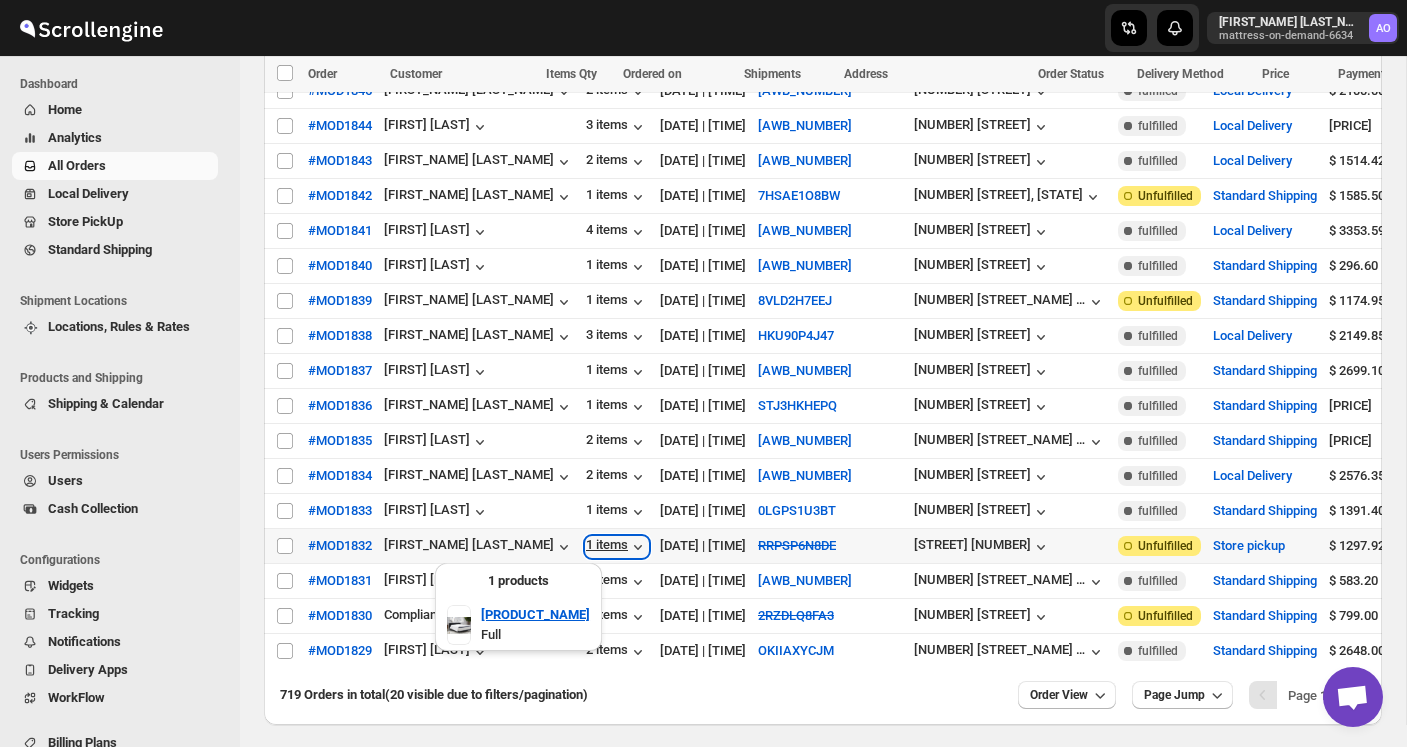 click on "1 items" at bounding box center [617, 547] 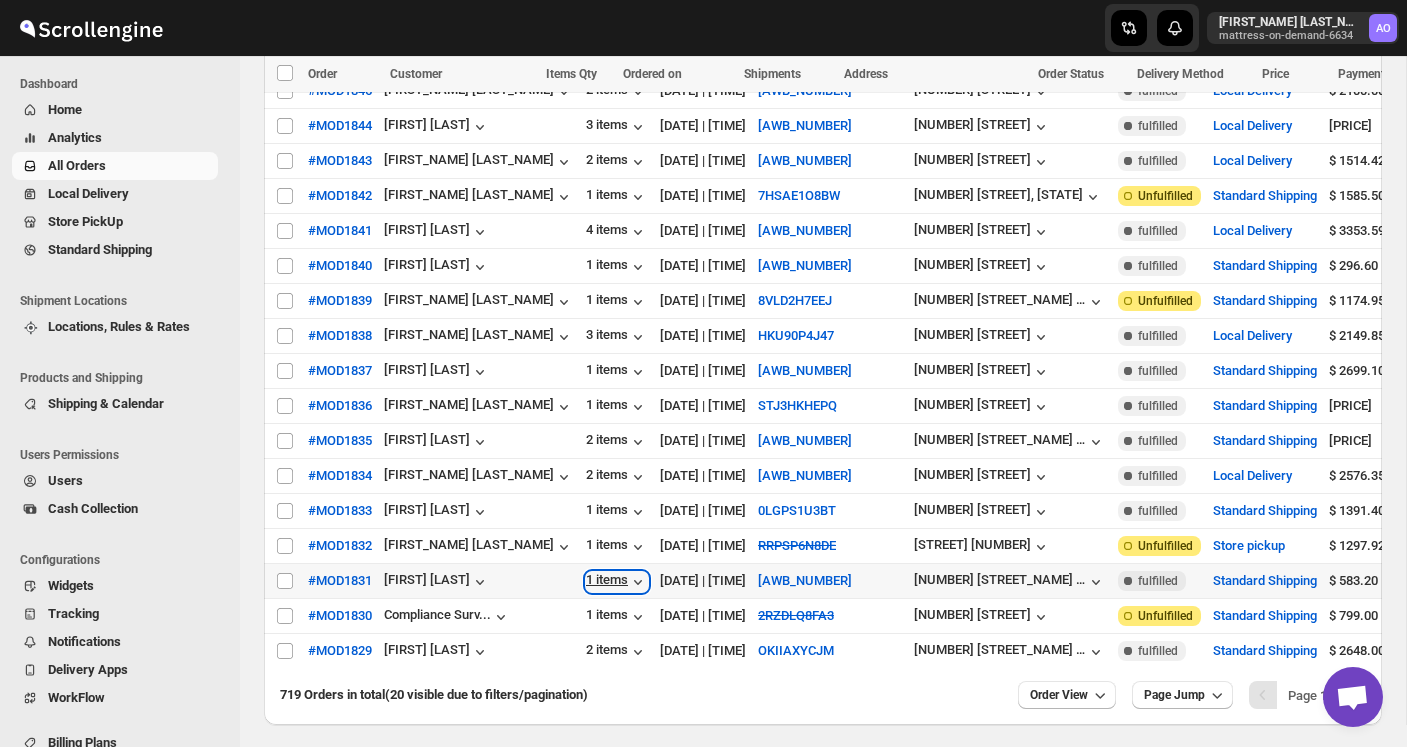 click on "1 items" at bounding box center (617, 582) 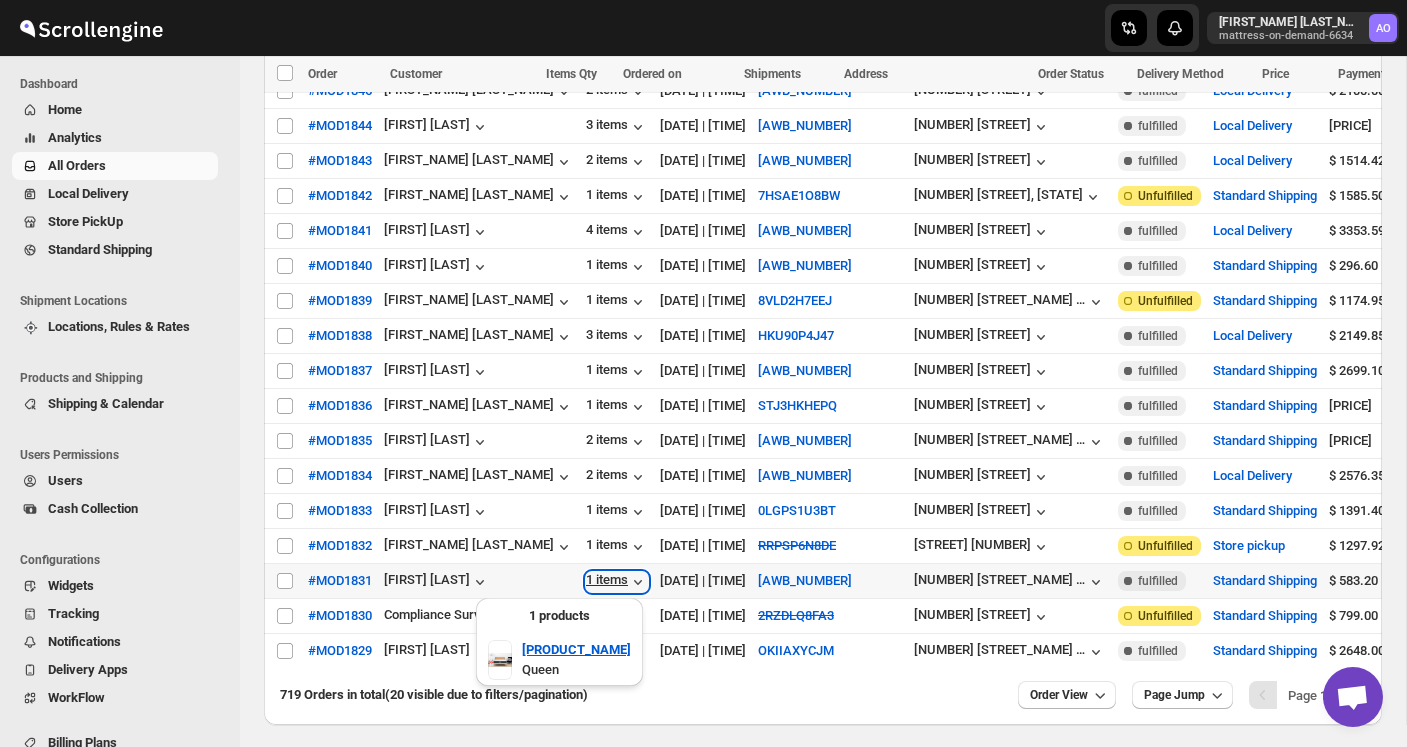 click on "1 items" at bounding box center [617, 582] 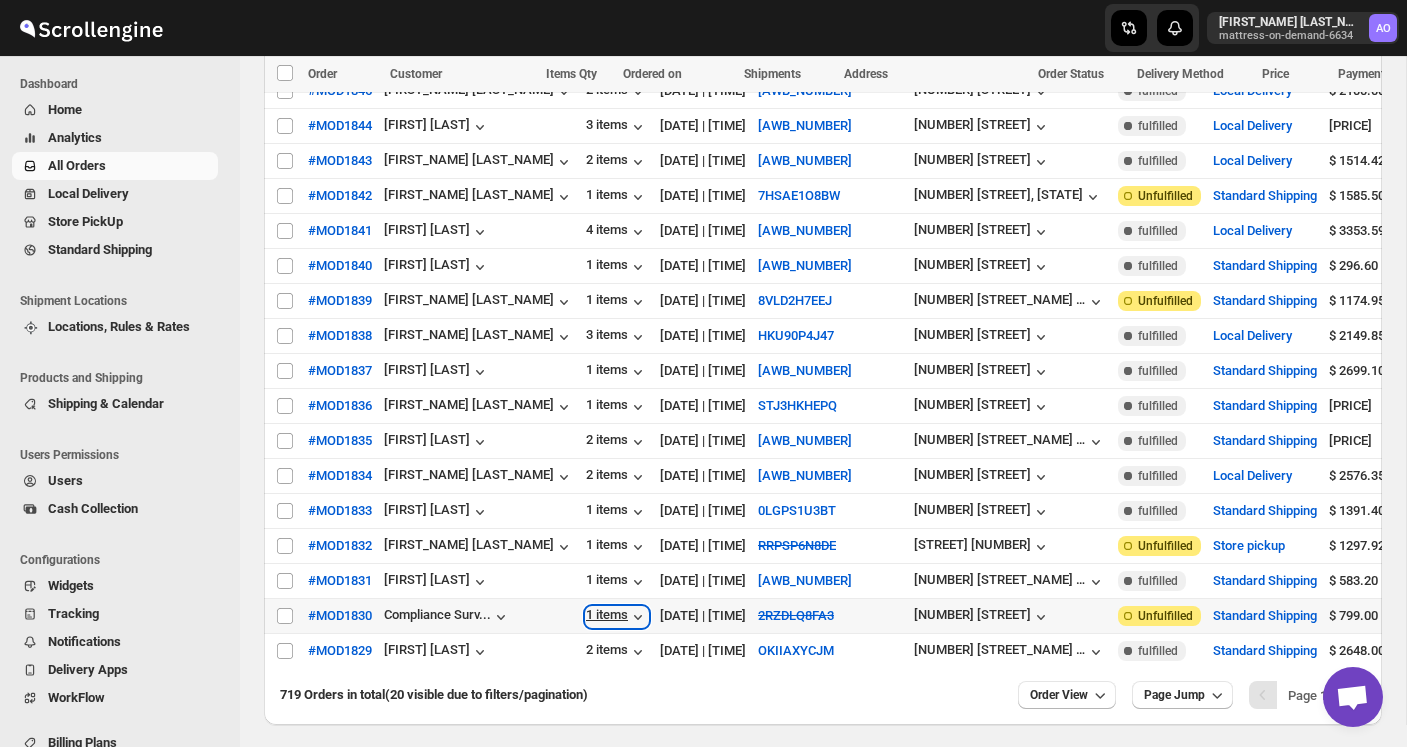 click on "1 items" at bounding box center (617, 617) 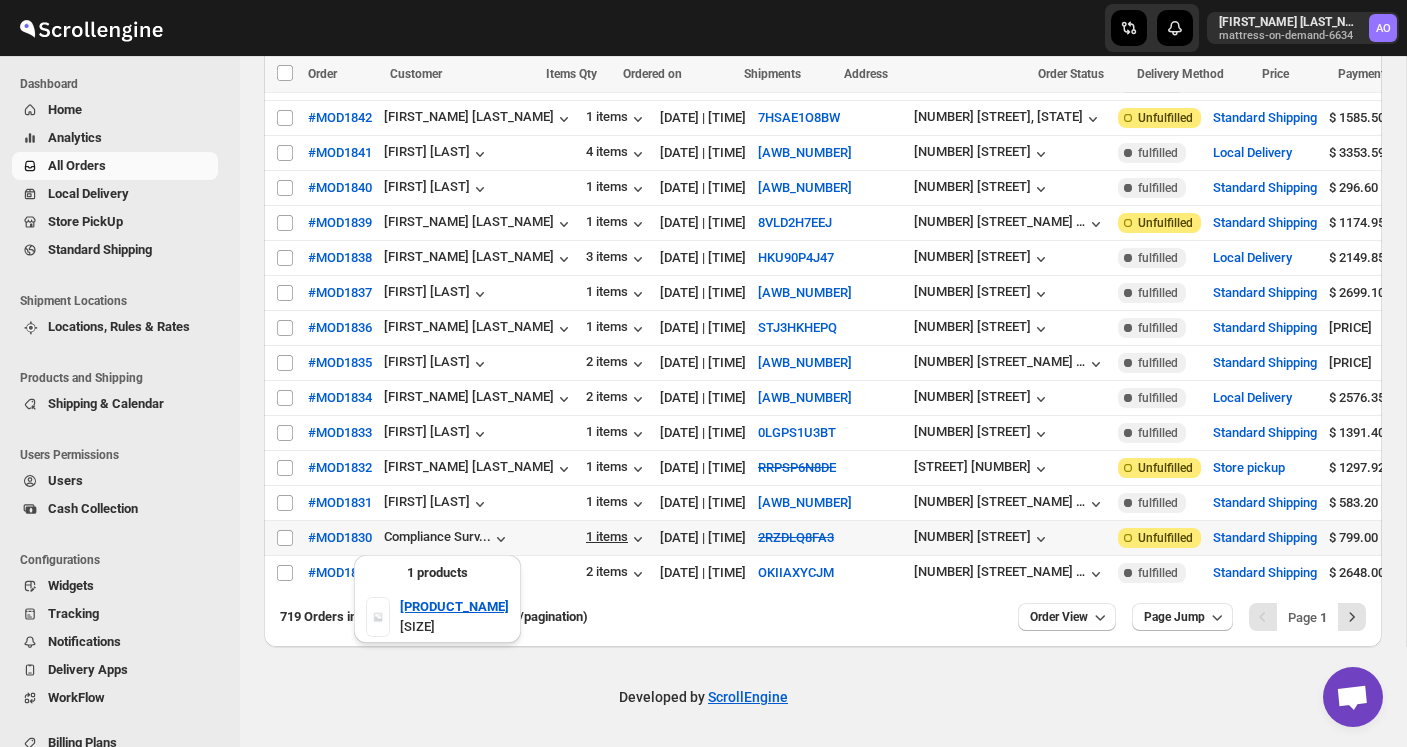 scroll, scrollTop: 645, scrollLeft: 0, axis: vertical 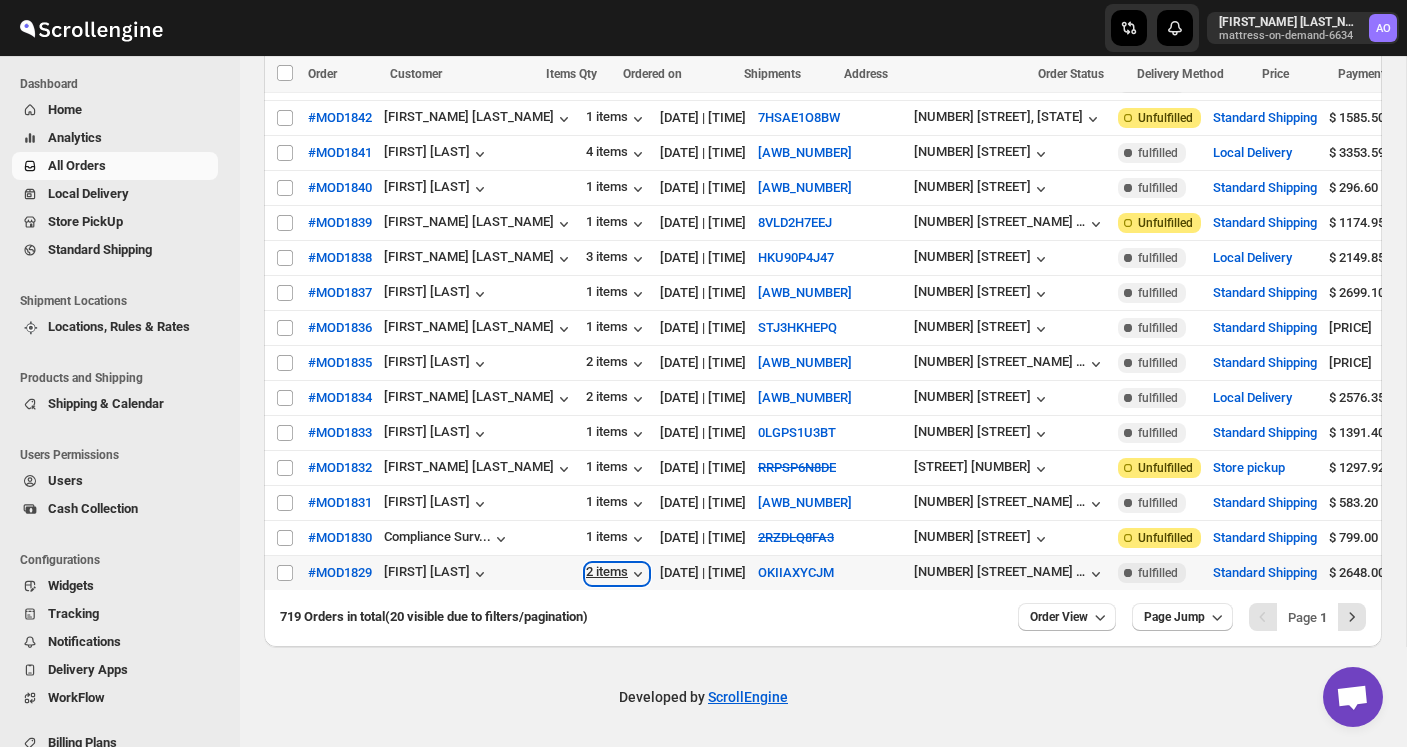 click on "2    items" at bounding box center (617, 574) 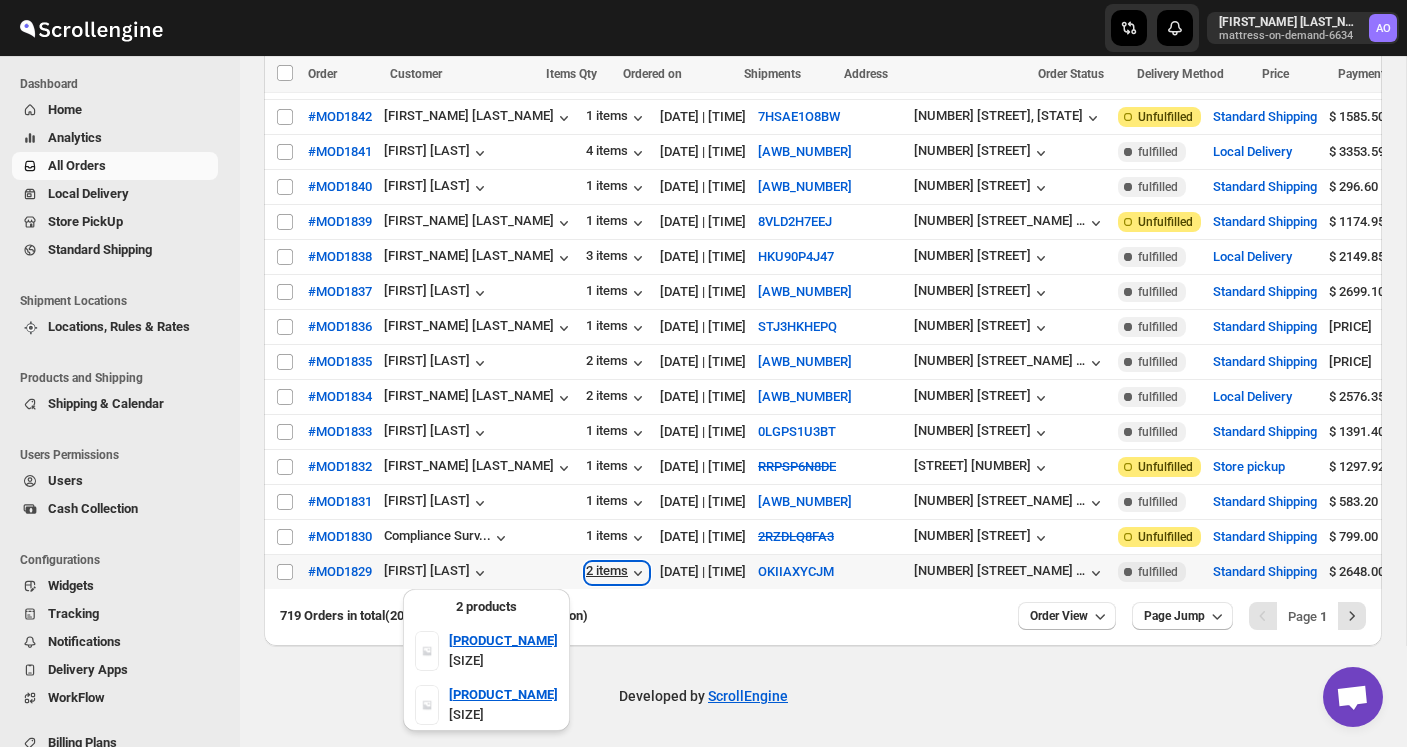 click on "2    items" at bounding box center [617, 573] 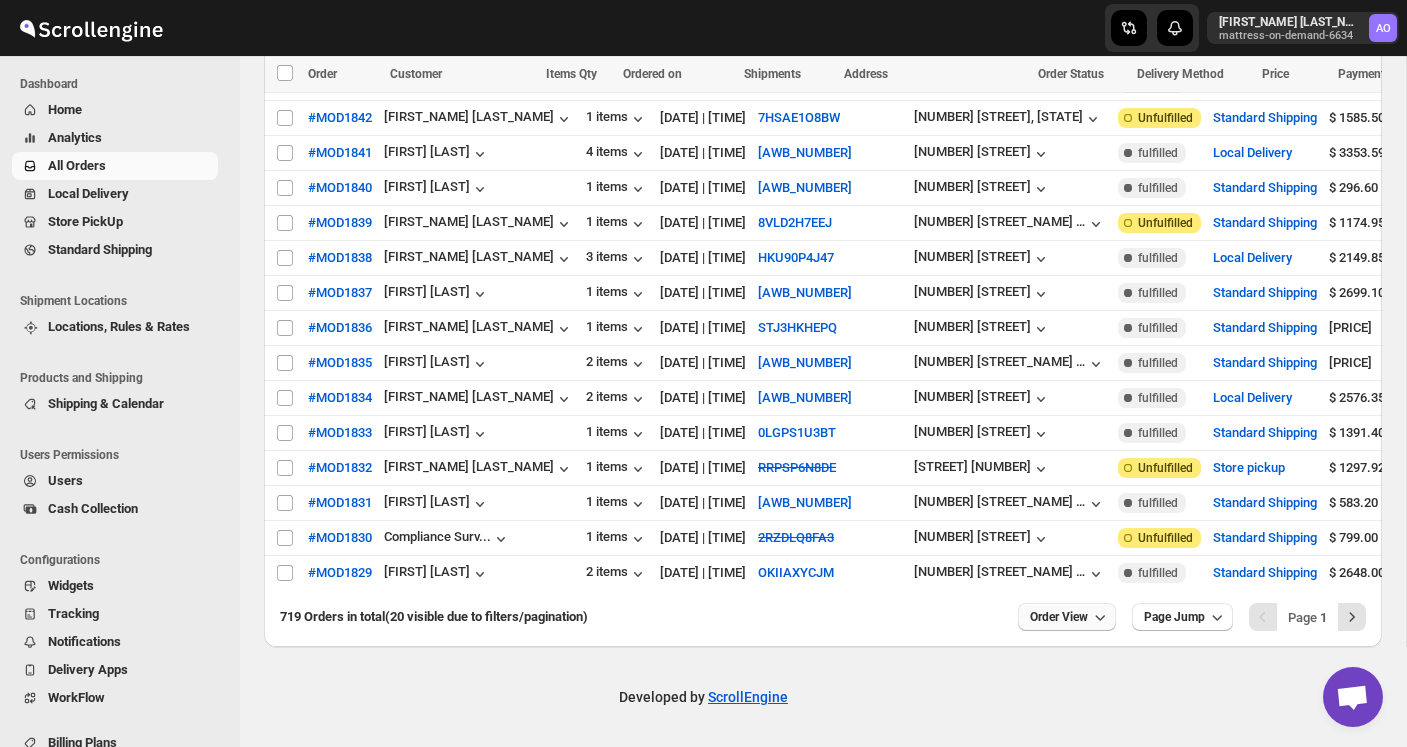 click on "Order View" at bounding box center (1059, 617) 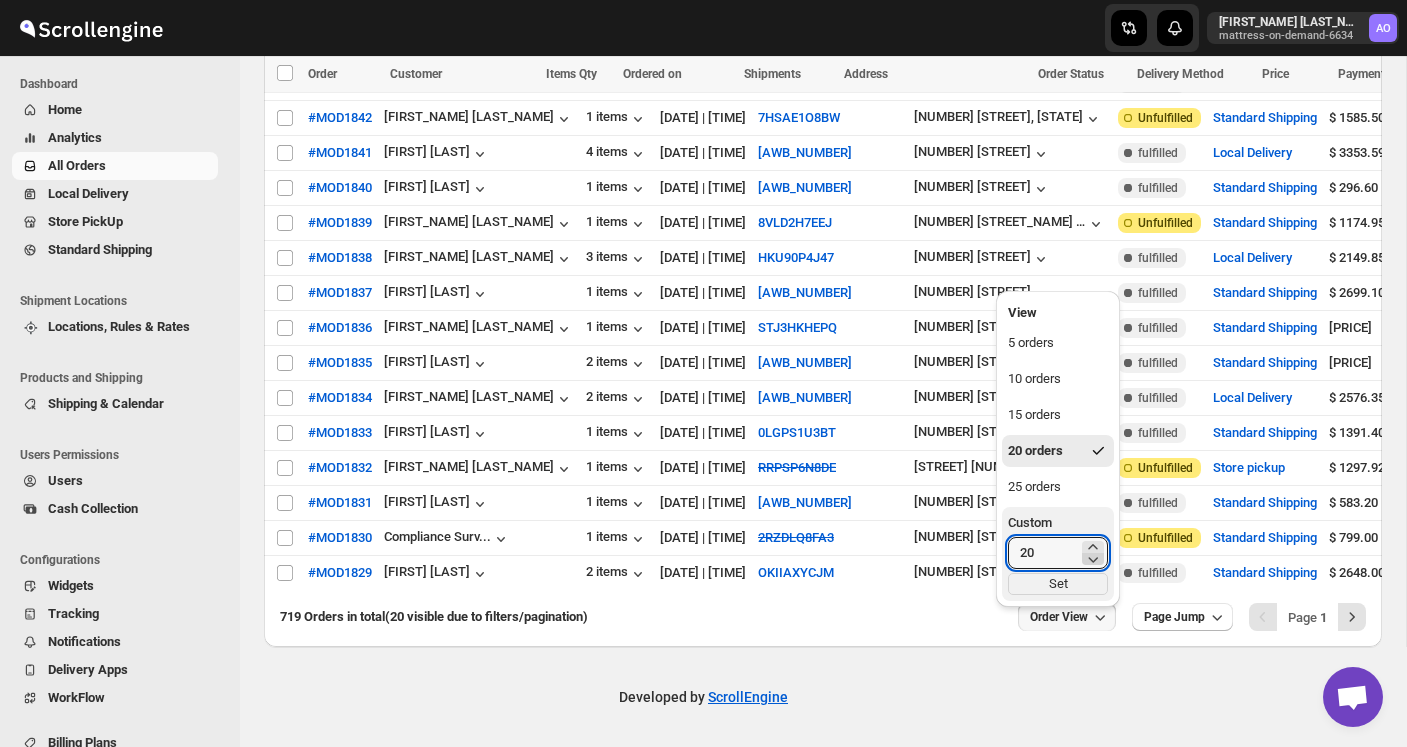 click 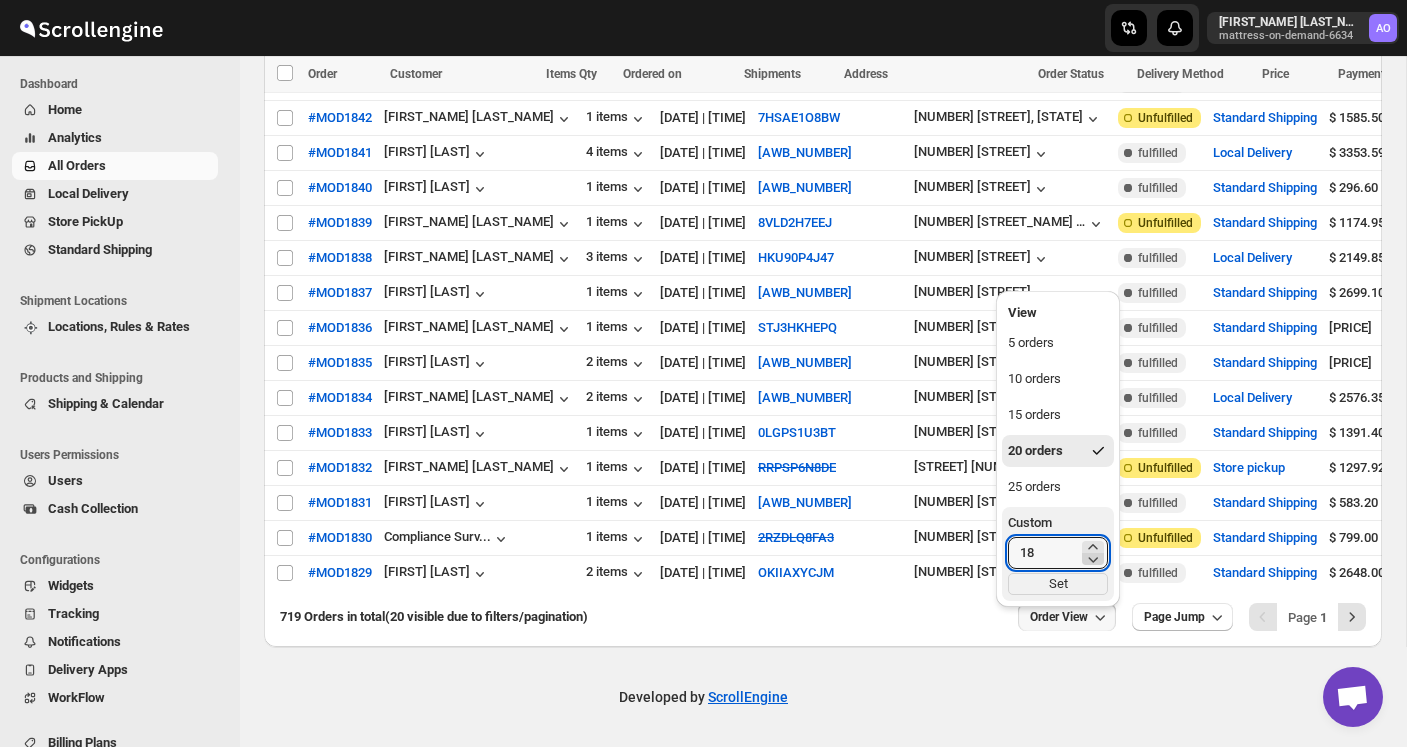 click 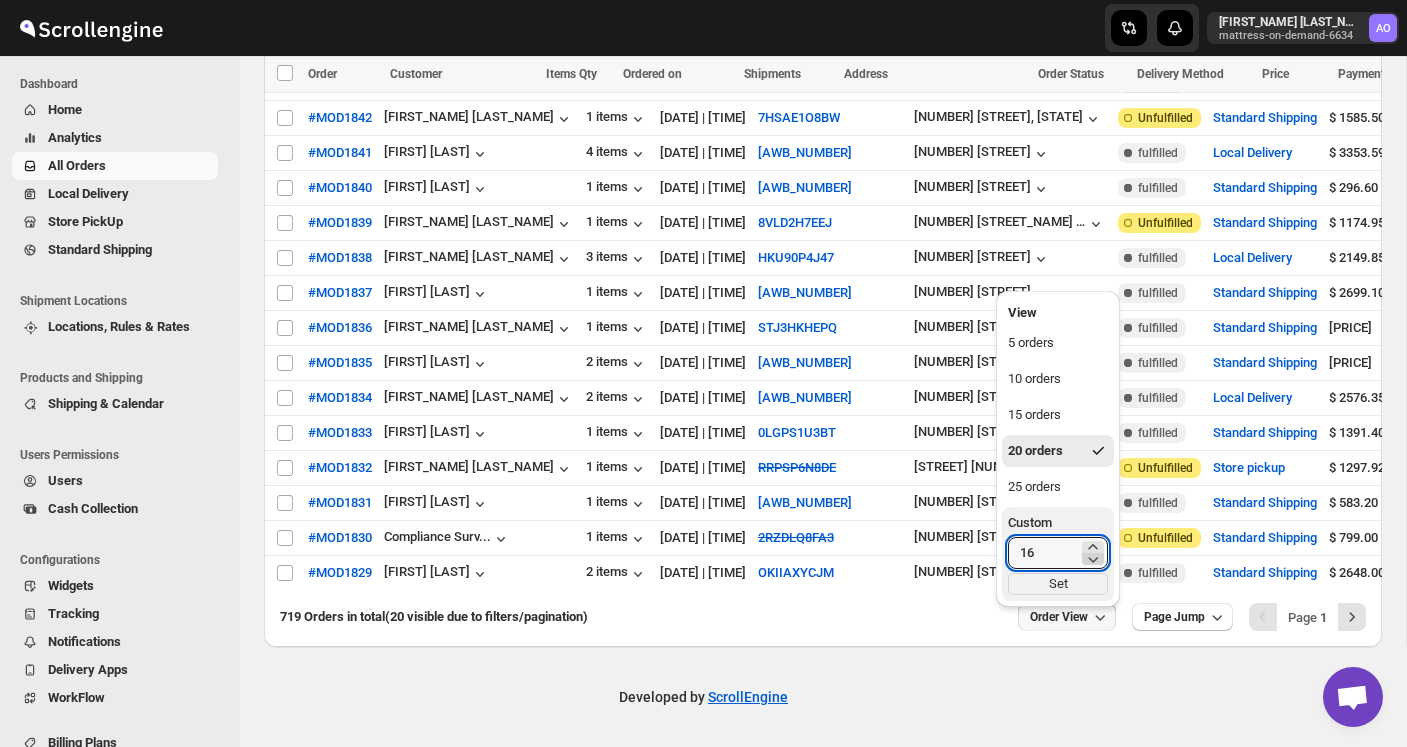 click 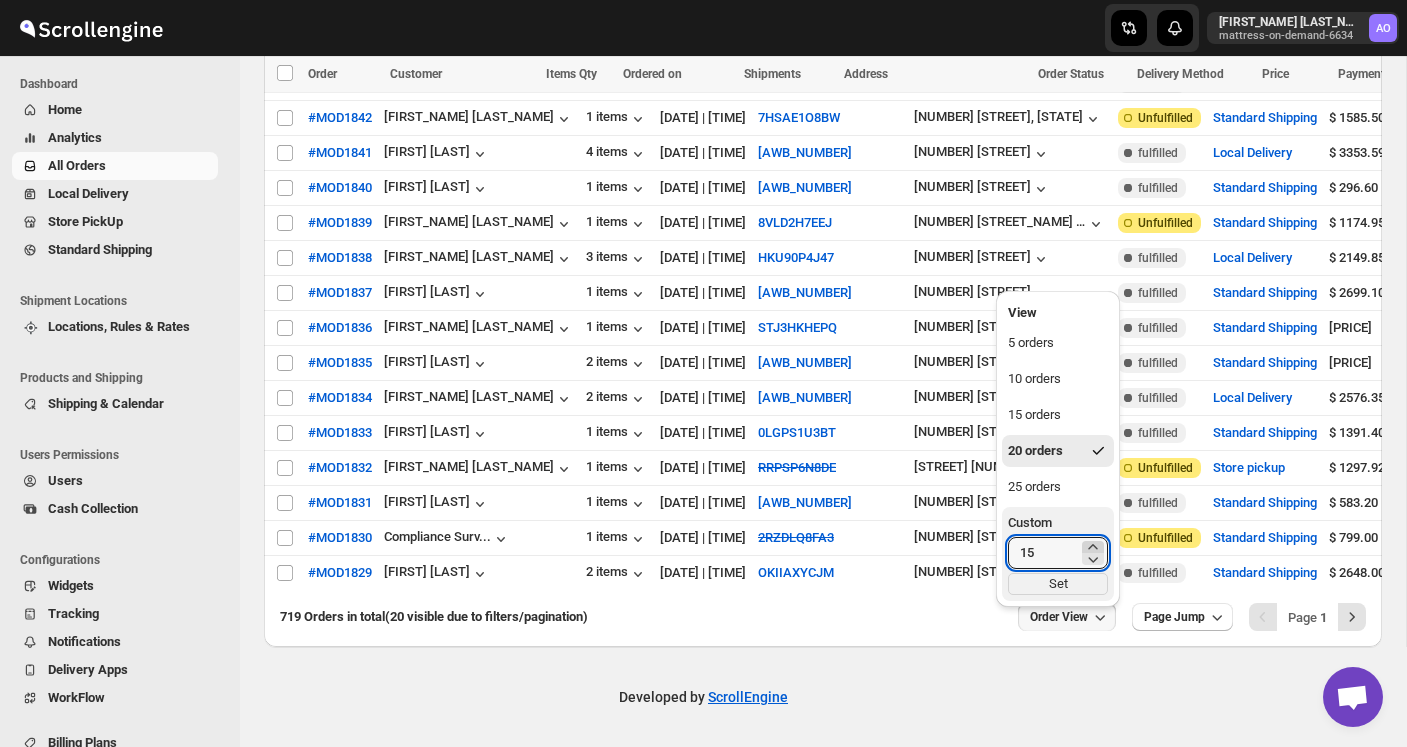click 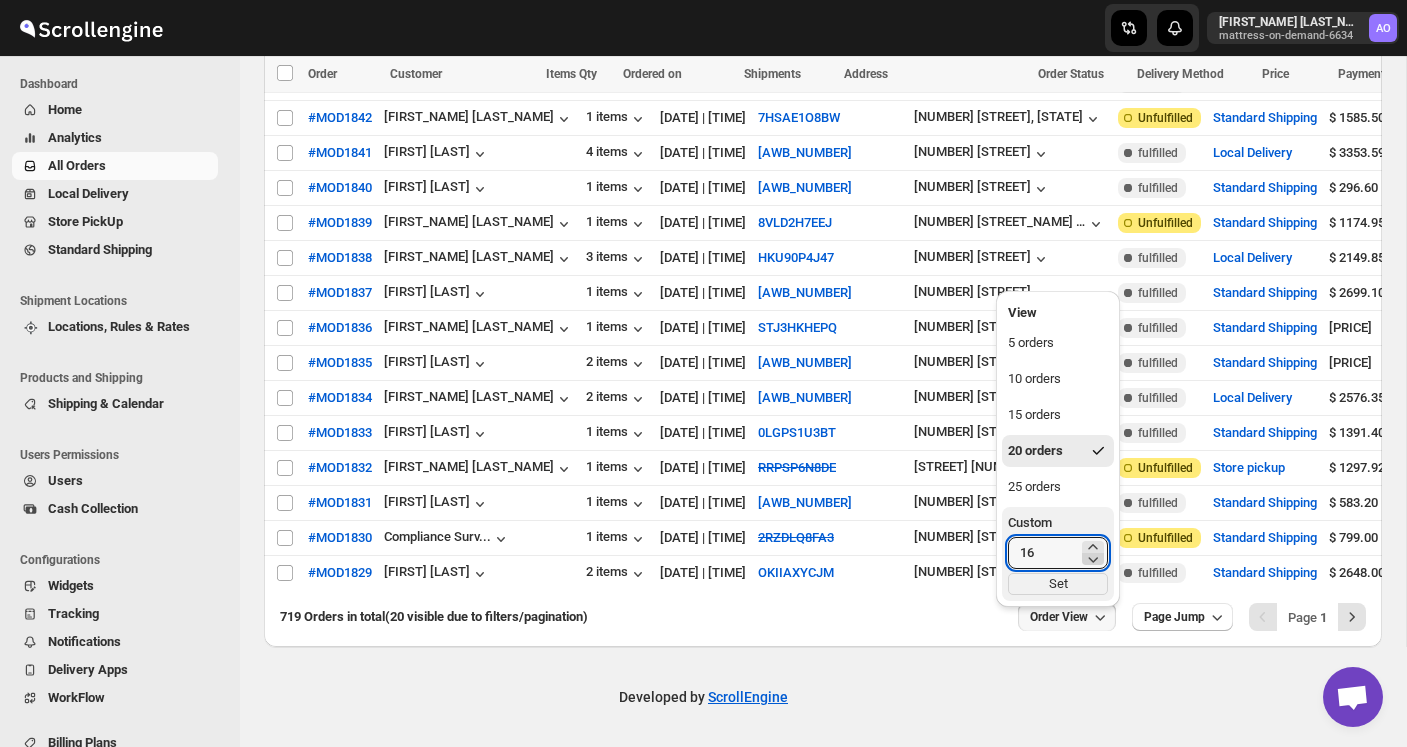 click 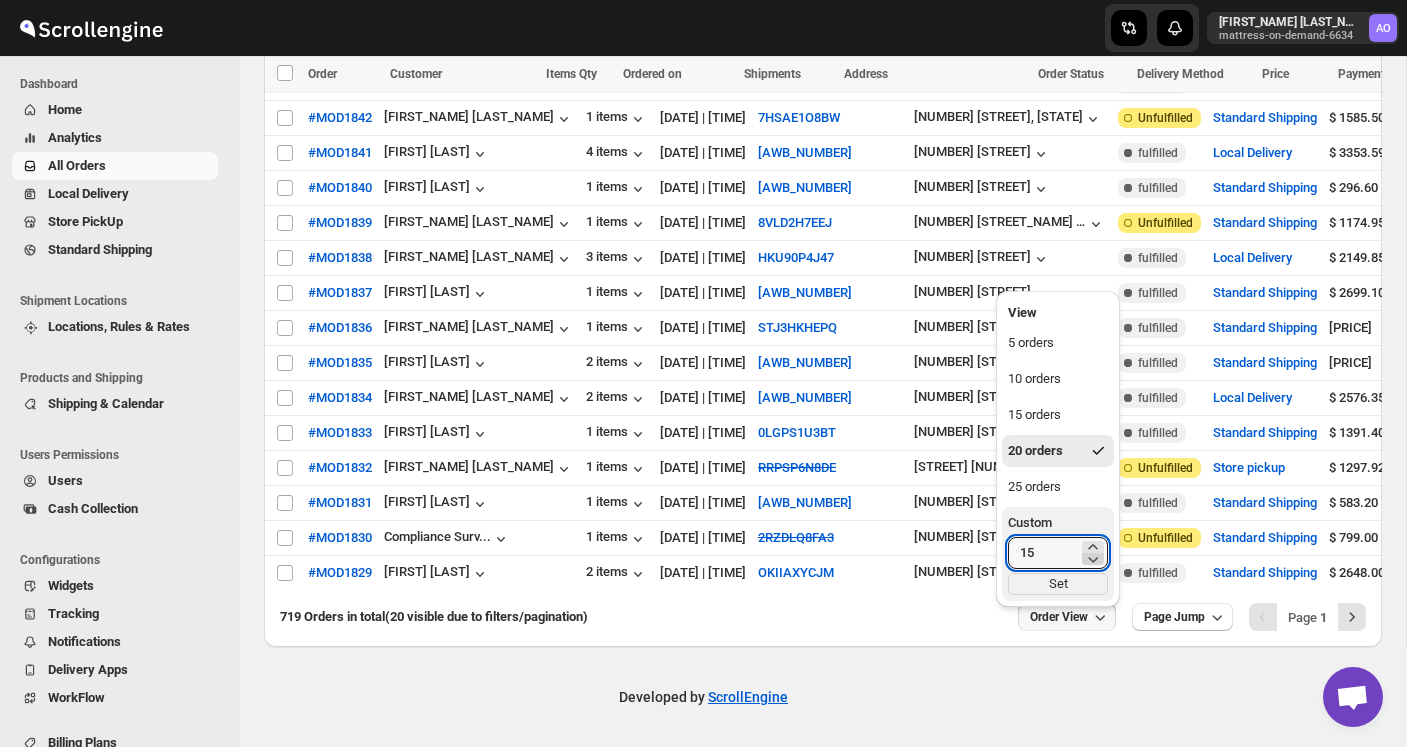 click 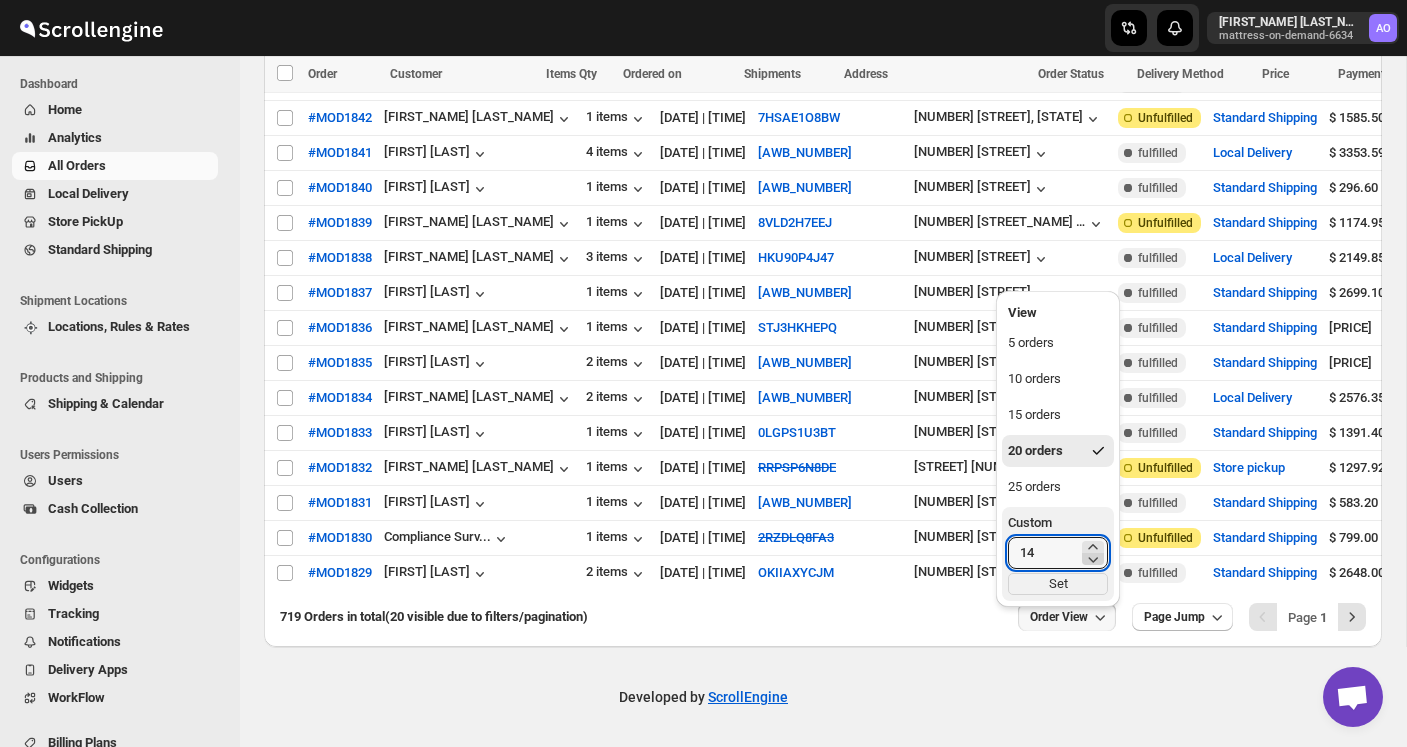 click 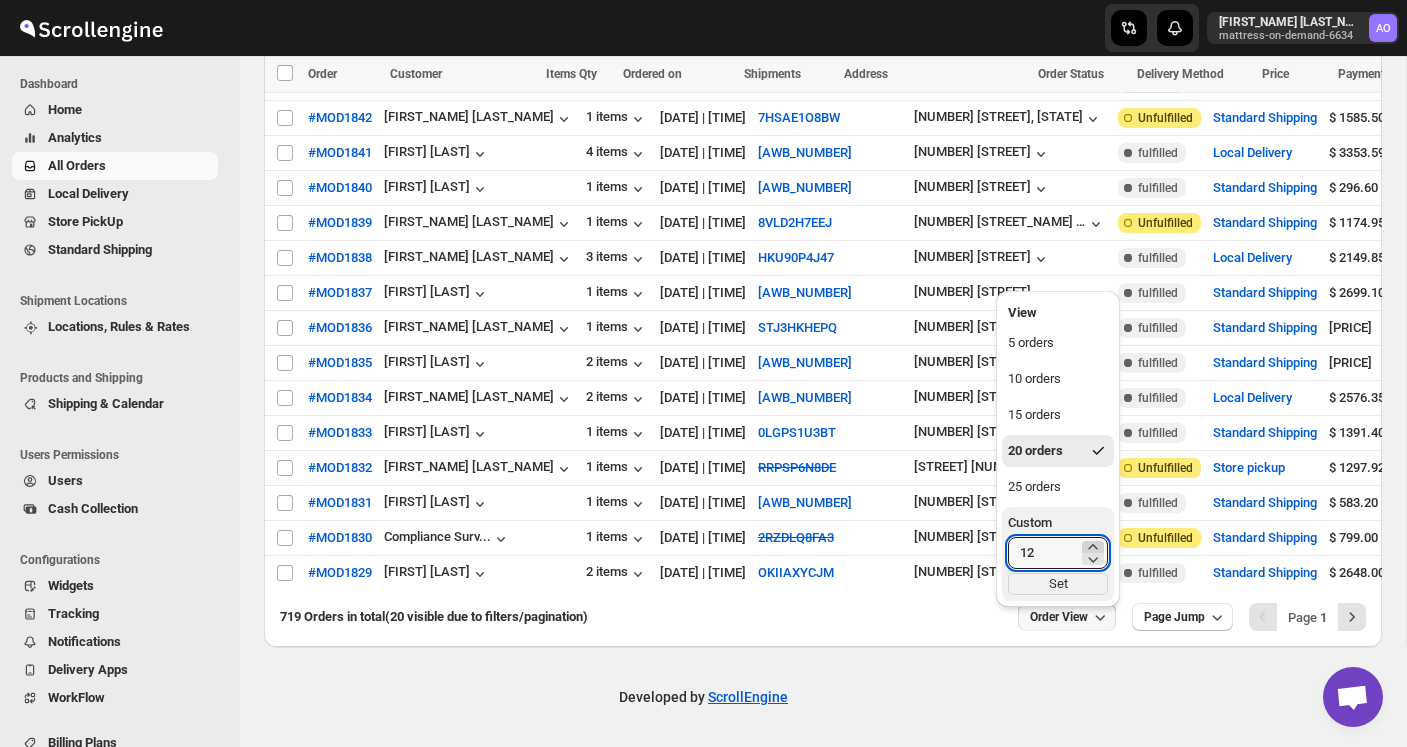 click at bounding box center (1093, 553) 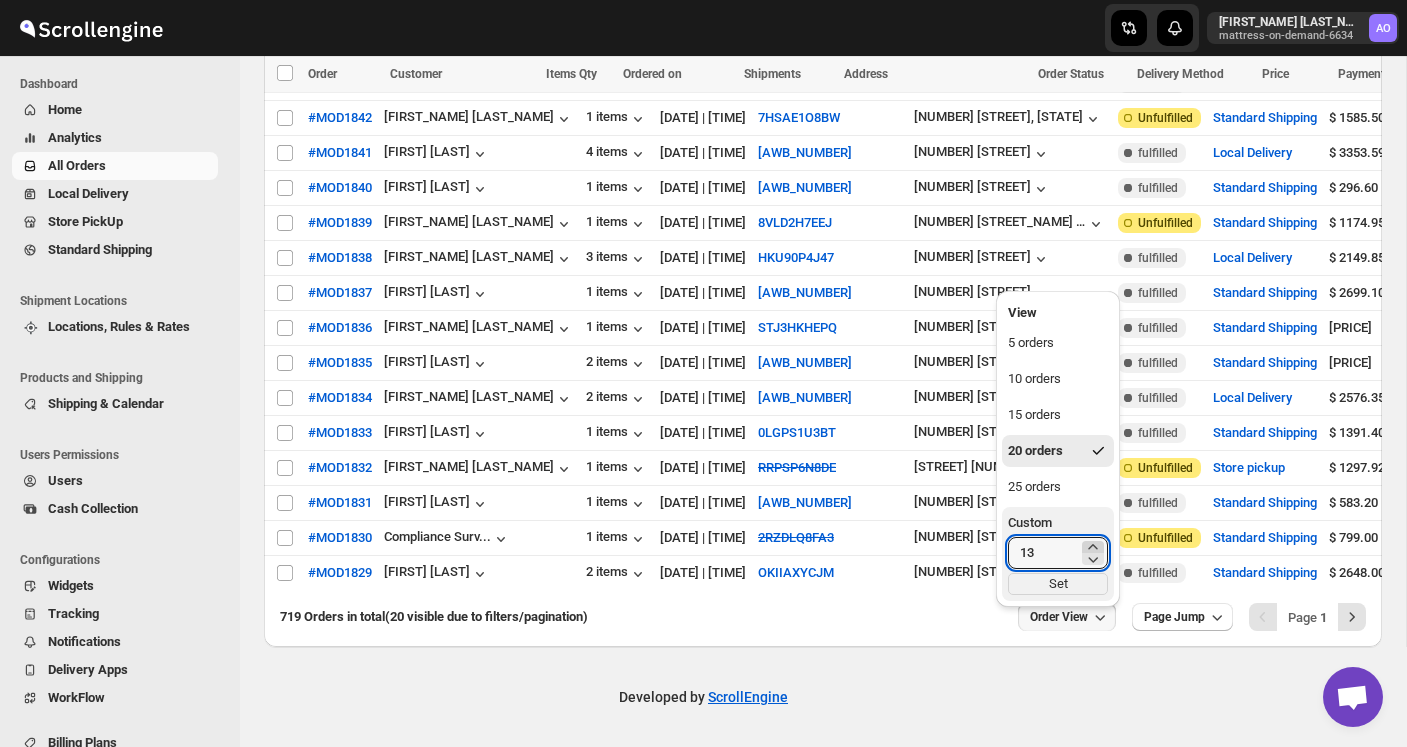 click 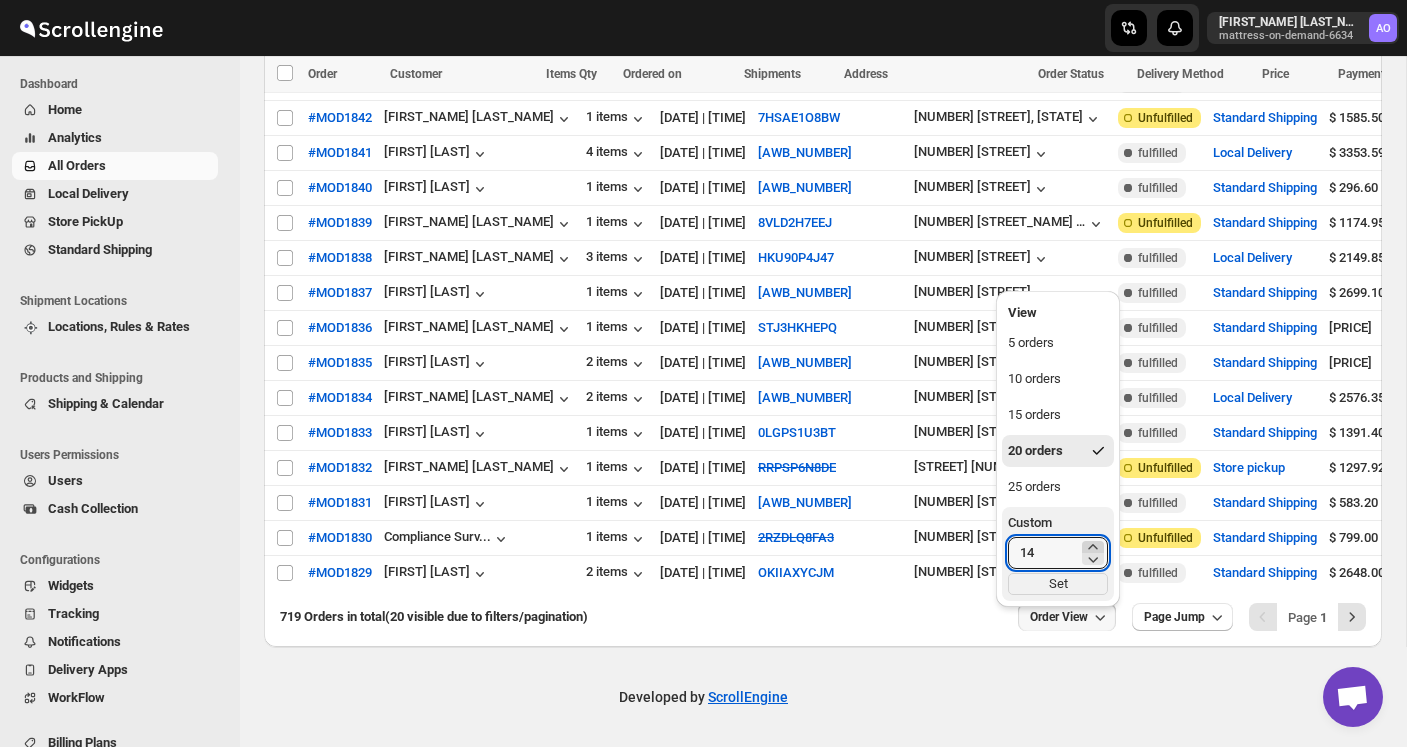 click 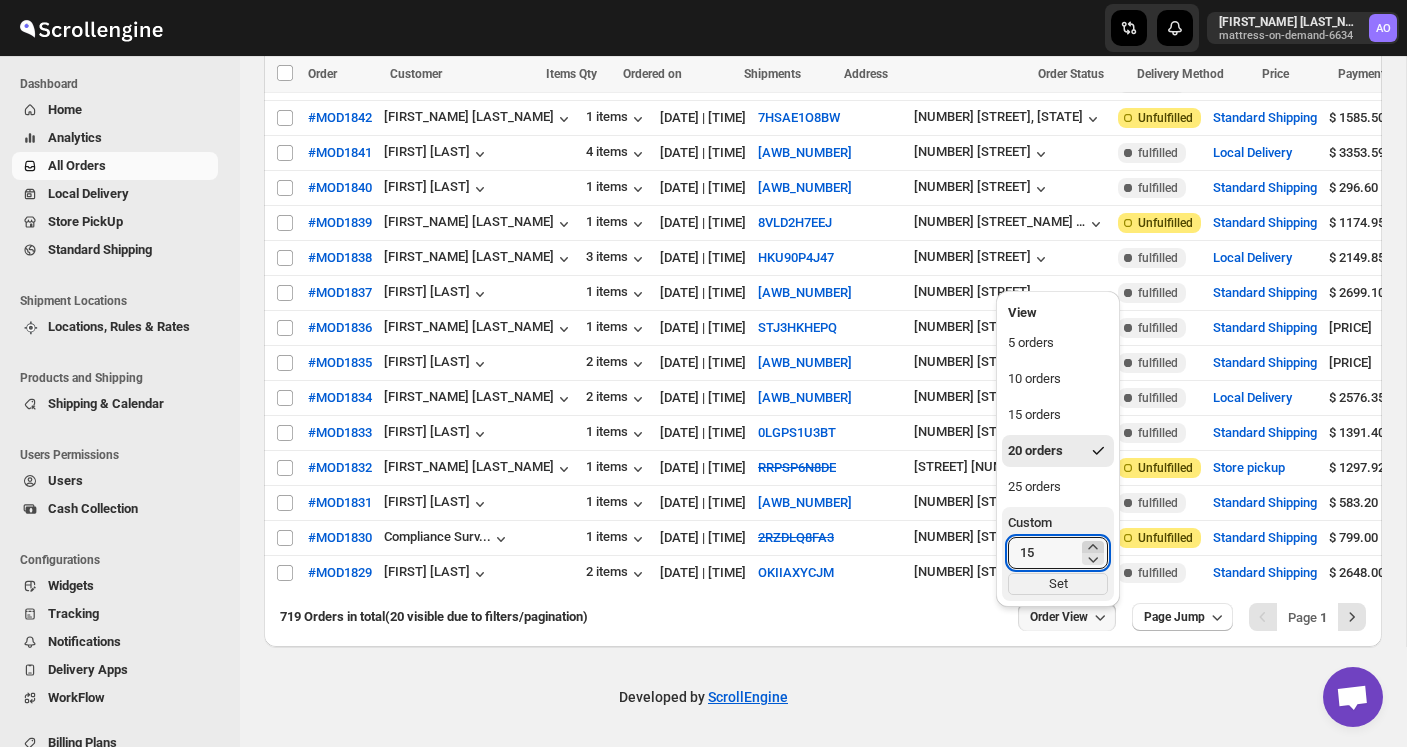 click 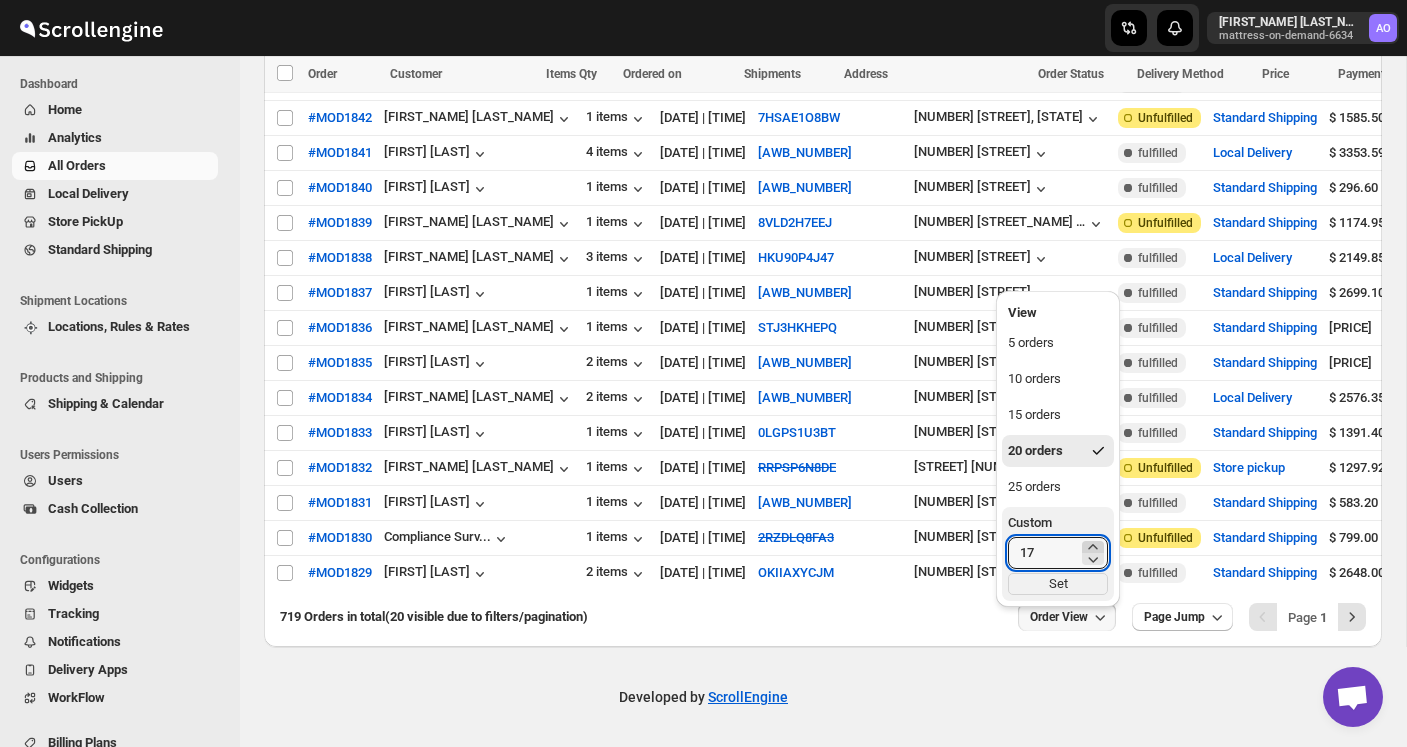 click 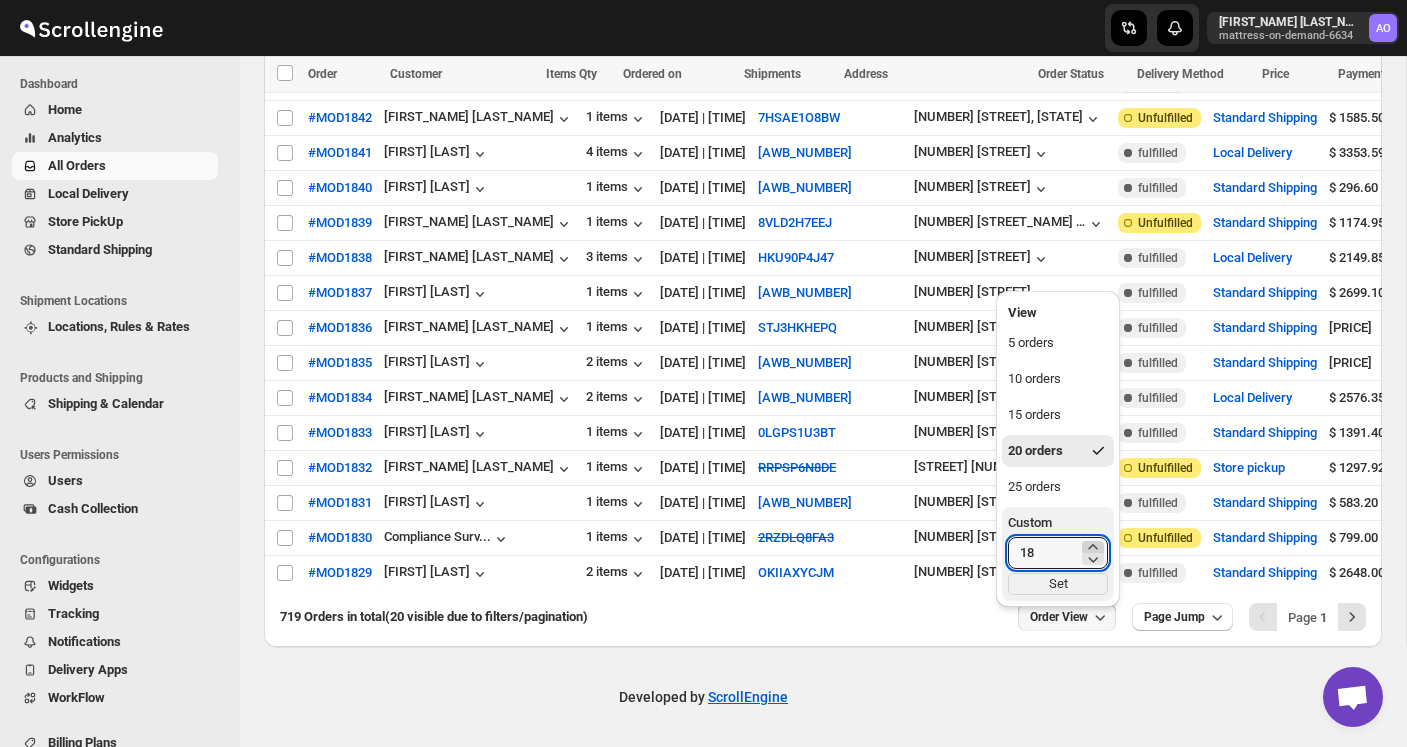 click 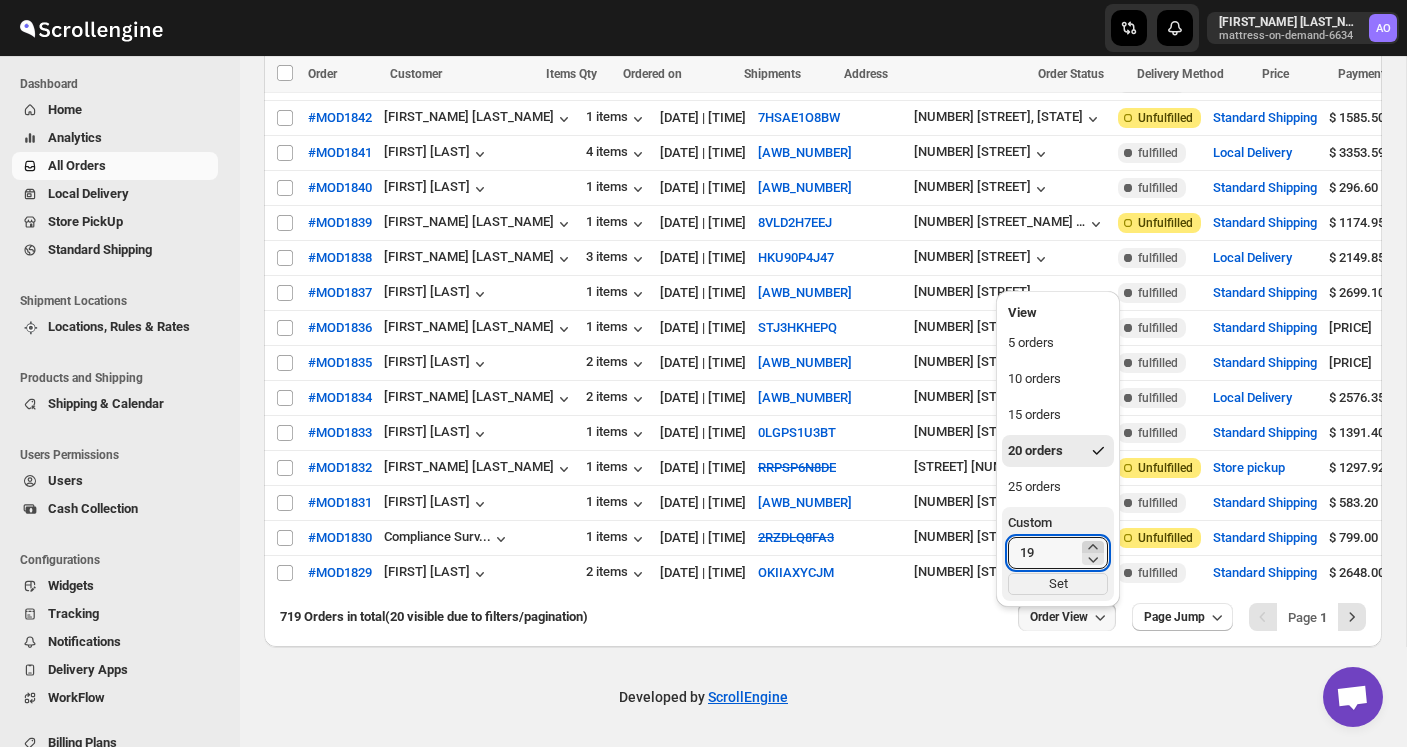click 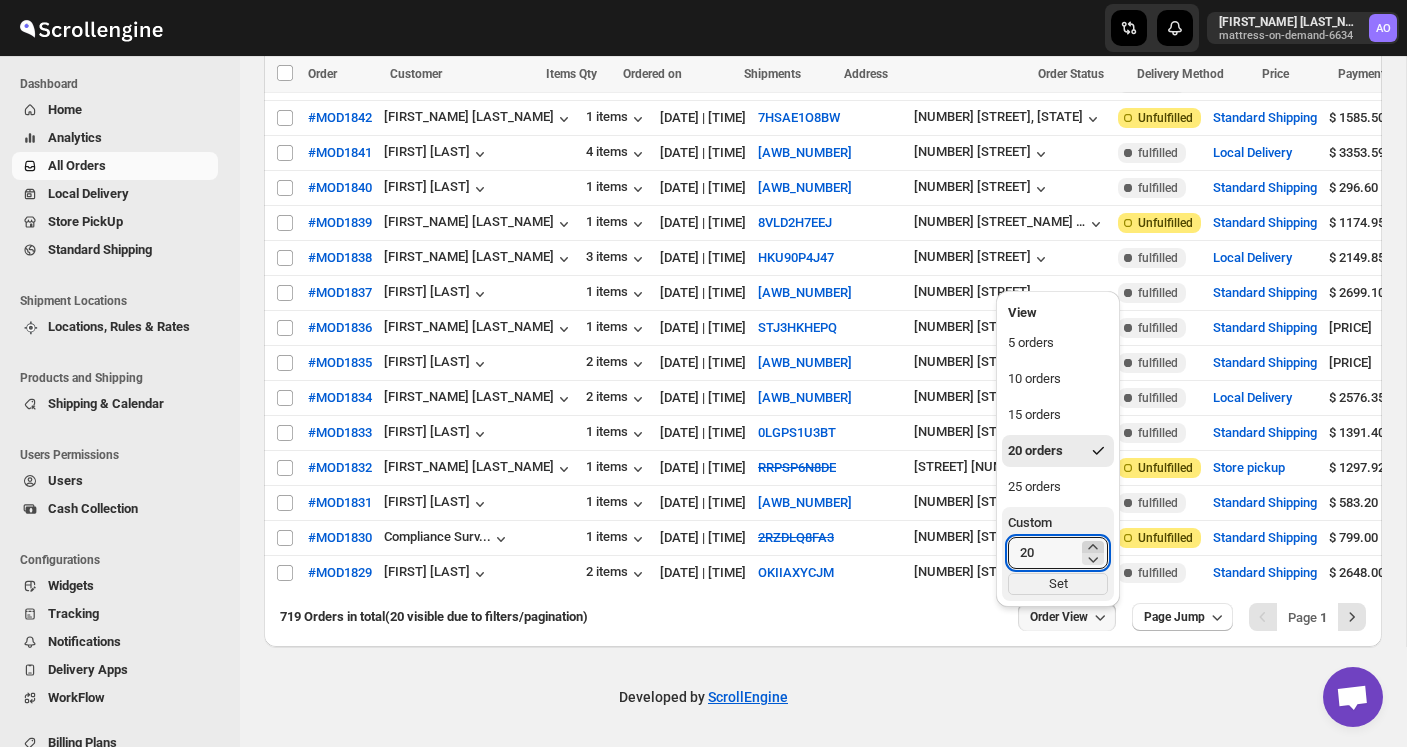 click 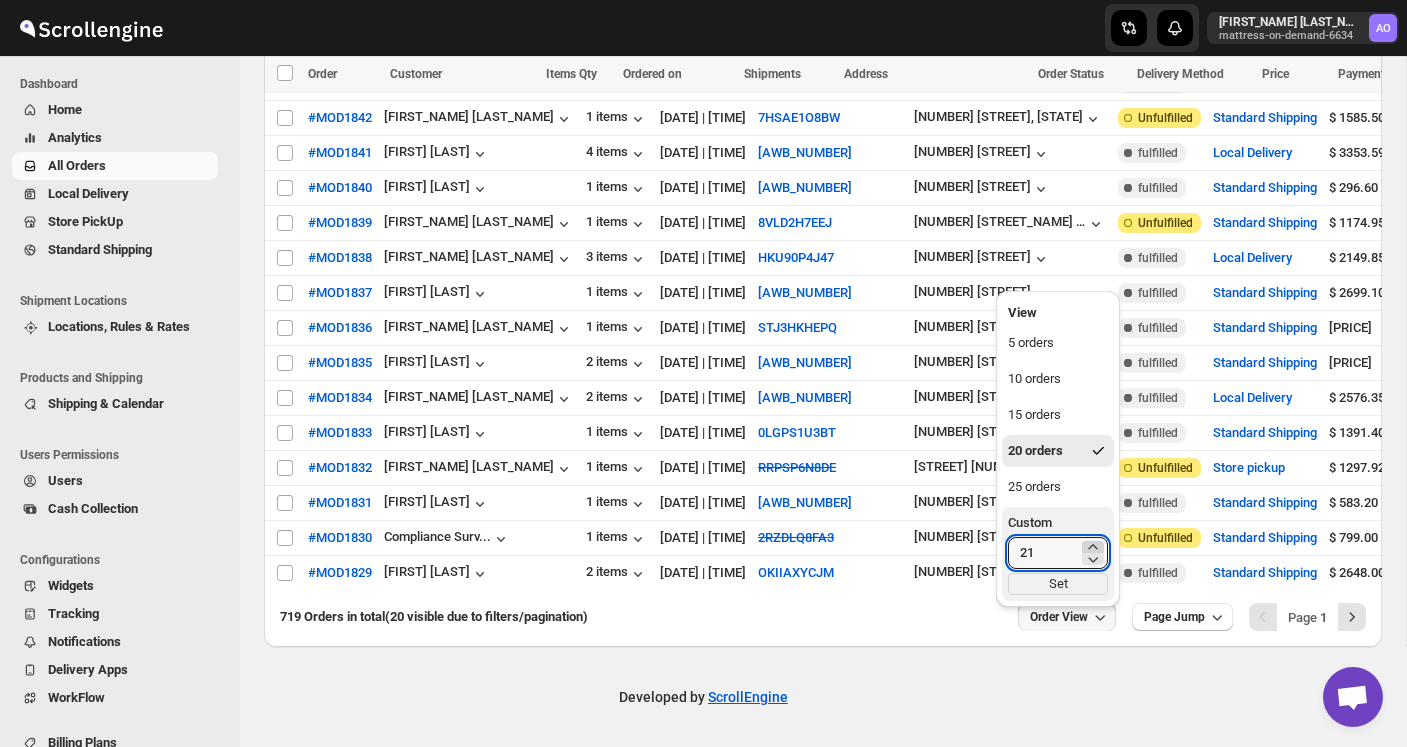 click 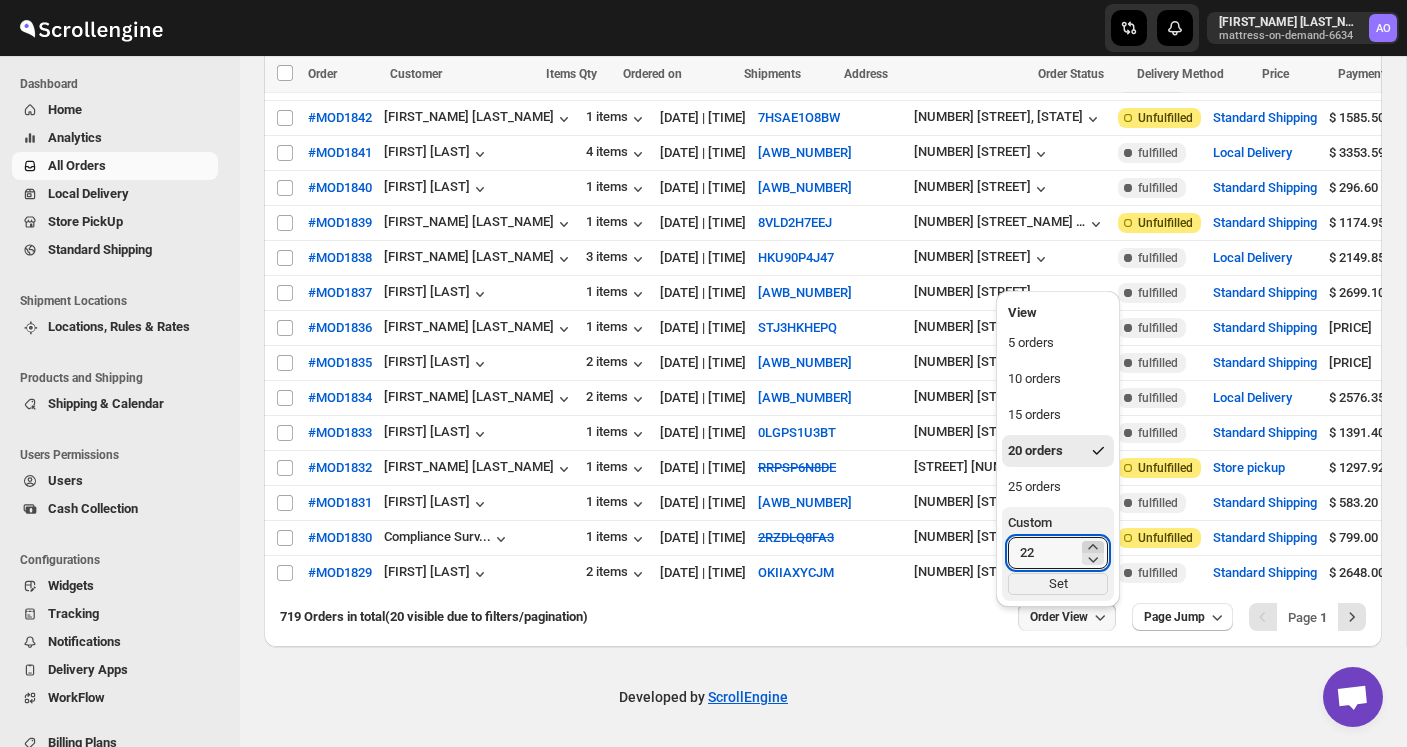 click 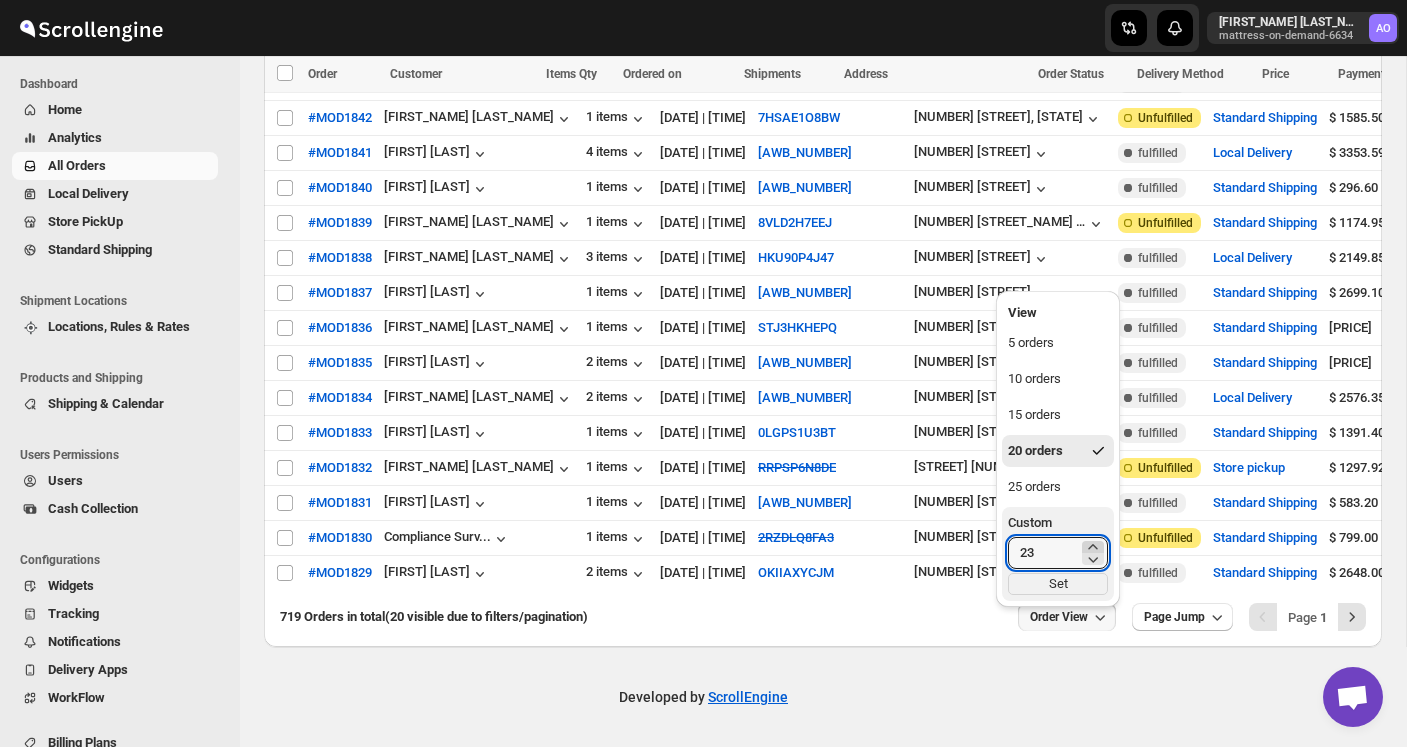 click 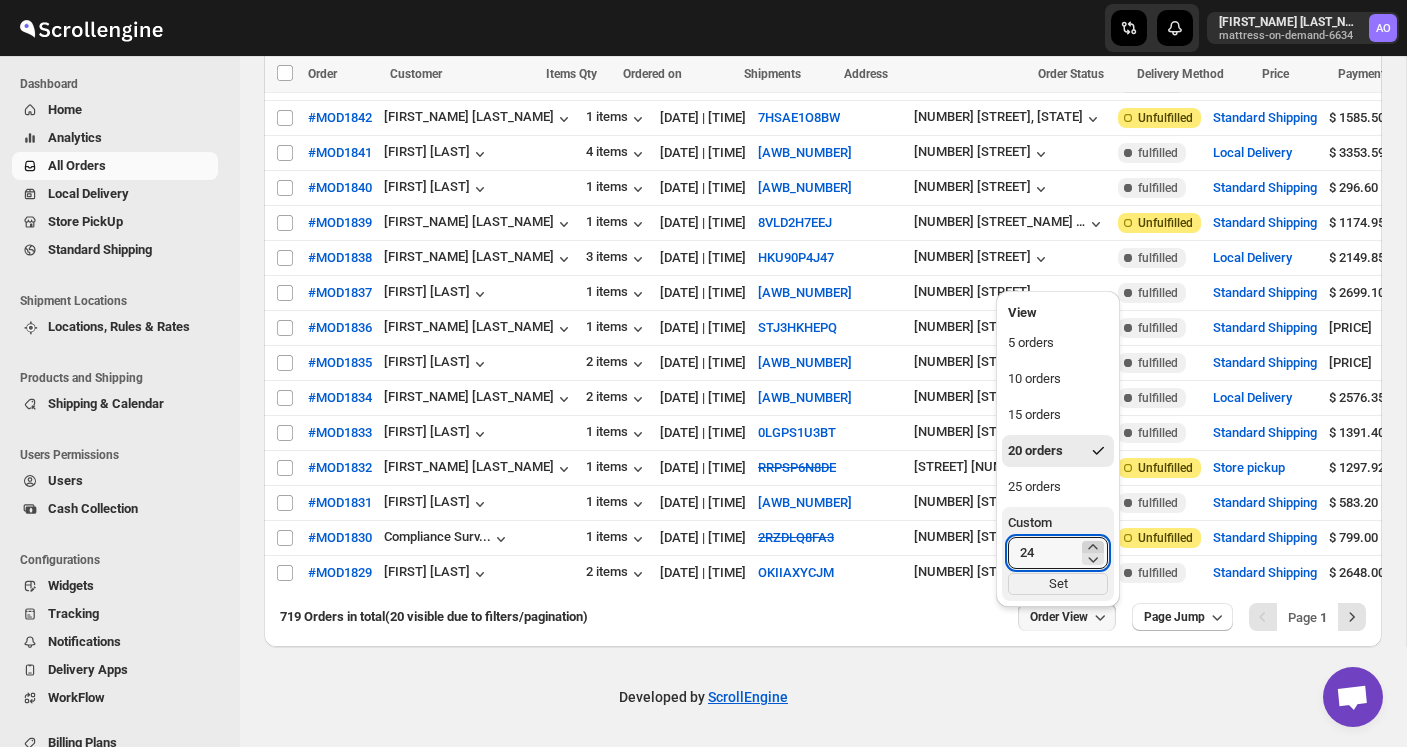 click 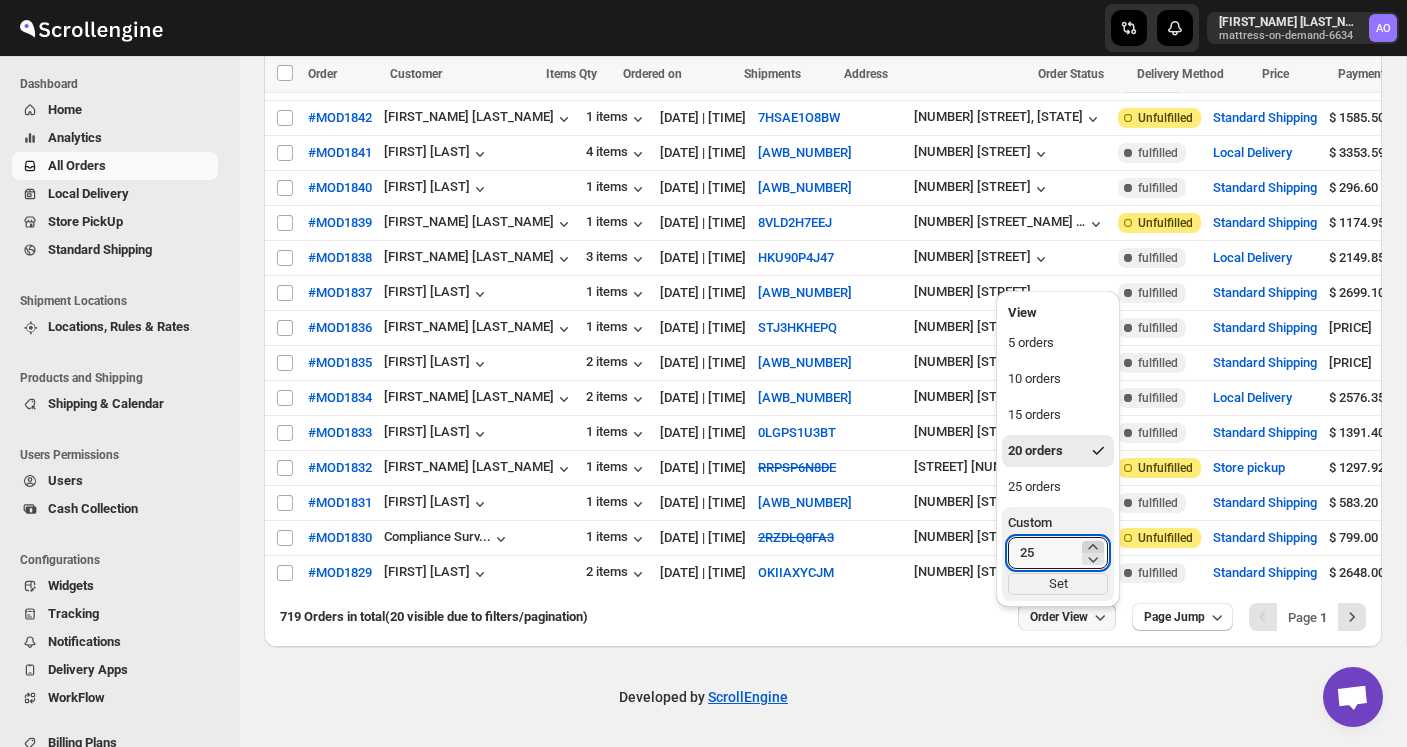 click 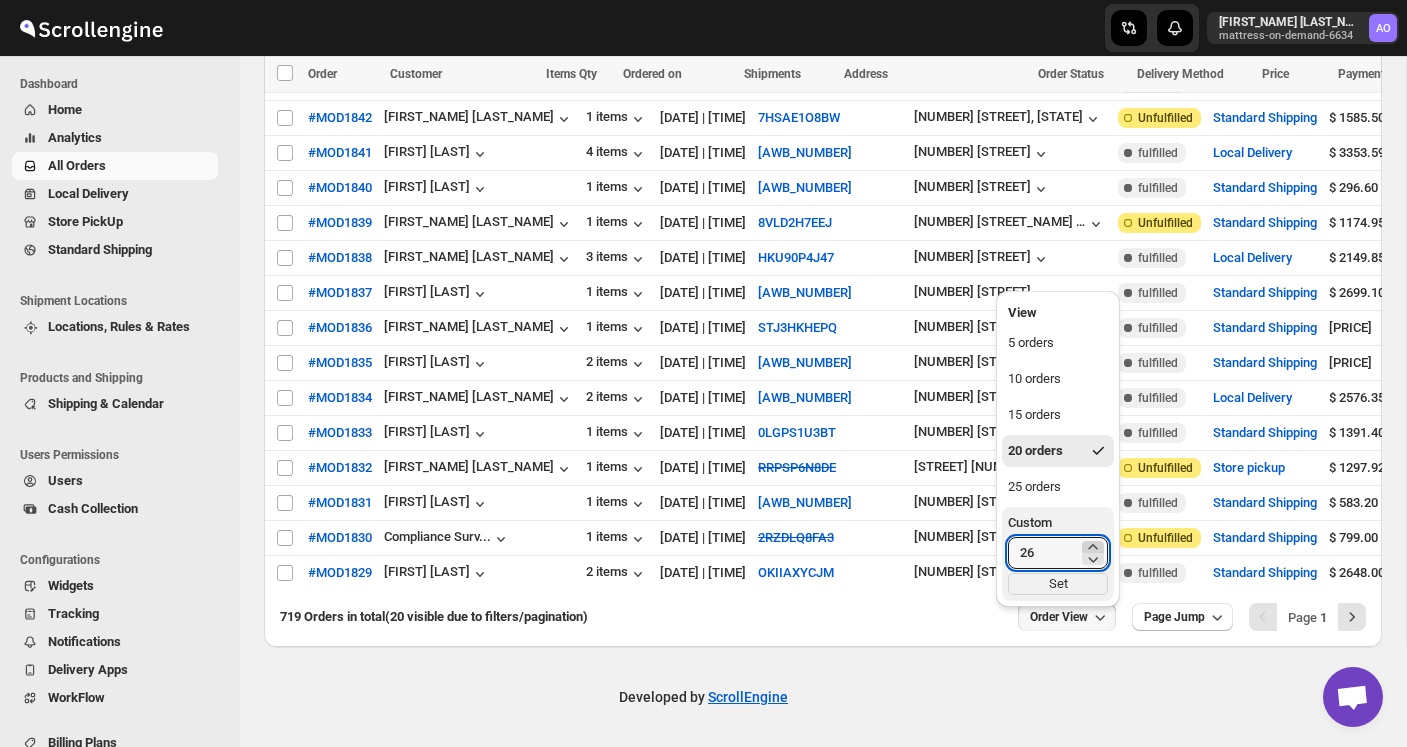 click 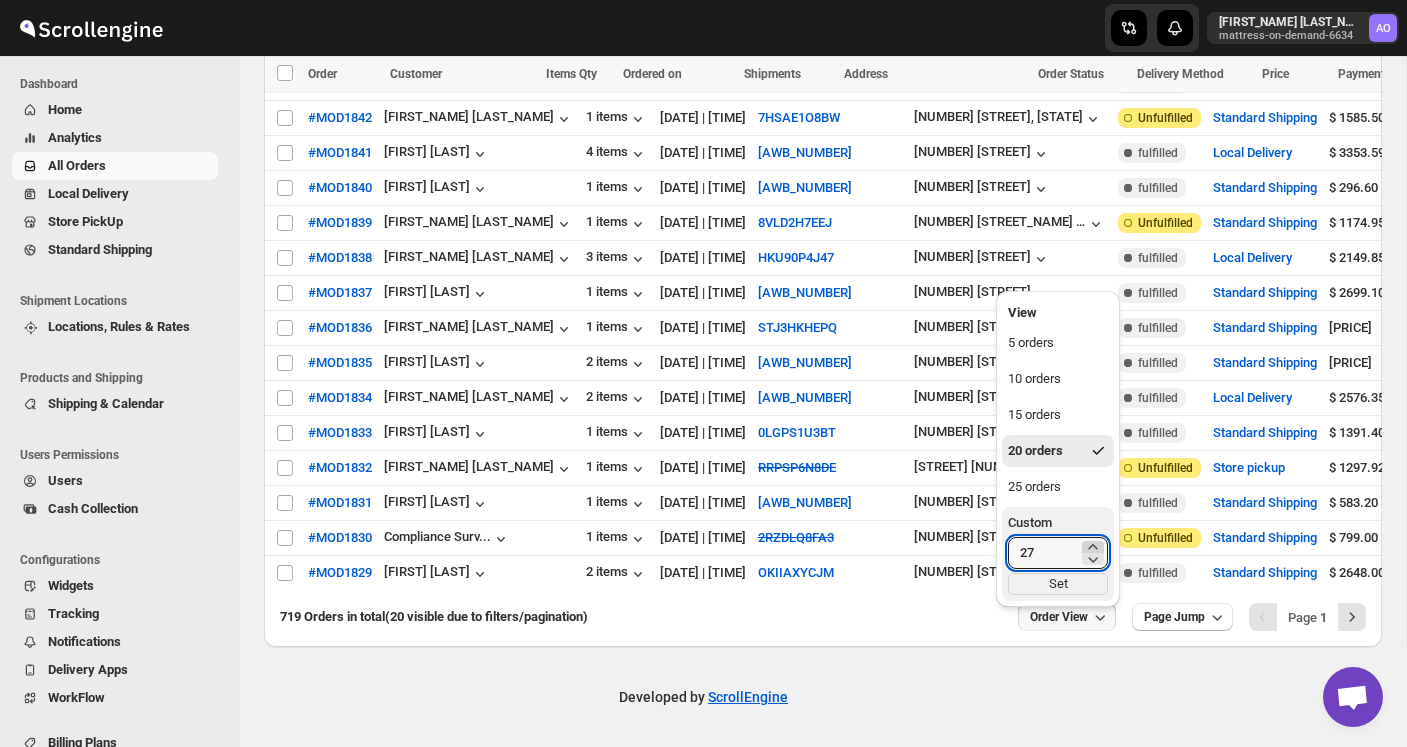 click 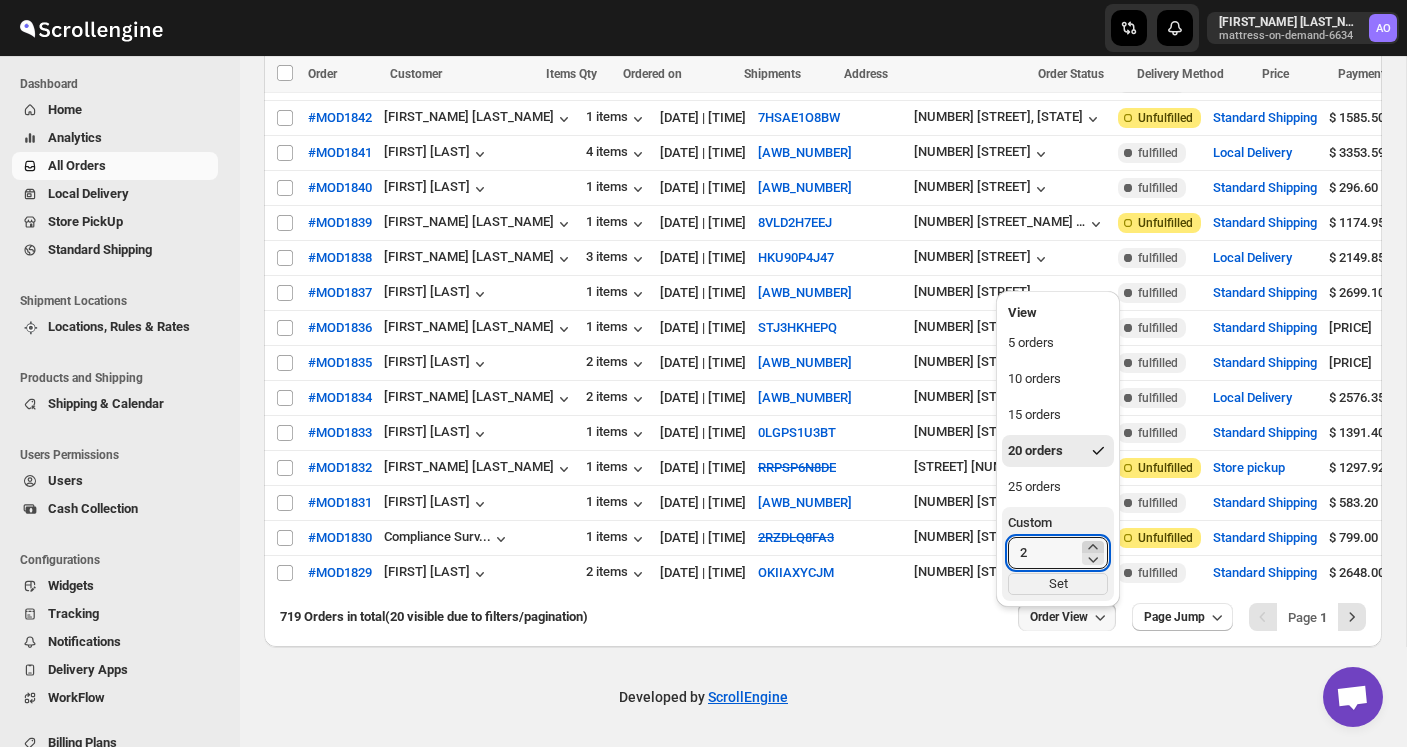 type on "2" 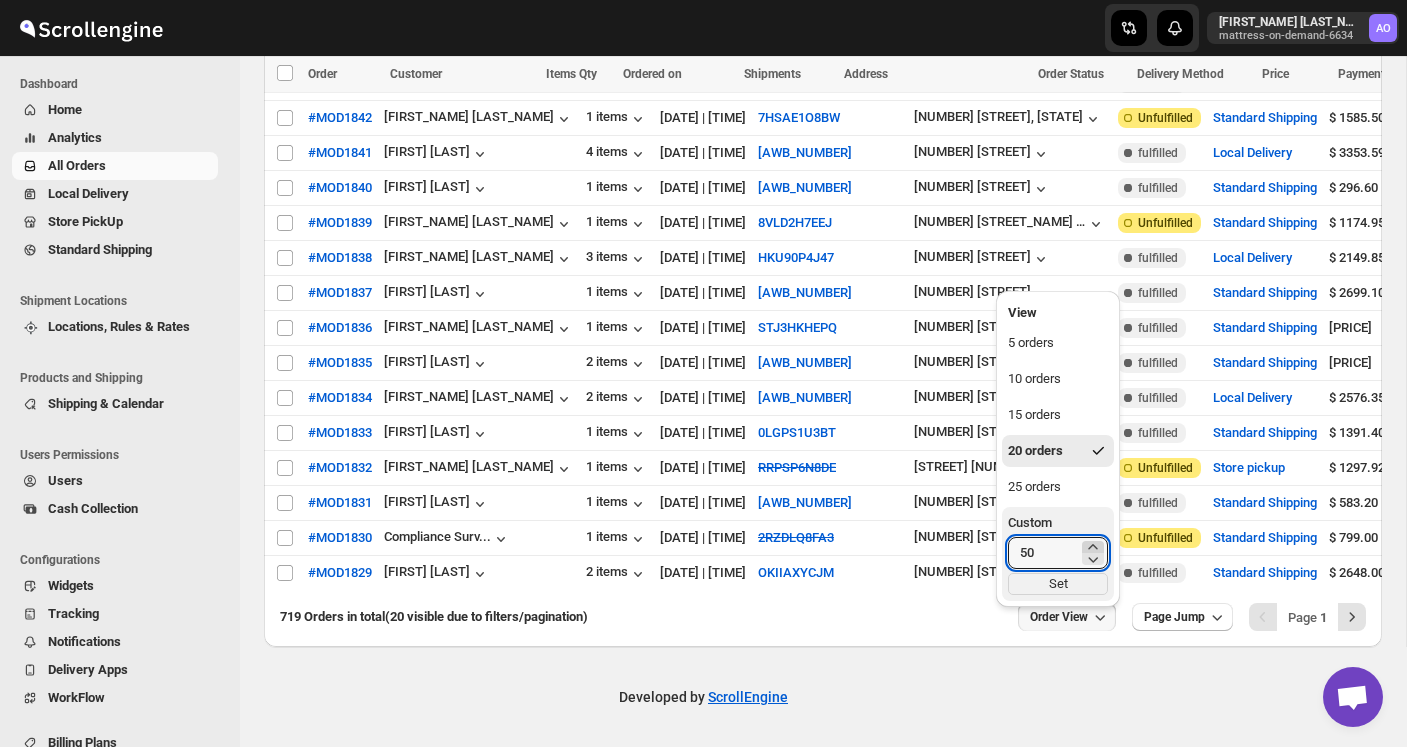 click 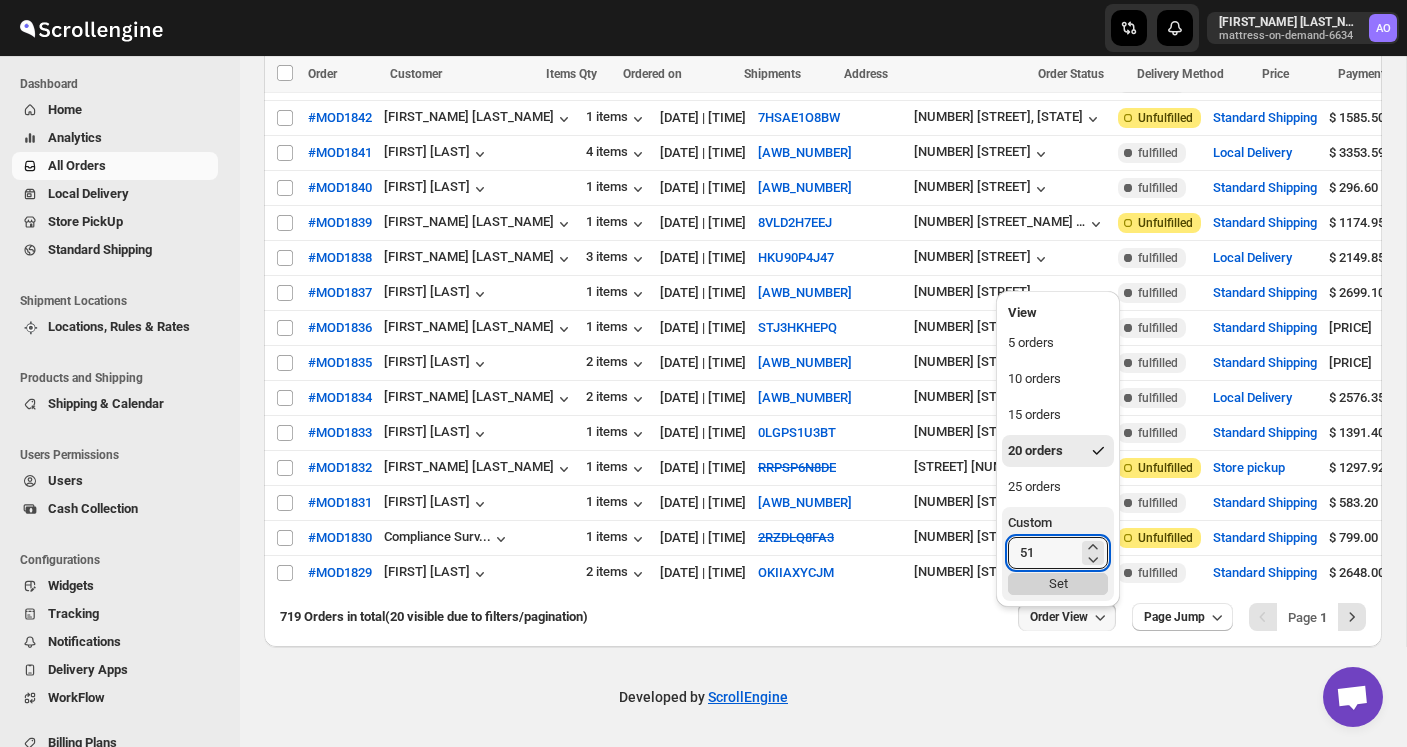 click on "Set" at bounding box center (1058, 584) 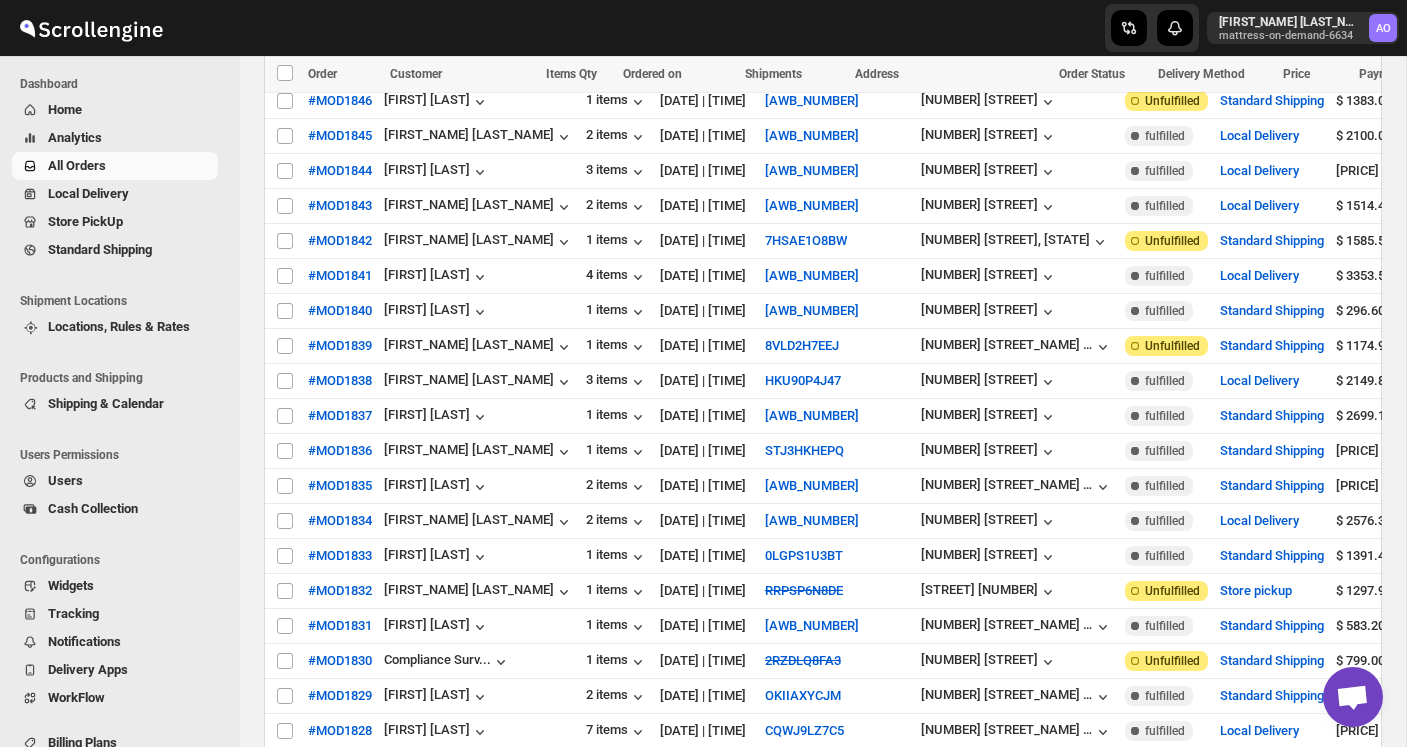 scroll, scrollTop: 518, scrollLeft: 0, axis: vertical 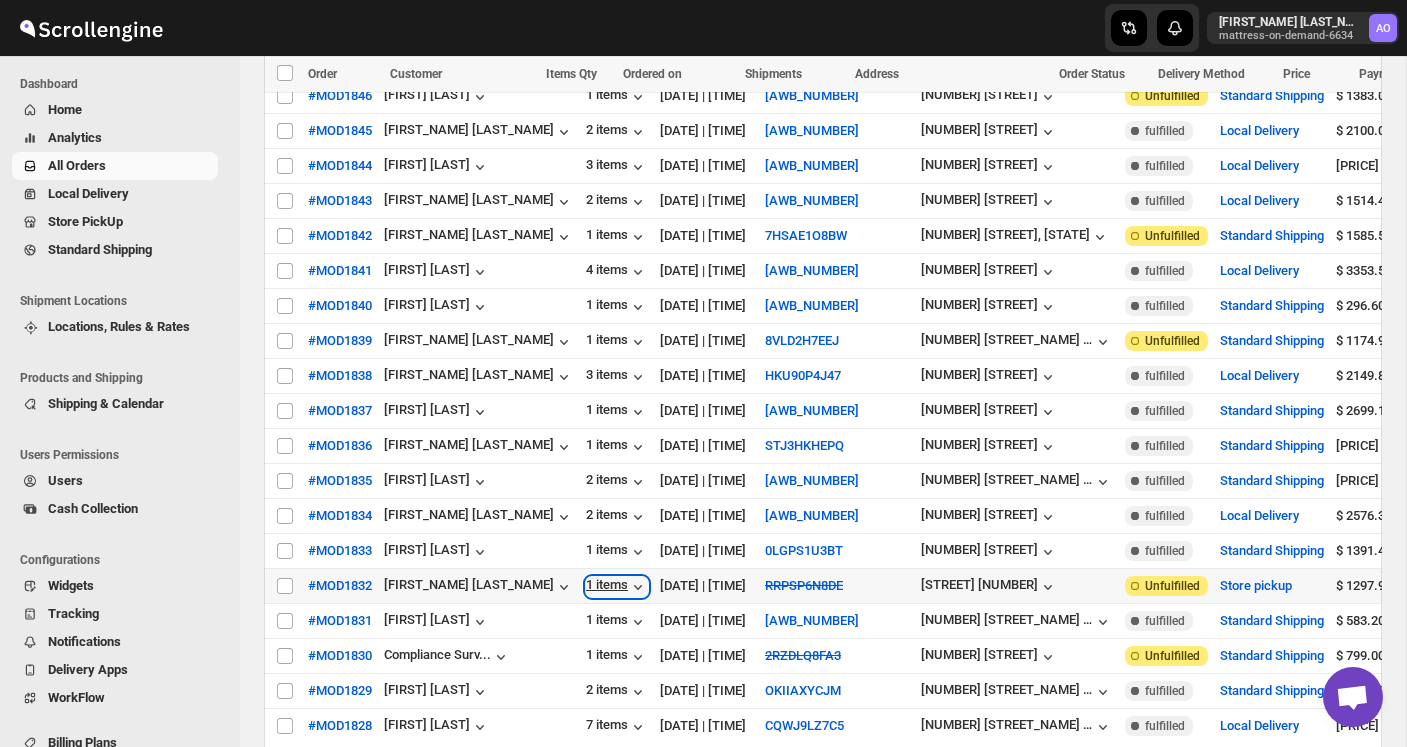 click on "1 items" at bounding box center [617, 587] 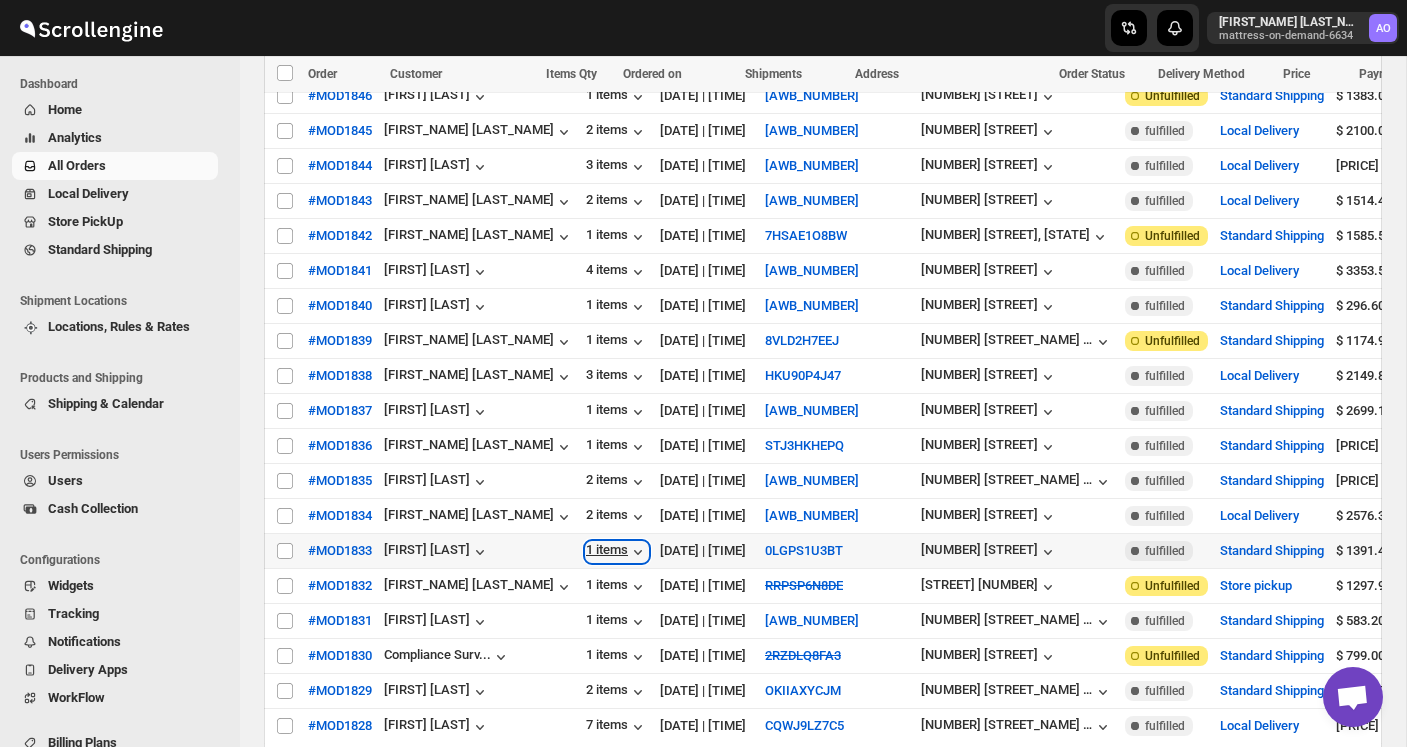 click on "1 items" at bounding box center [617, 552] 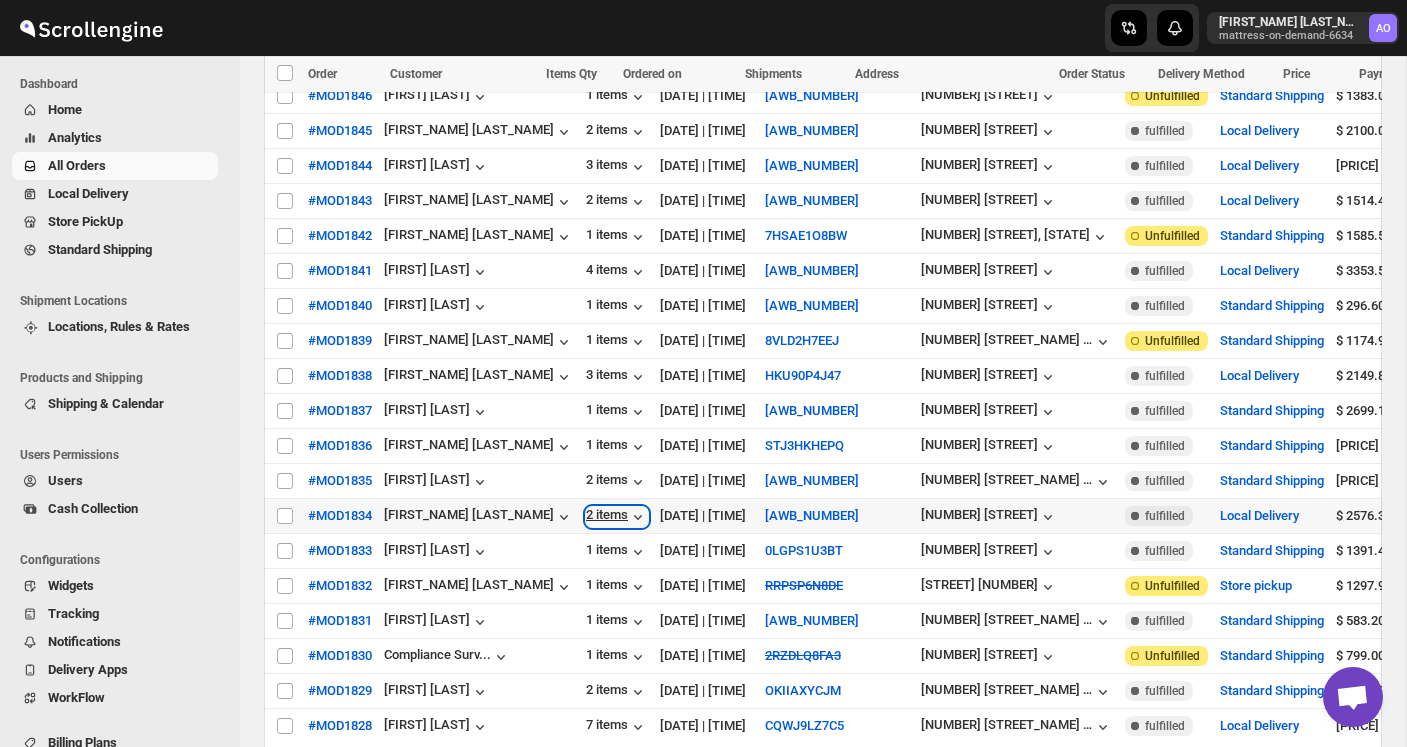 click on "2    items" at bounding box center (617, 517) 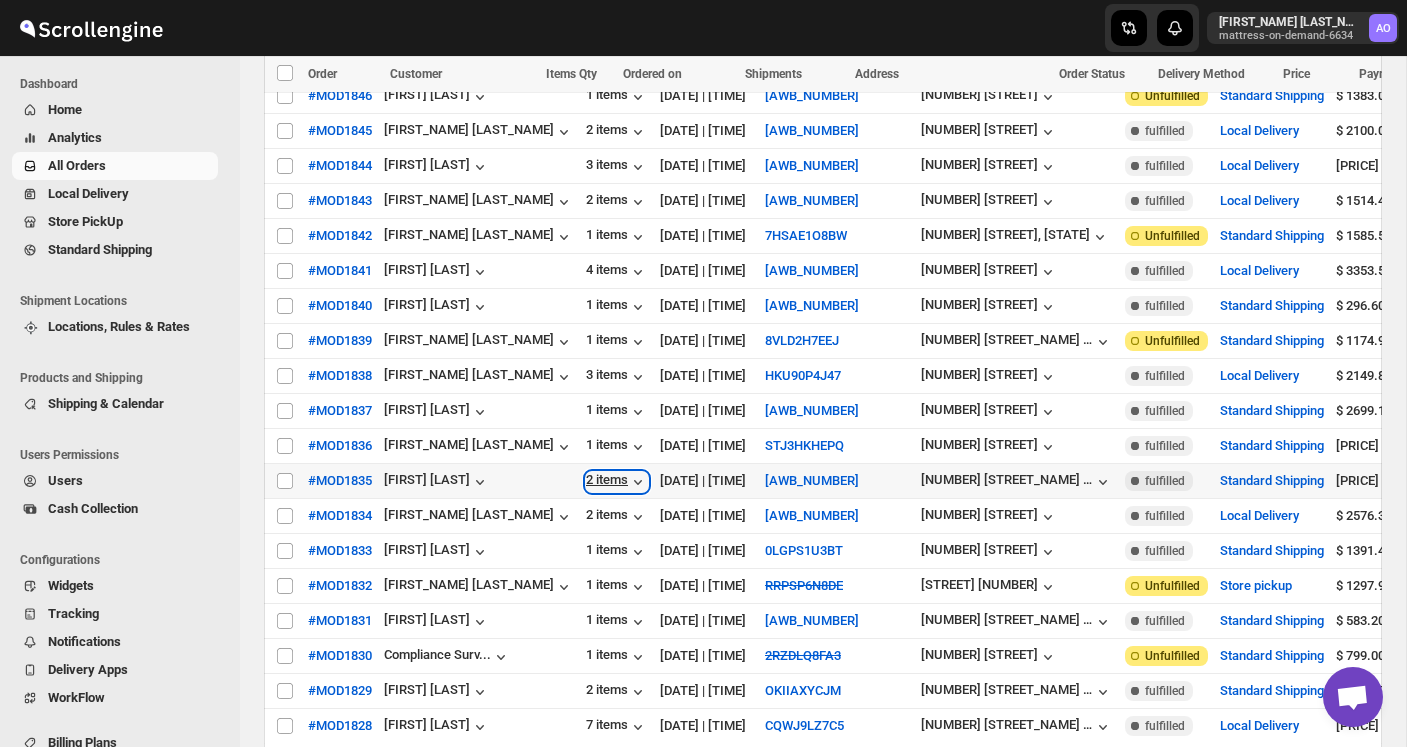 click on "2    items" at bounding box center [617, 482] 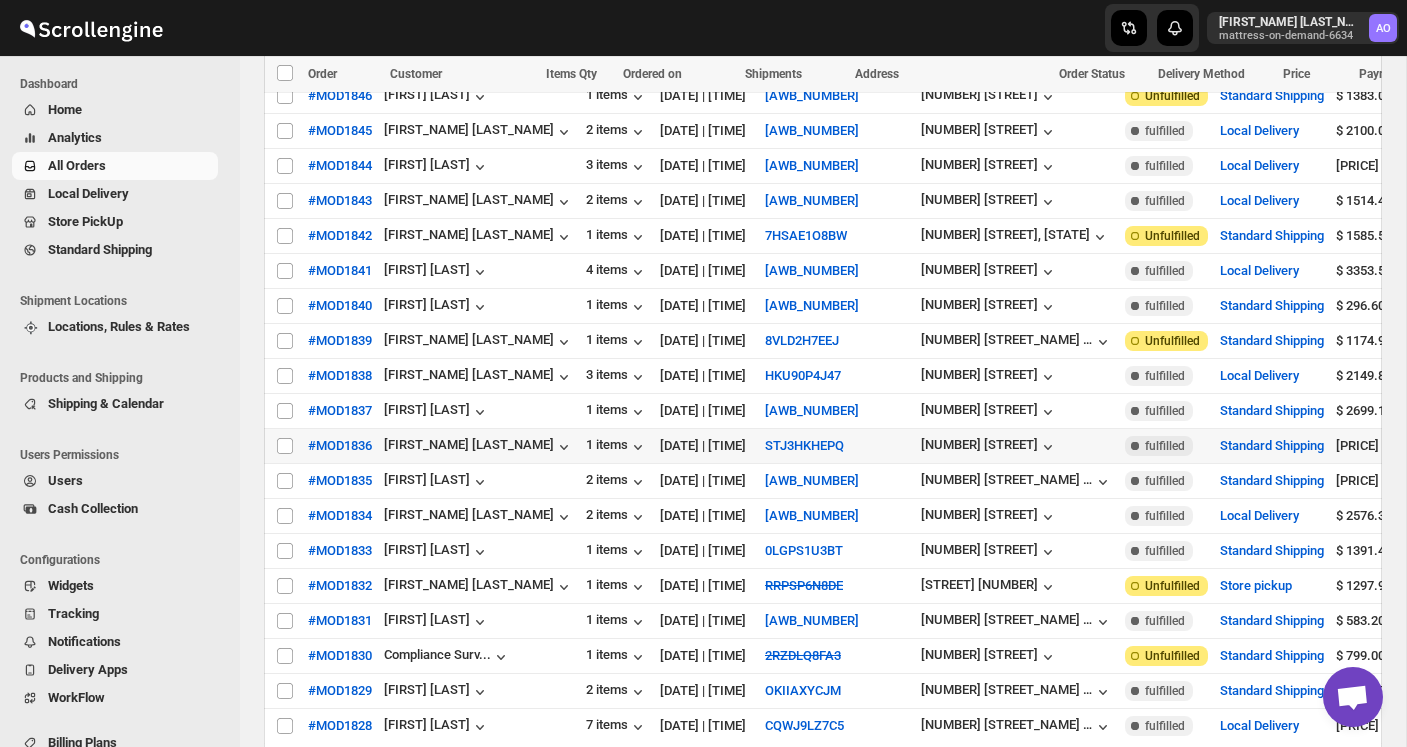 click on "1 items" at bounding box center [617, 446] 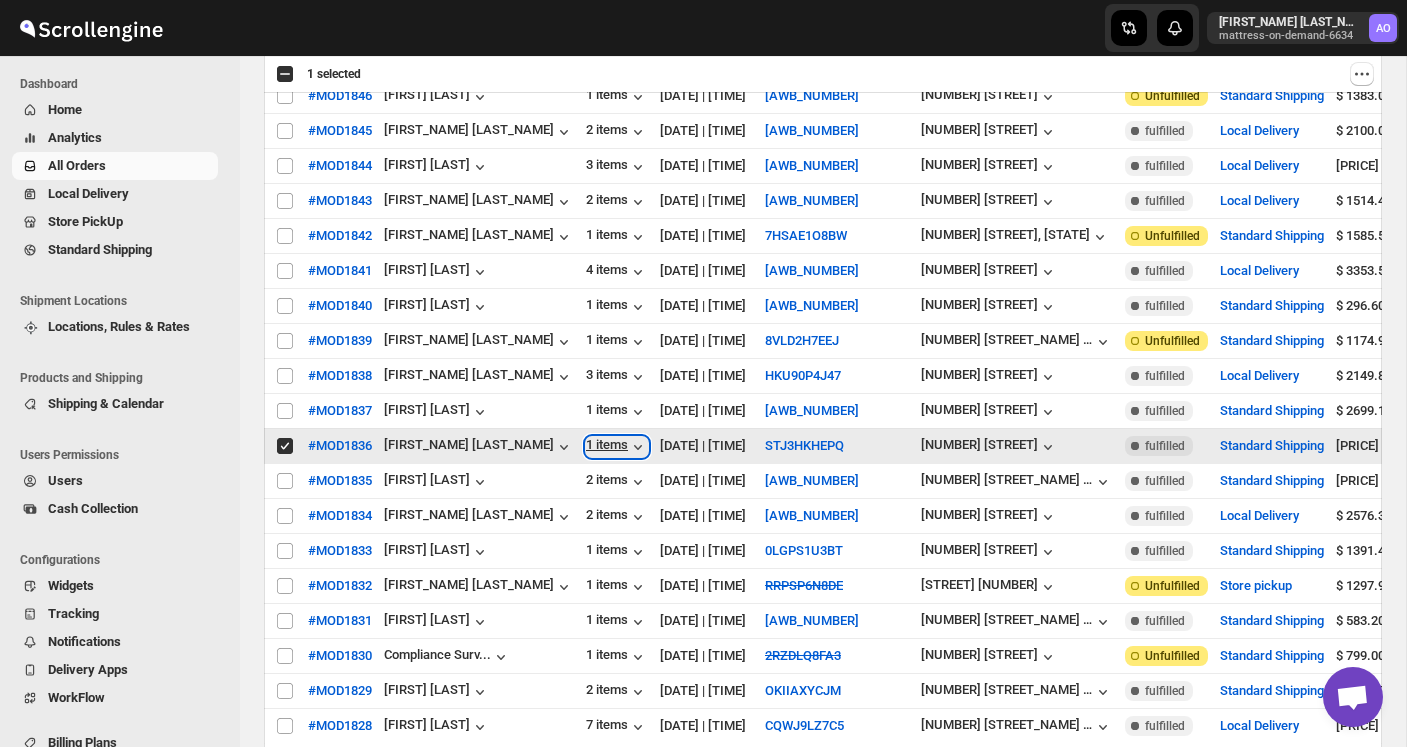 click on "1 items" at bounding box center [617, 447] 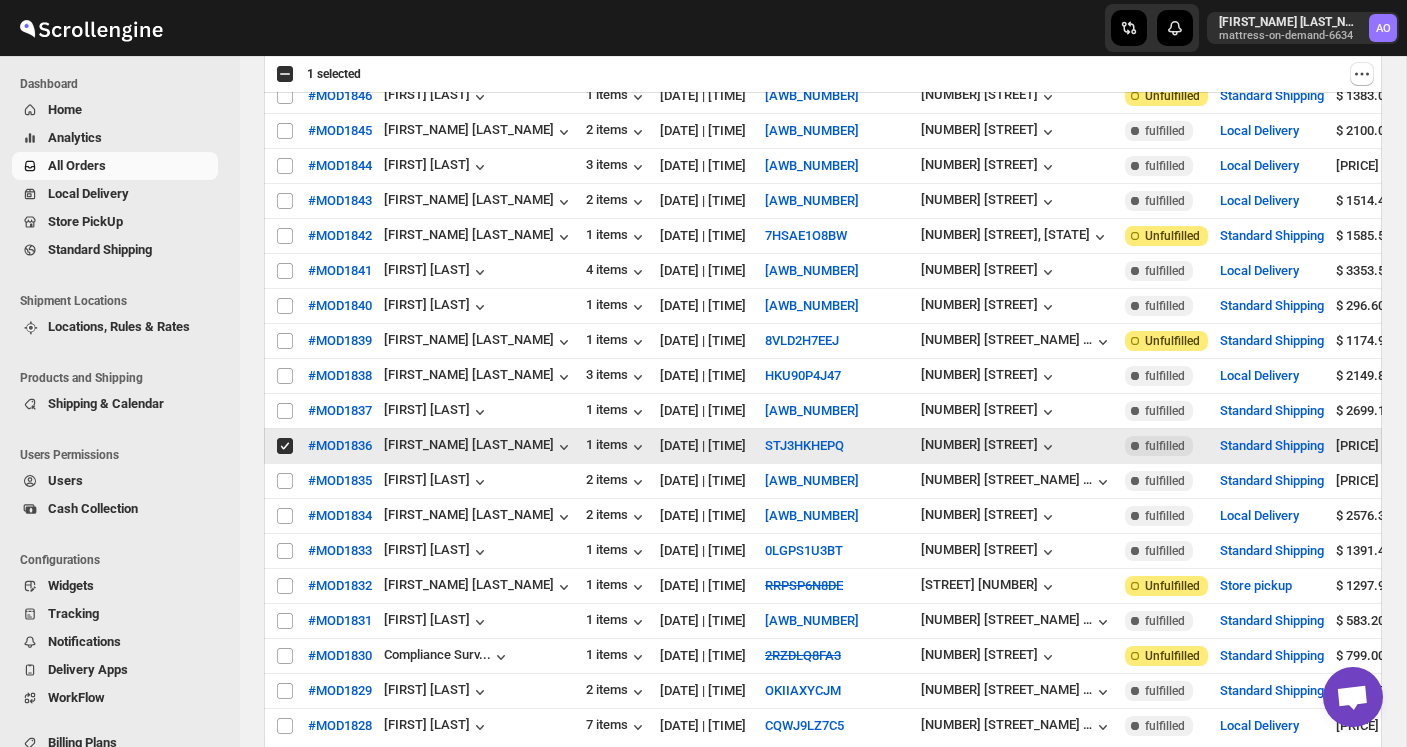click on "Select order" at bounding box center (285, 446) 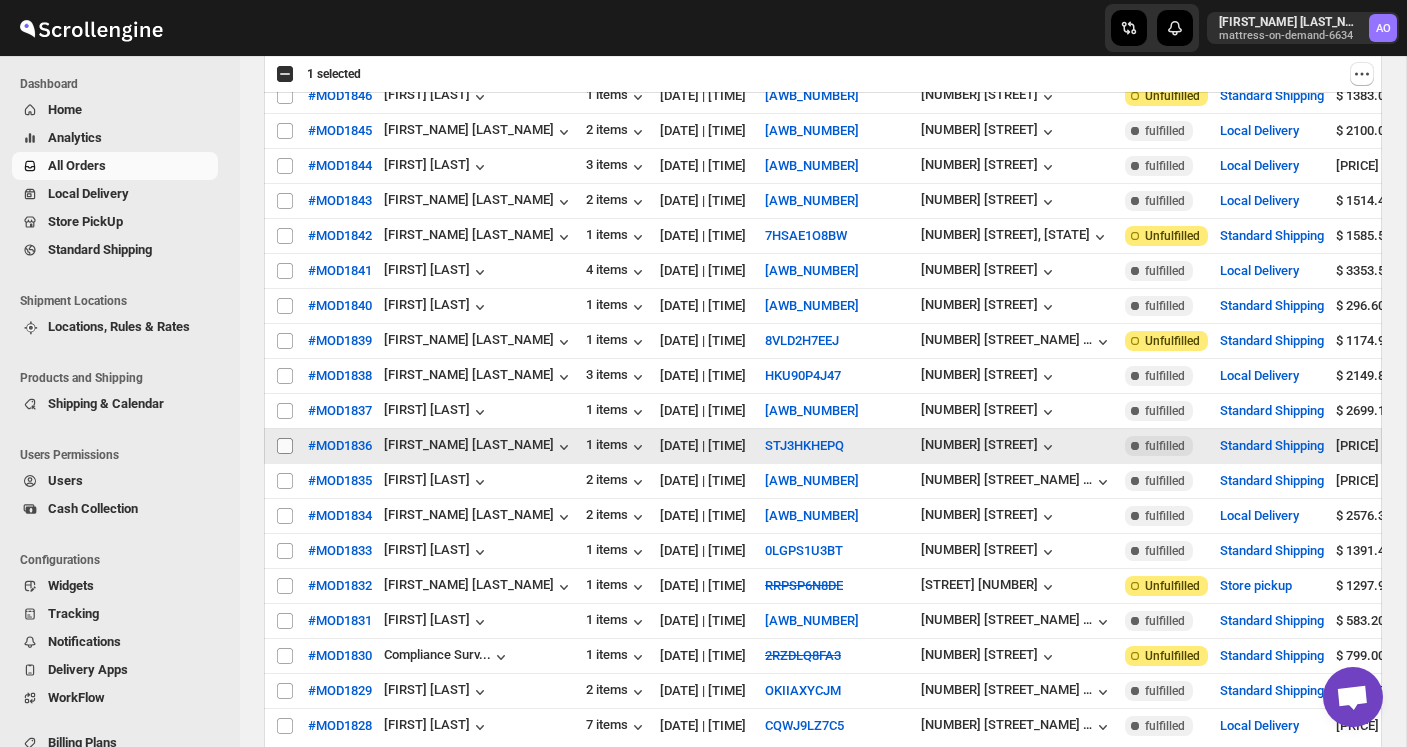checkbox on "false" 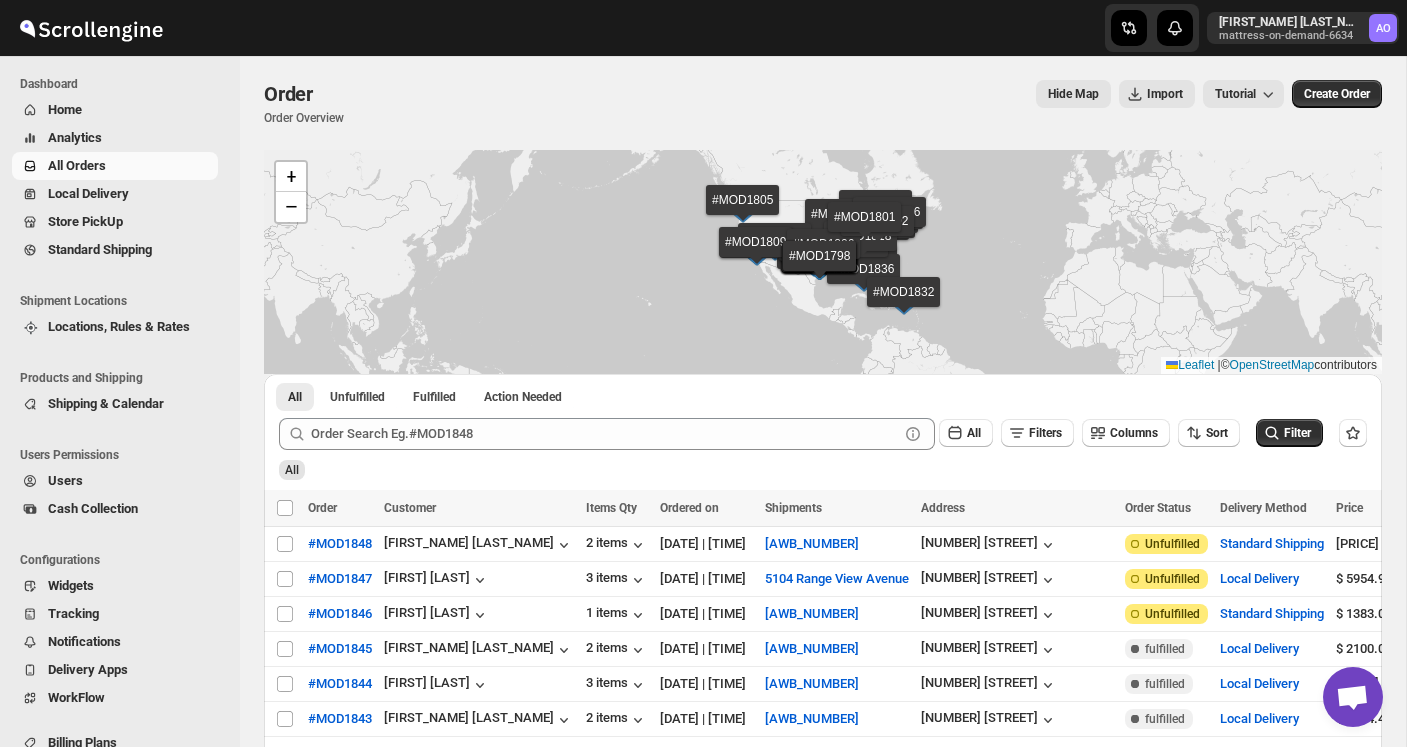 scroll, scrollTop: 0, scrollLeft: 0, axis: both 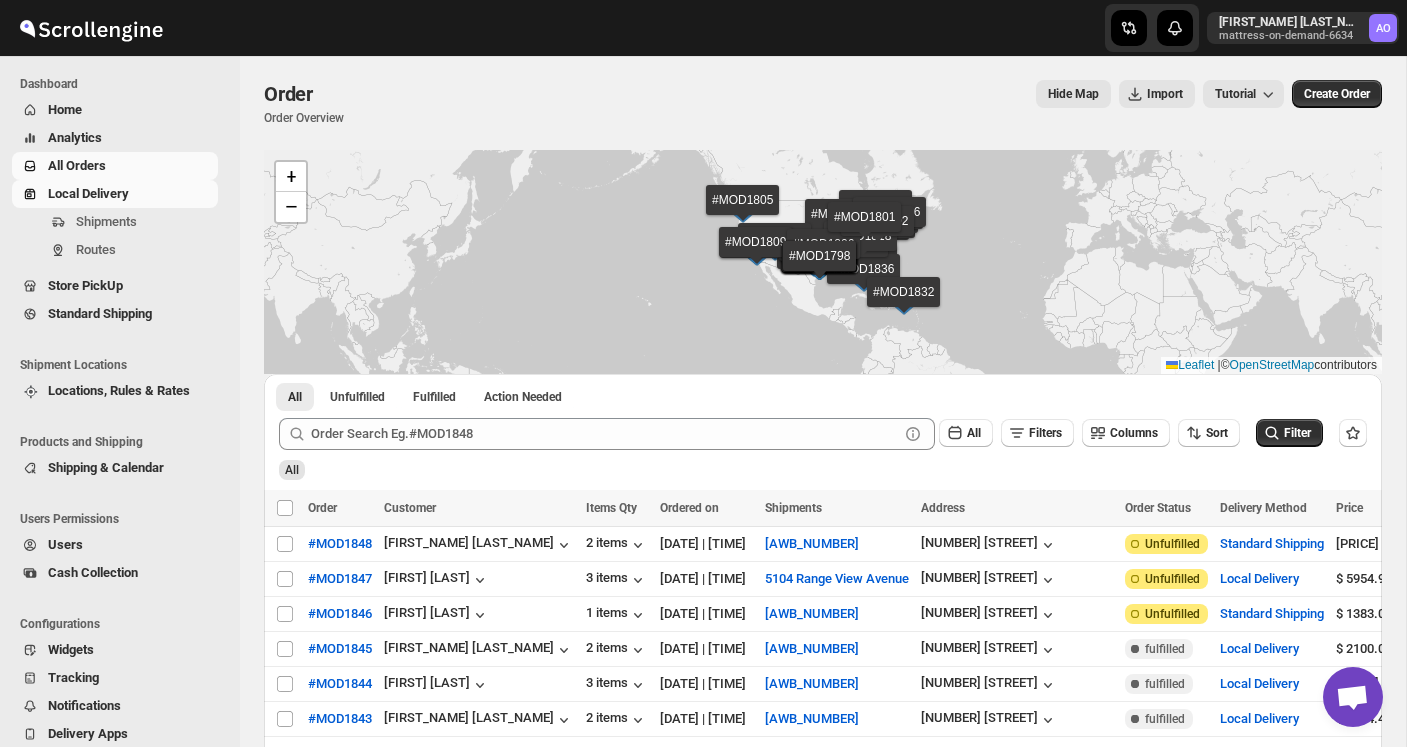 click on "Local Delivery" at bounding box center (131, 194) 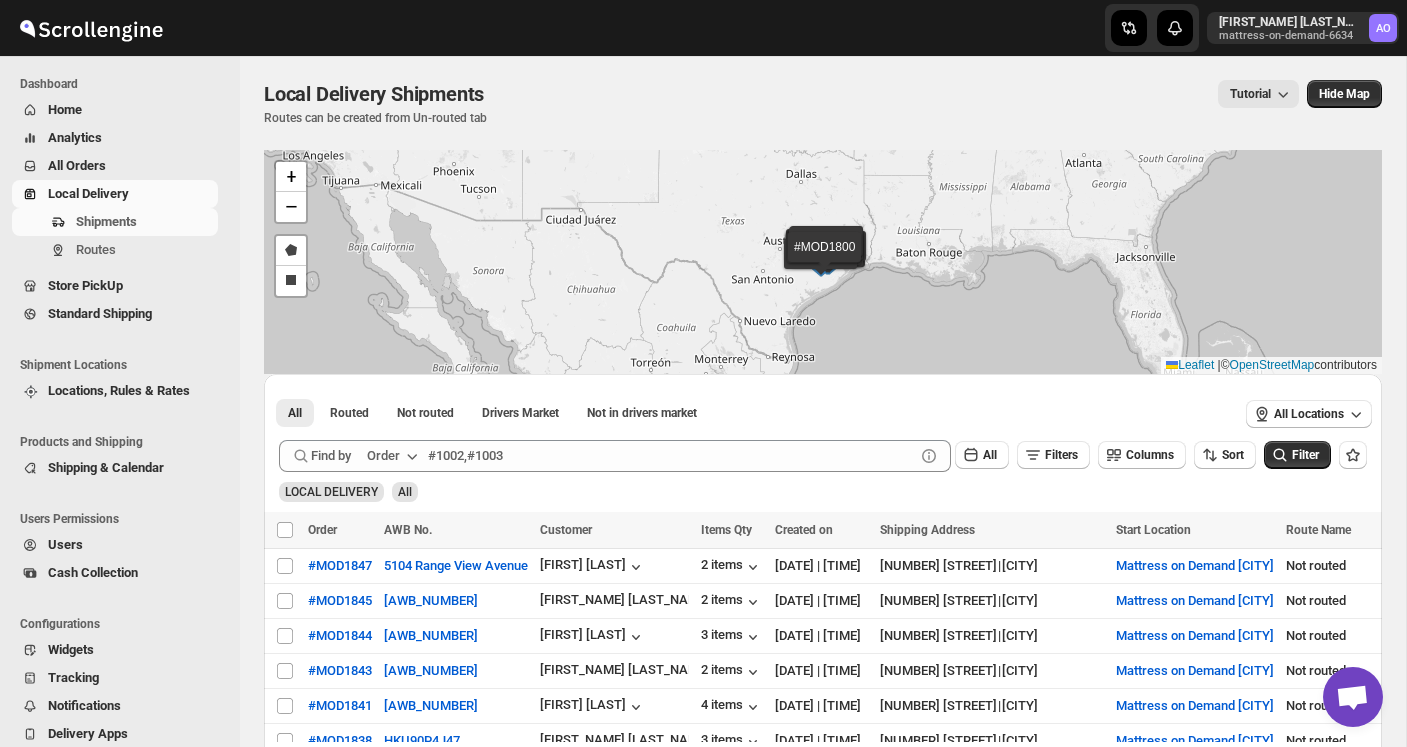 click on "All Orders" at bounding box center [77, 165] 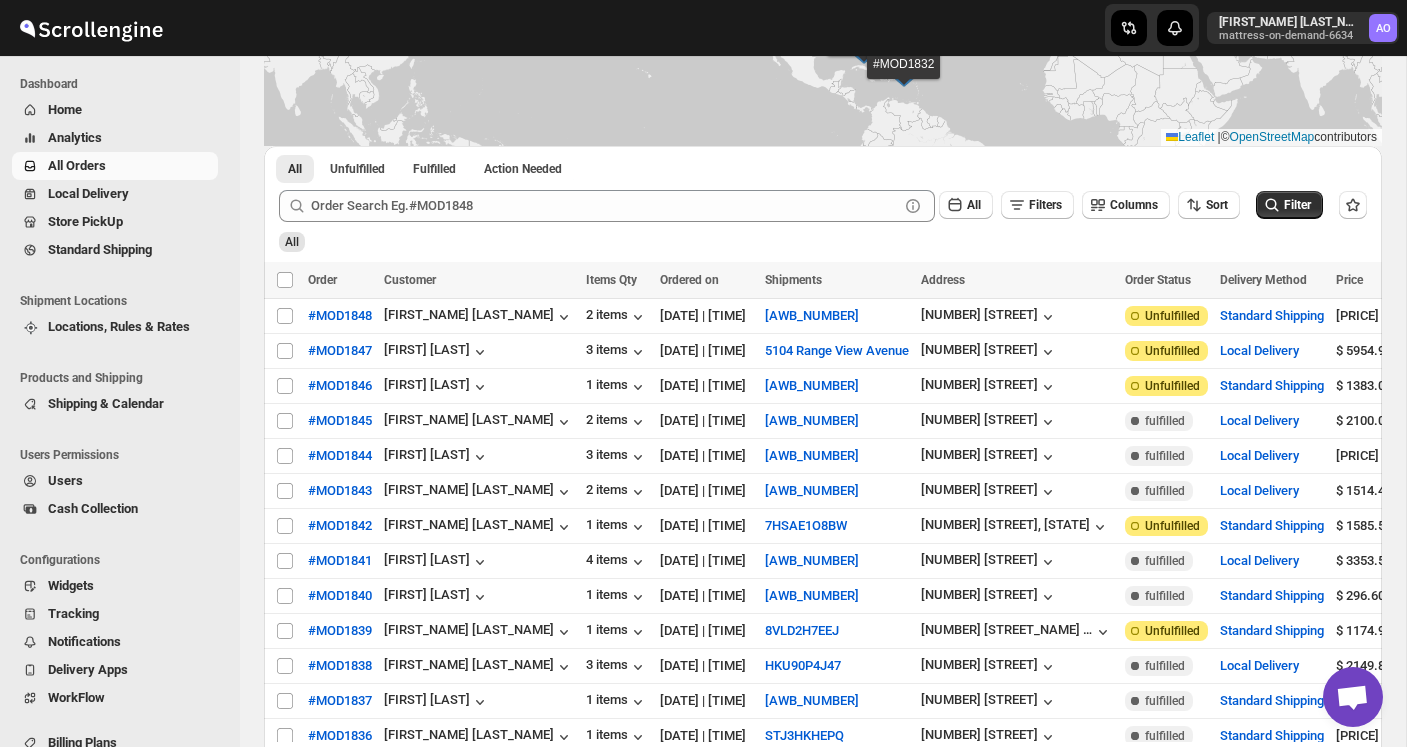 scroll, scrollTop: 231, scrollLeft: 0, axis: vertical 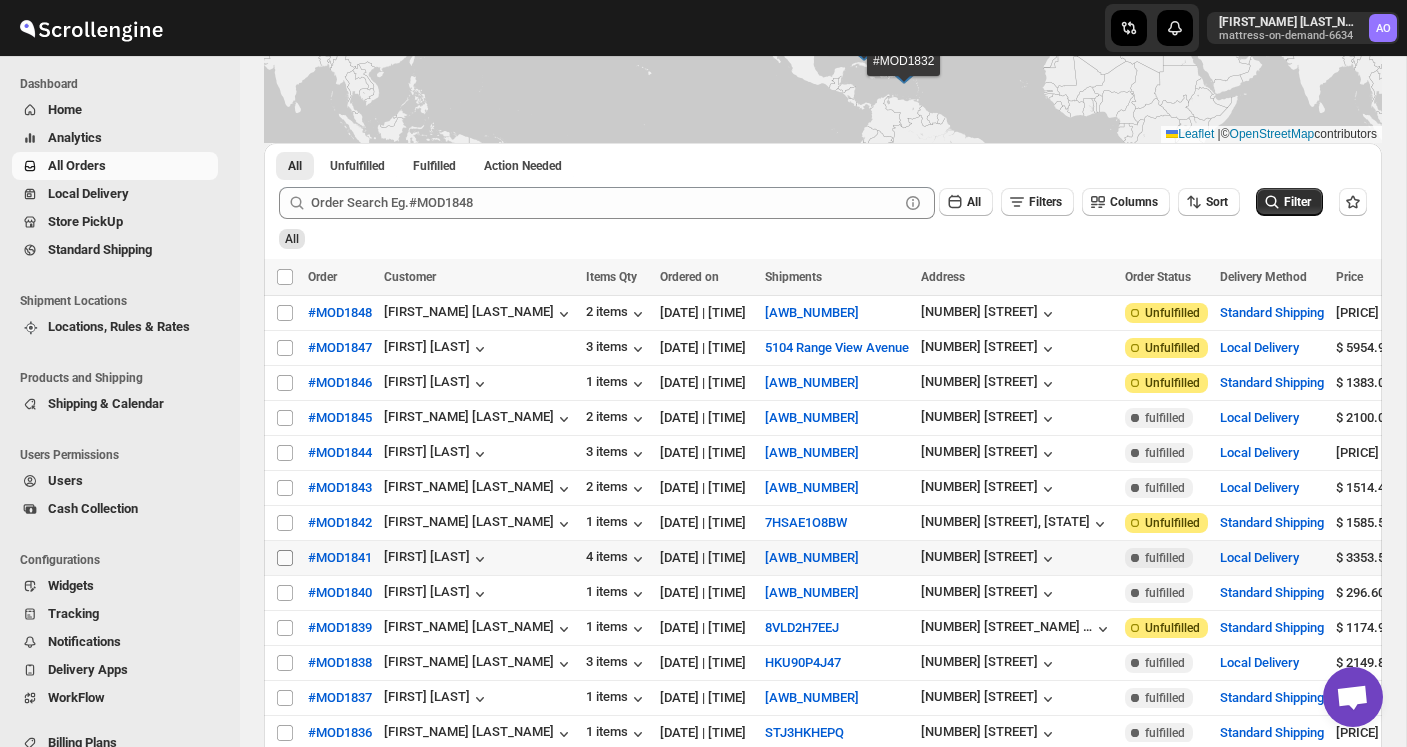 click on "Select order" at bounding box center [285, 558] 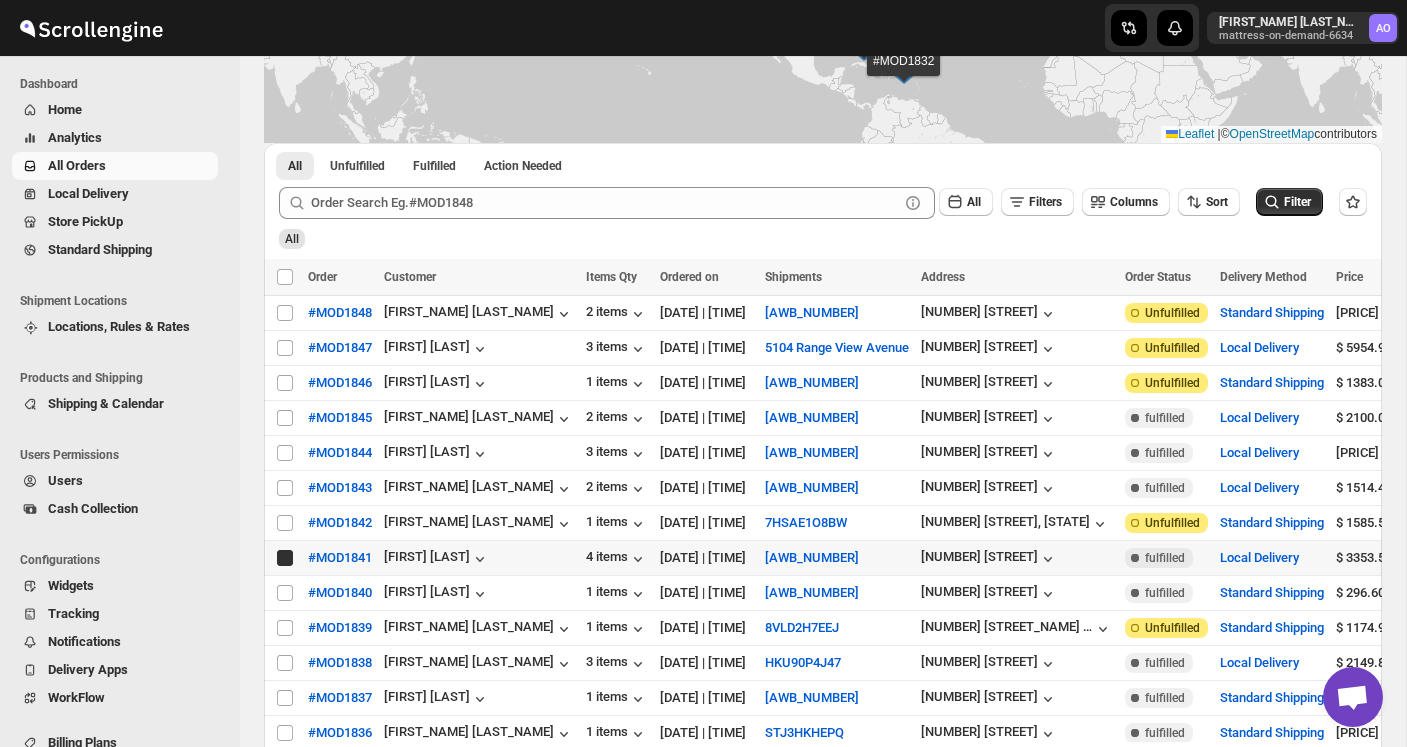 checkbox on "true" 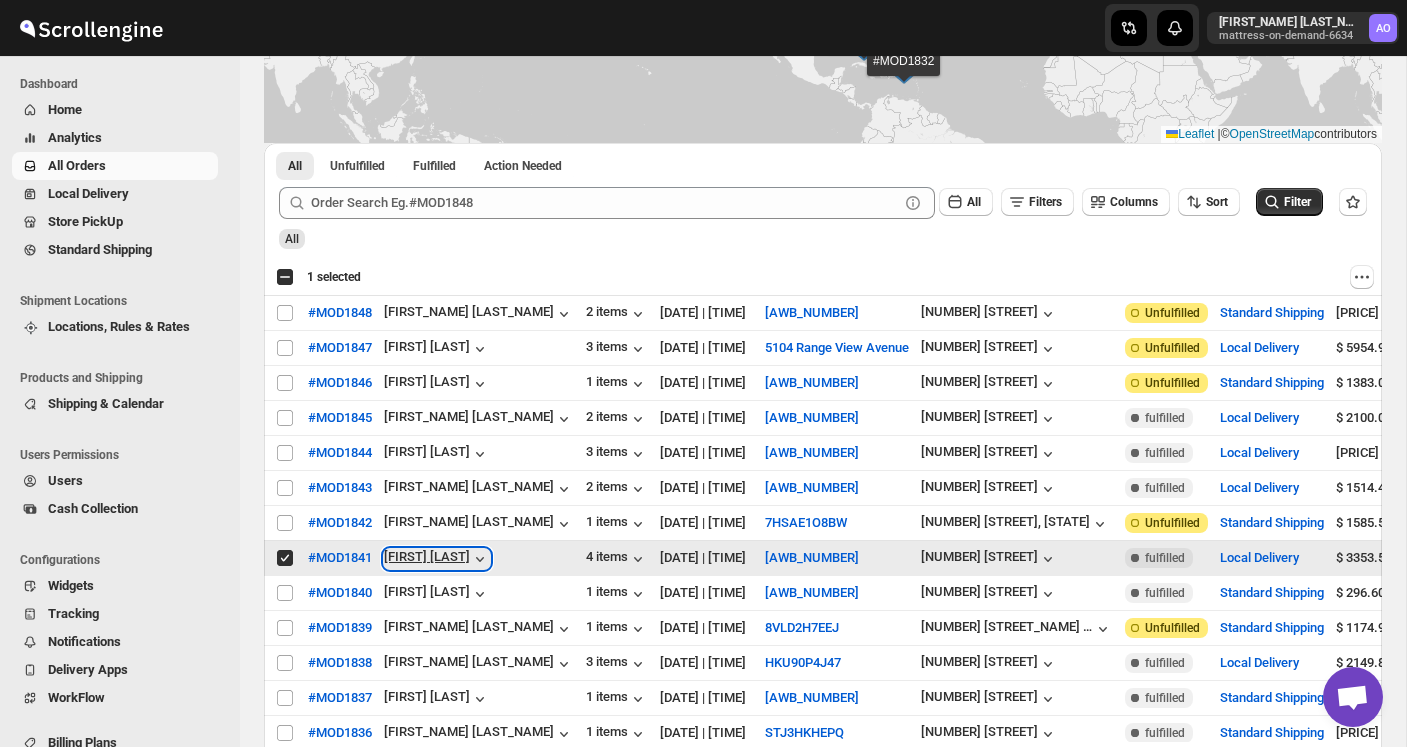 click on "[FIRST] [LAST]" at bounding box center [437, 559] 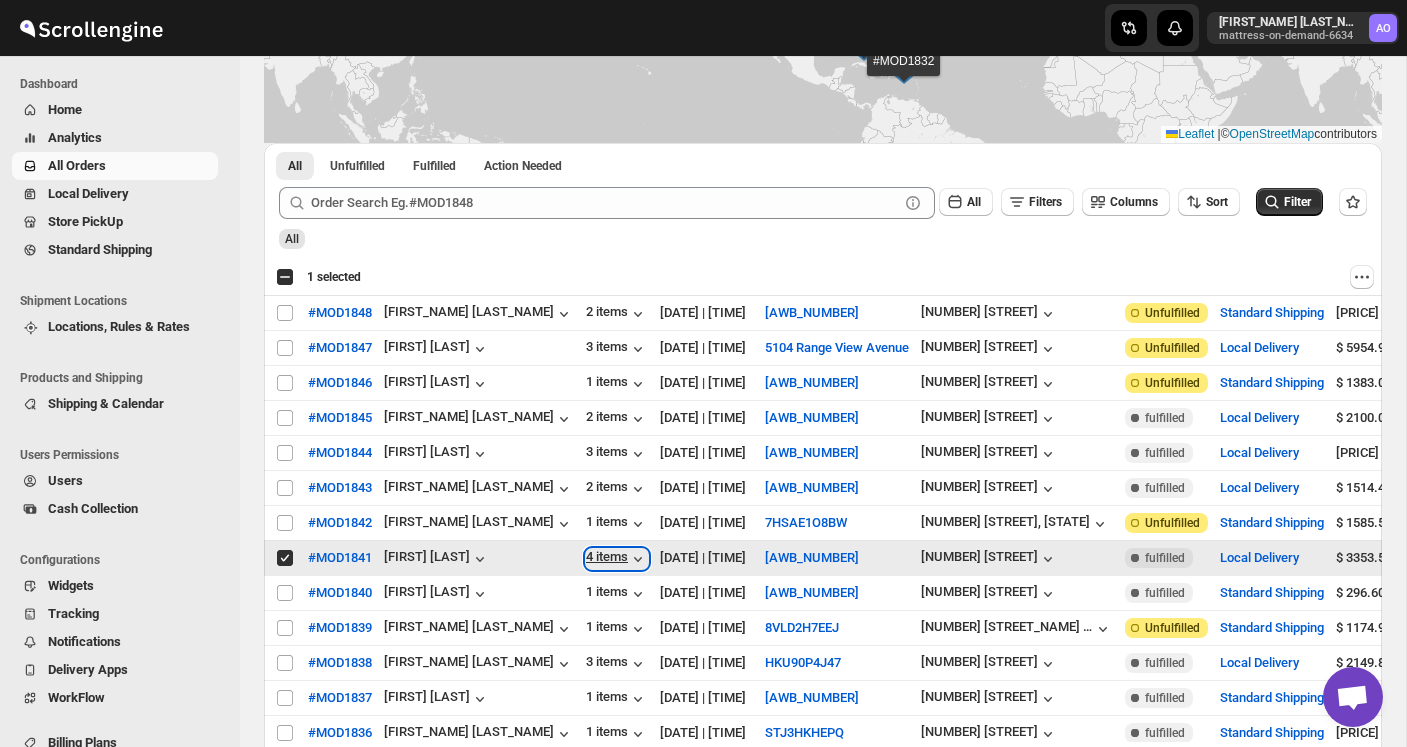 click on "4    items" at bounding box center (617, 559) 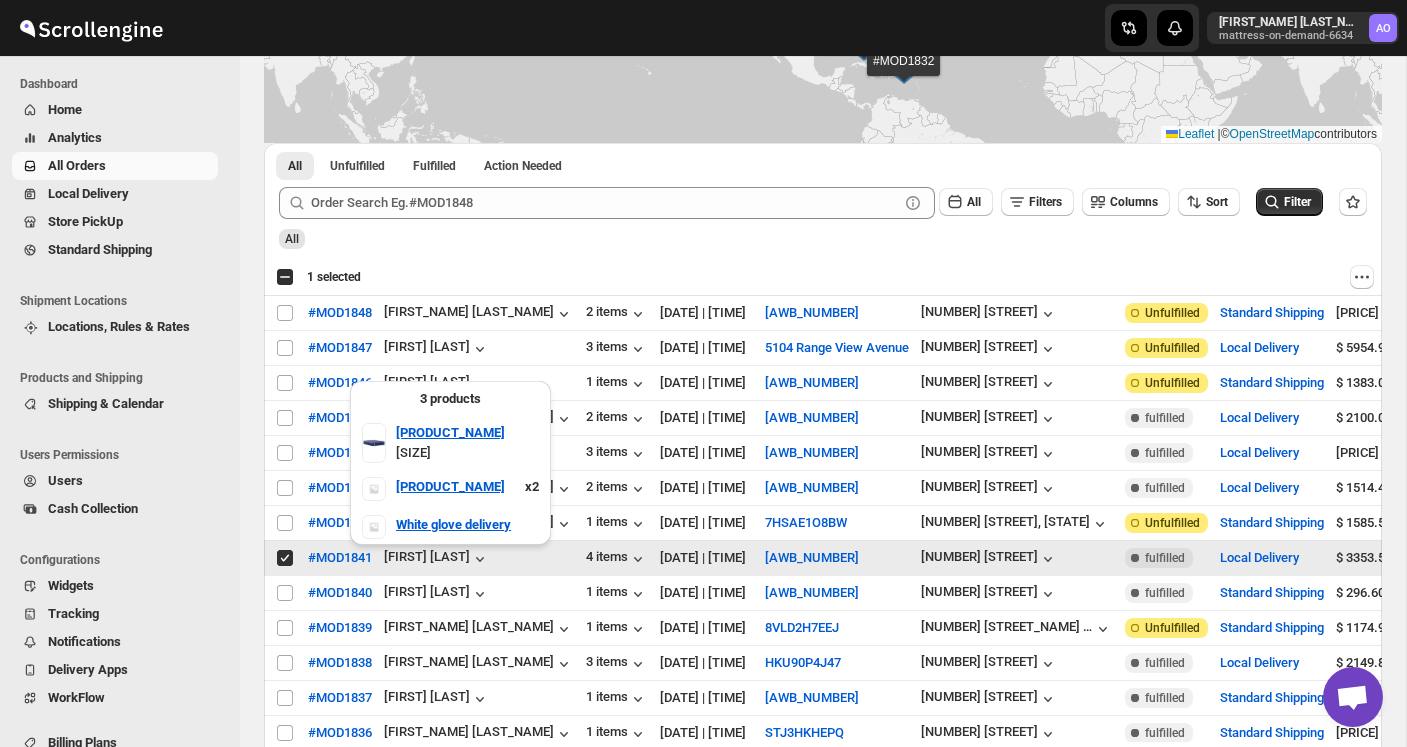 scroll, scrollTop: 0, scrollLeft: 31, axis: horizontal 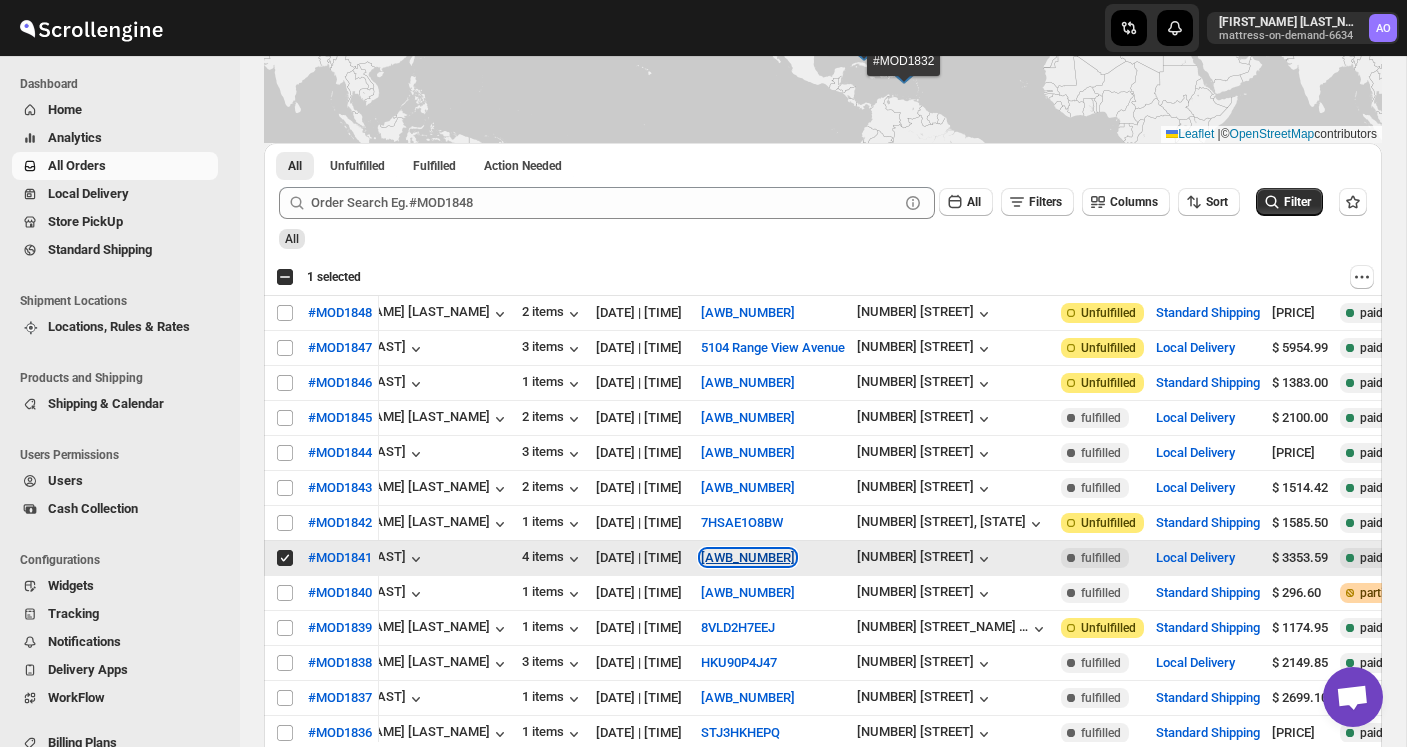 click on "[AWB_NUMBER]" at bounding box center (748, 557) 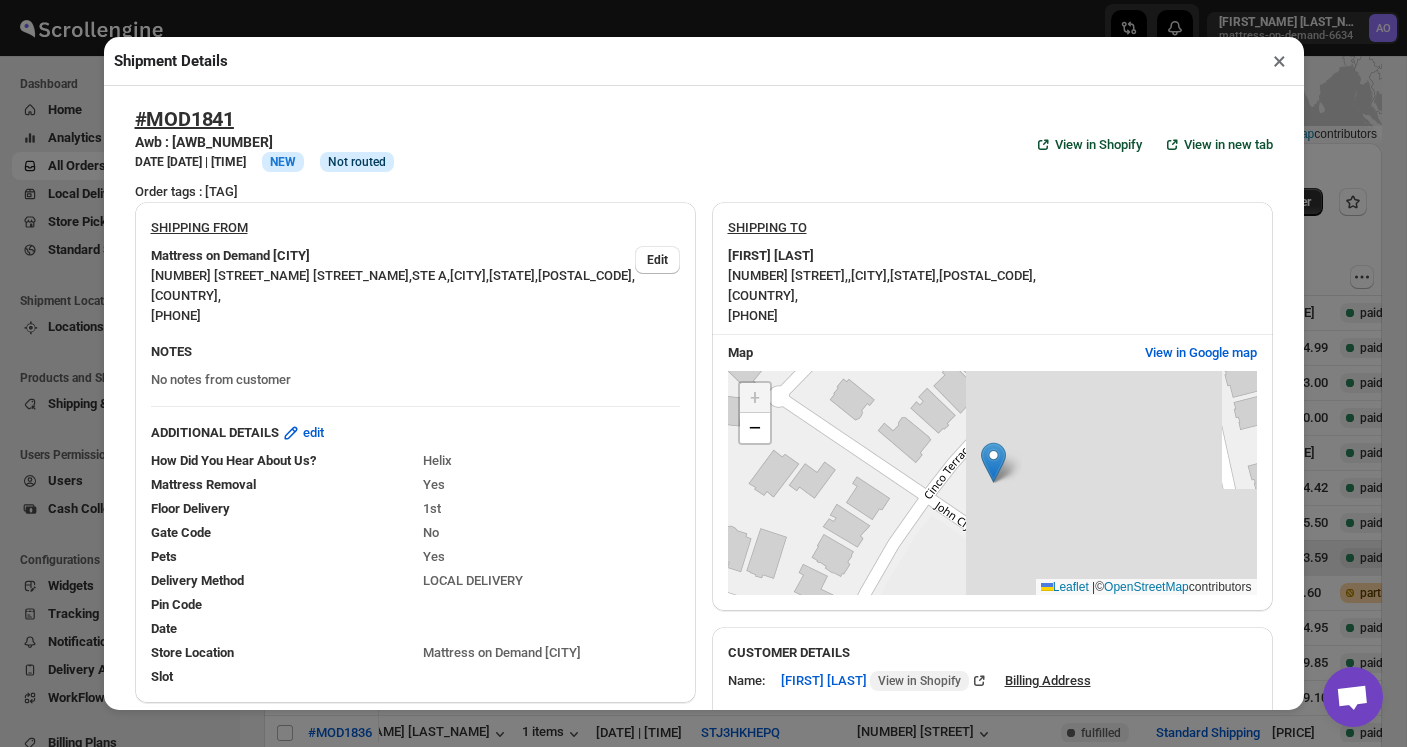 type 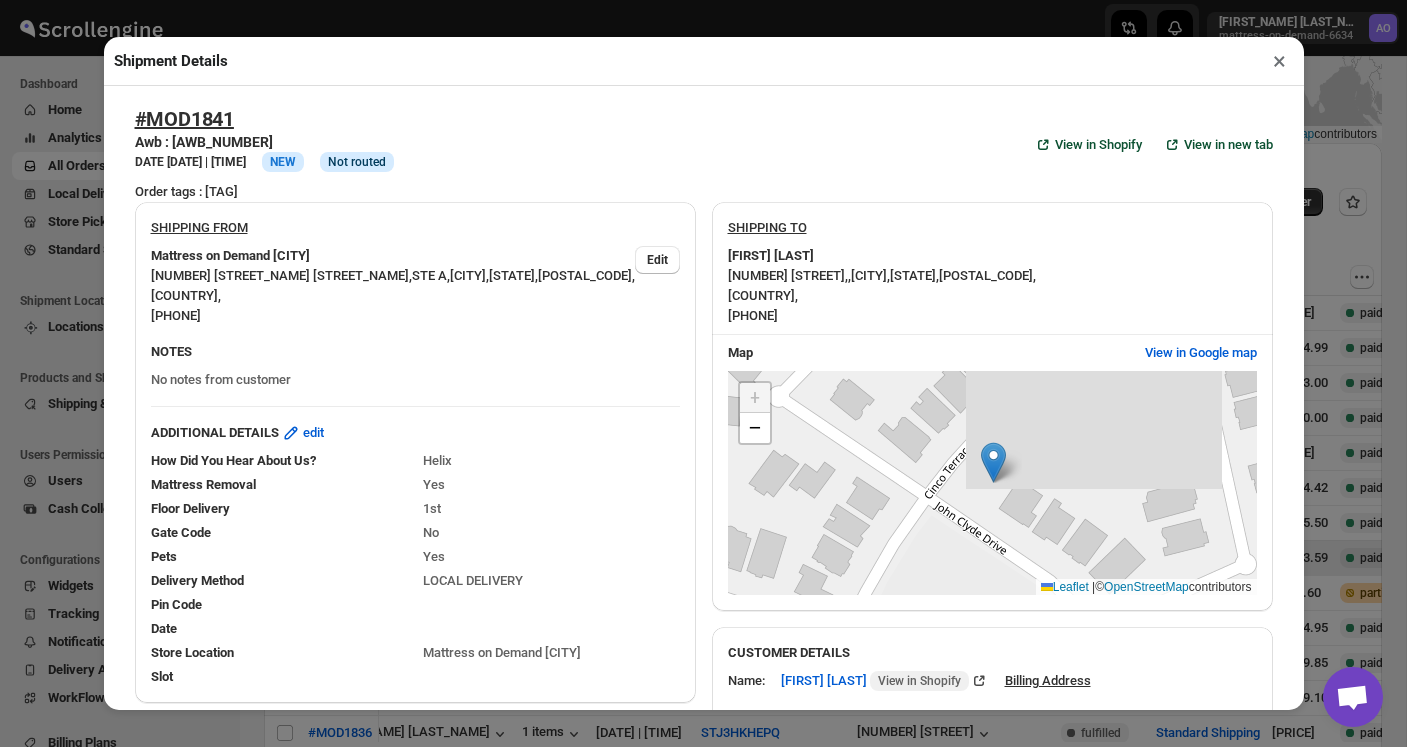 click on "Awb : [AWB_NUMBER] DATE [DATE] | [TIME] Info NEW Info Not routed View in Shopify View in new tab" at bounding box center [704, 144] 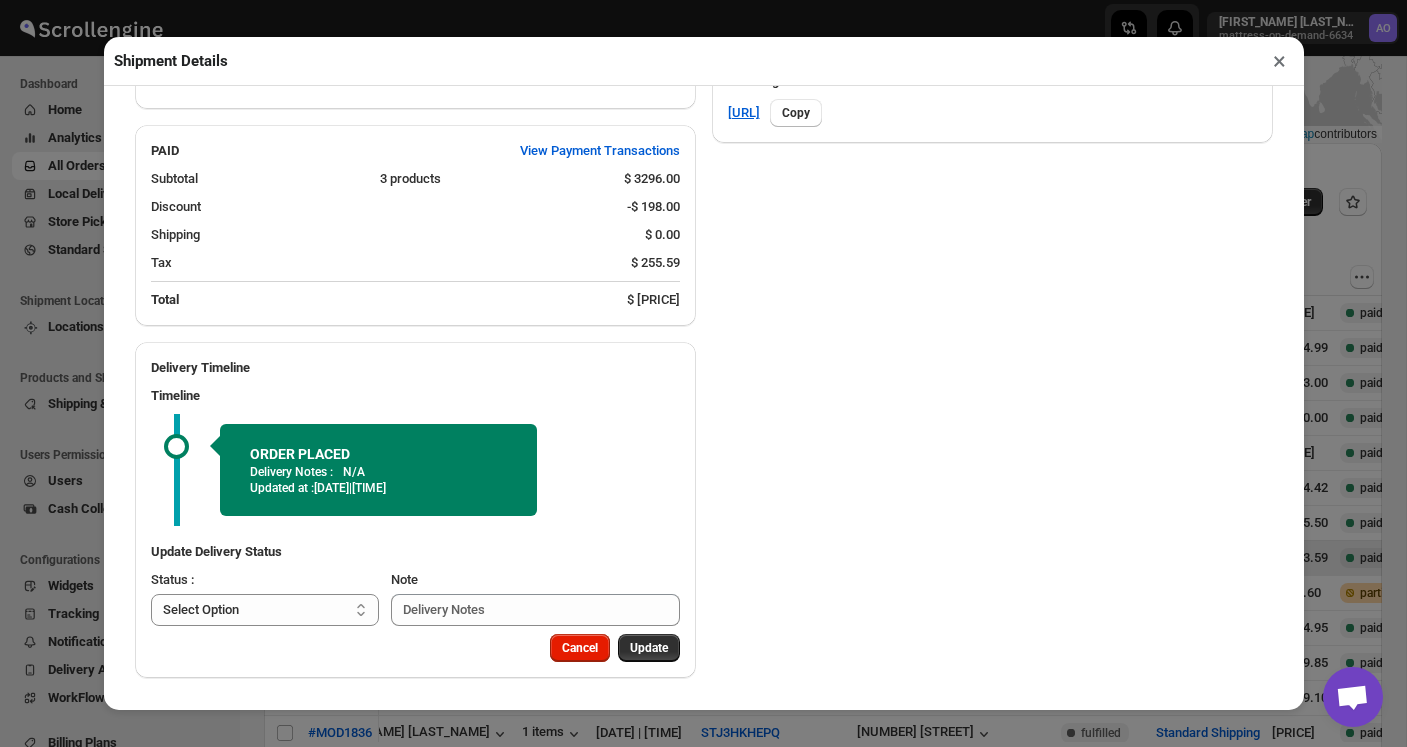 scroll, scrollTop: 1003, scrollLeft: 0, axis: vertical 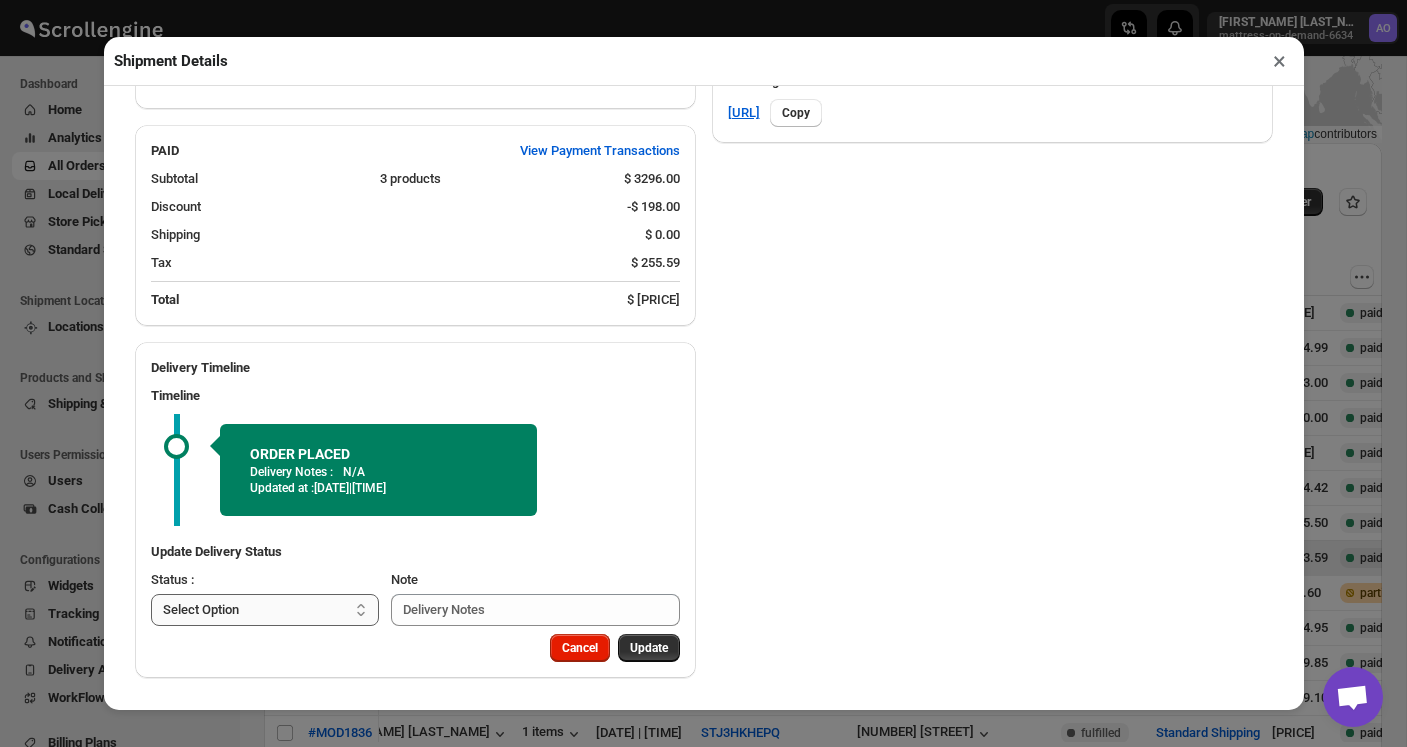 select on "PICKED_UP" 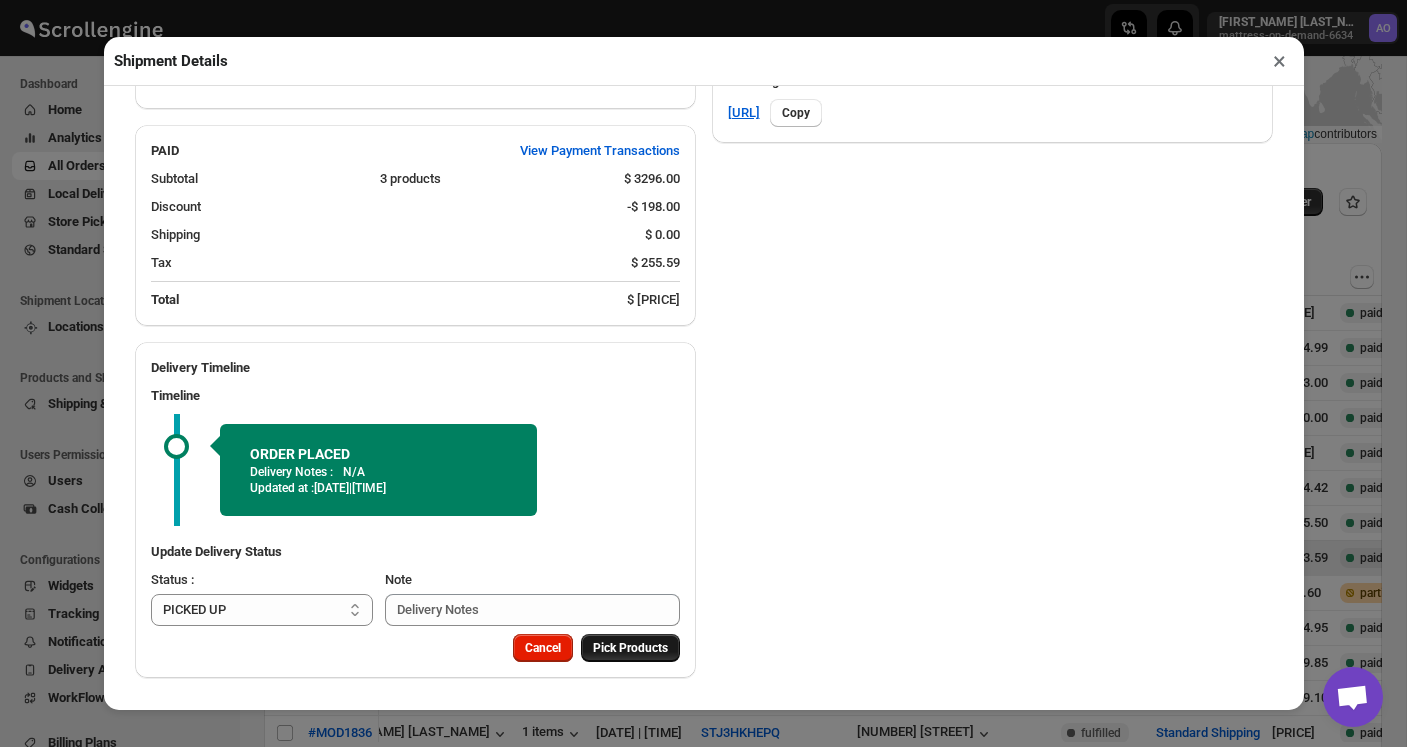 click on "Pick Products" at bounding box center [630, 648] 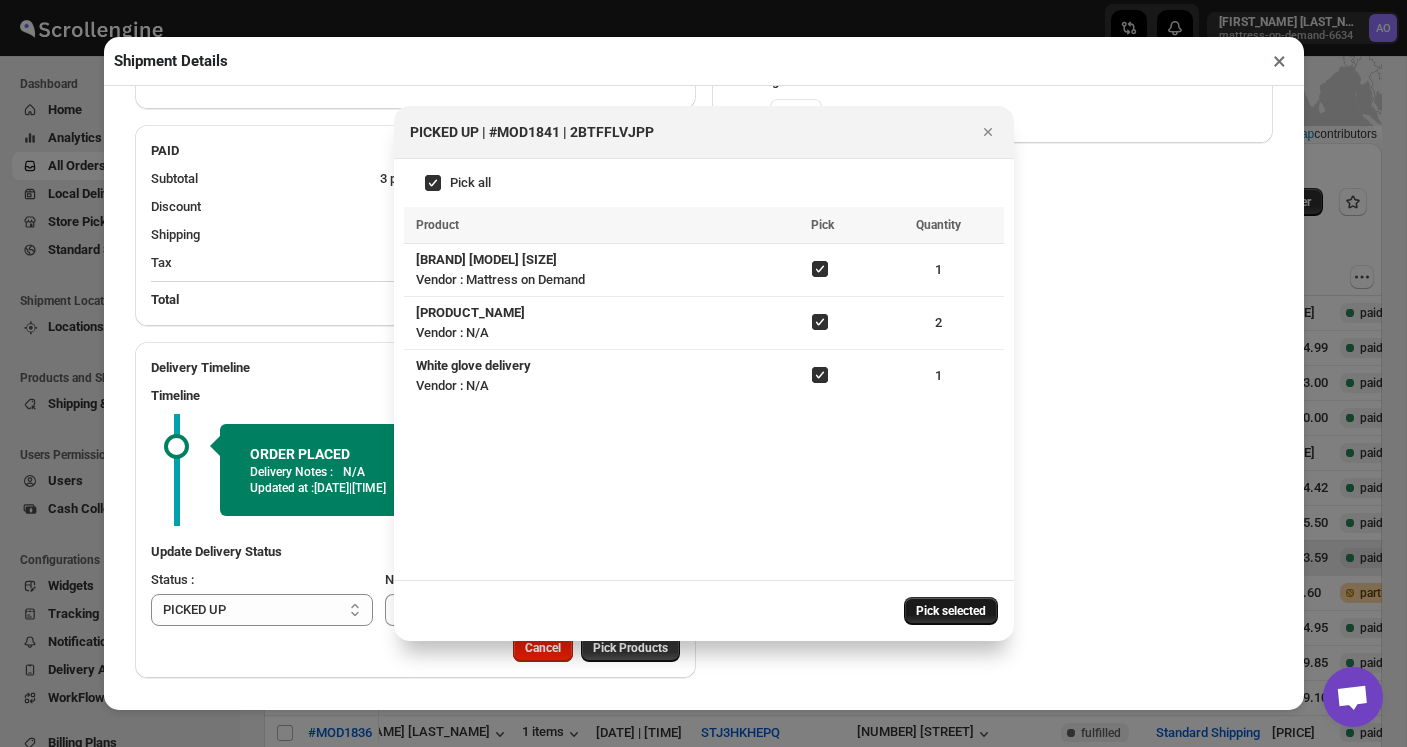 click on "Pick selected" at bounding box center [951, 611] 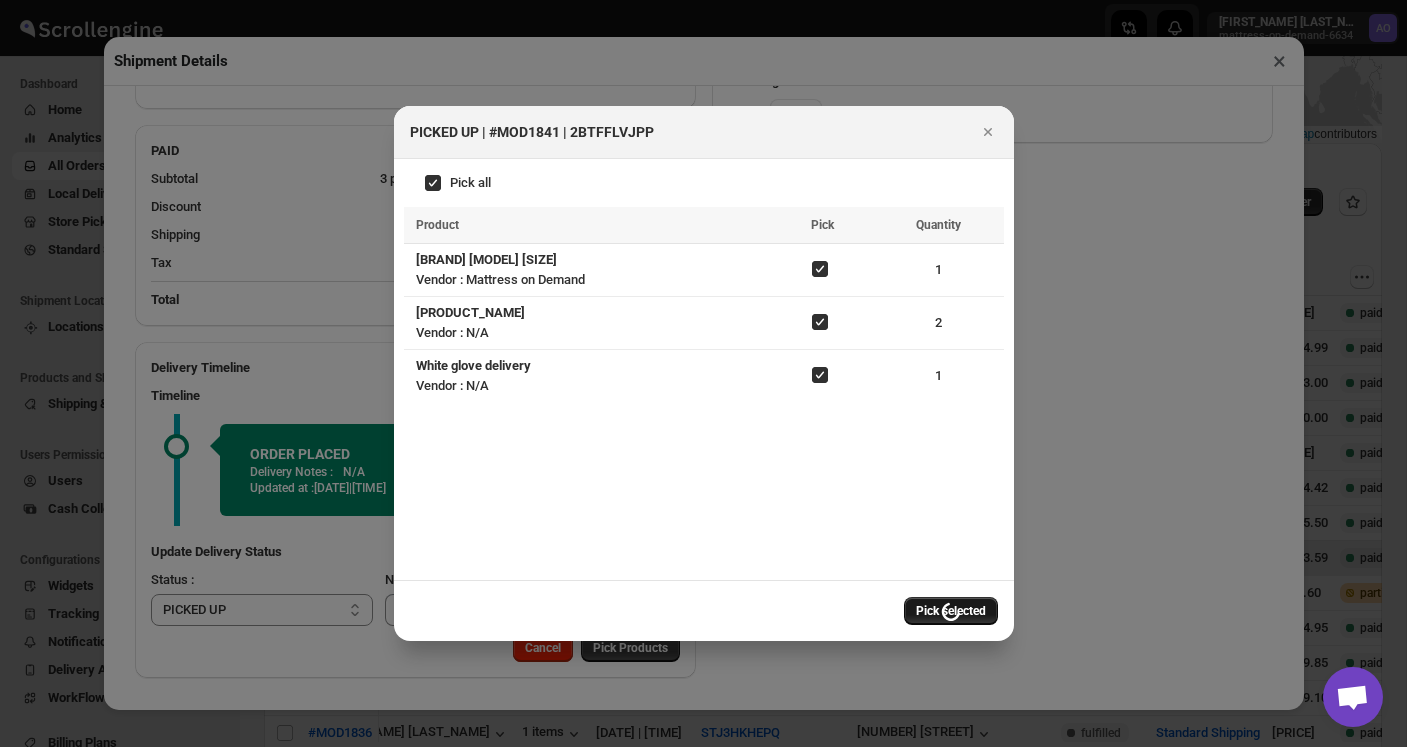 select 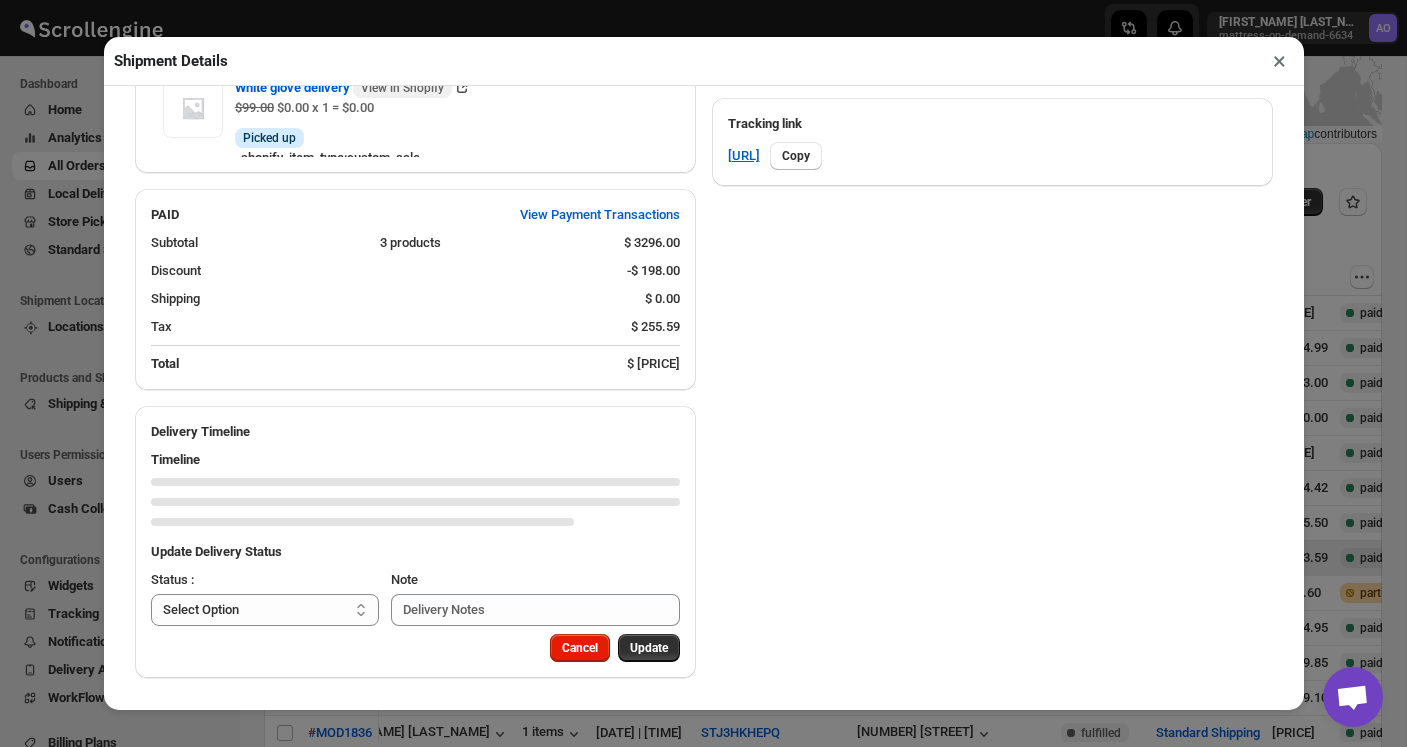 scroll, scrollTop: 939, scrollLeft: 0, axis: vertical 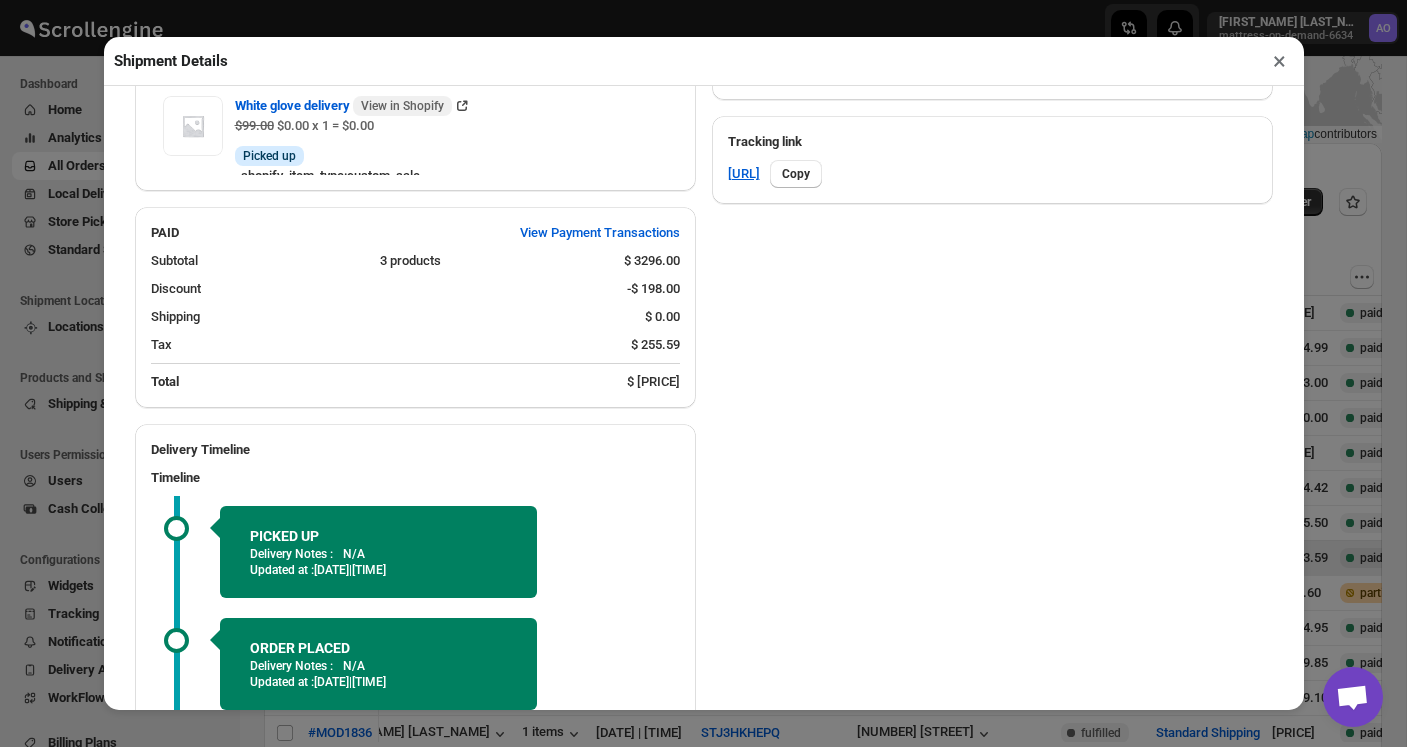 click on "PICKED UP Delivery Notes : N/A Updated at : [DATE] | [TIME] ORDER PLACED Delivery Notes : N/A Updated at : [DATE] | [TIME]" at bounding box center (415, 608) 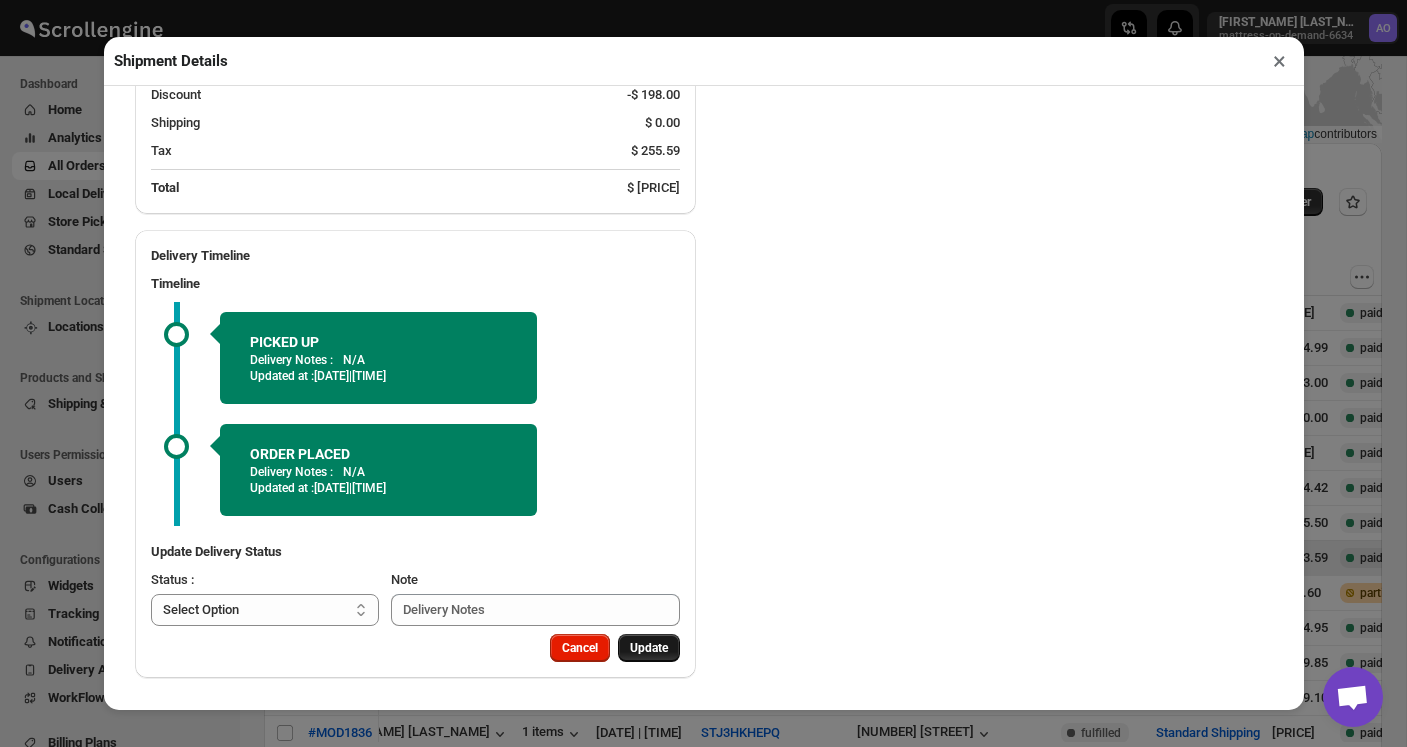 scroll, scrollTop: 1133, scrollLeft: 0, axis: vertical 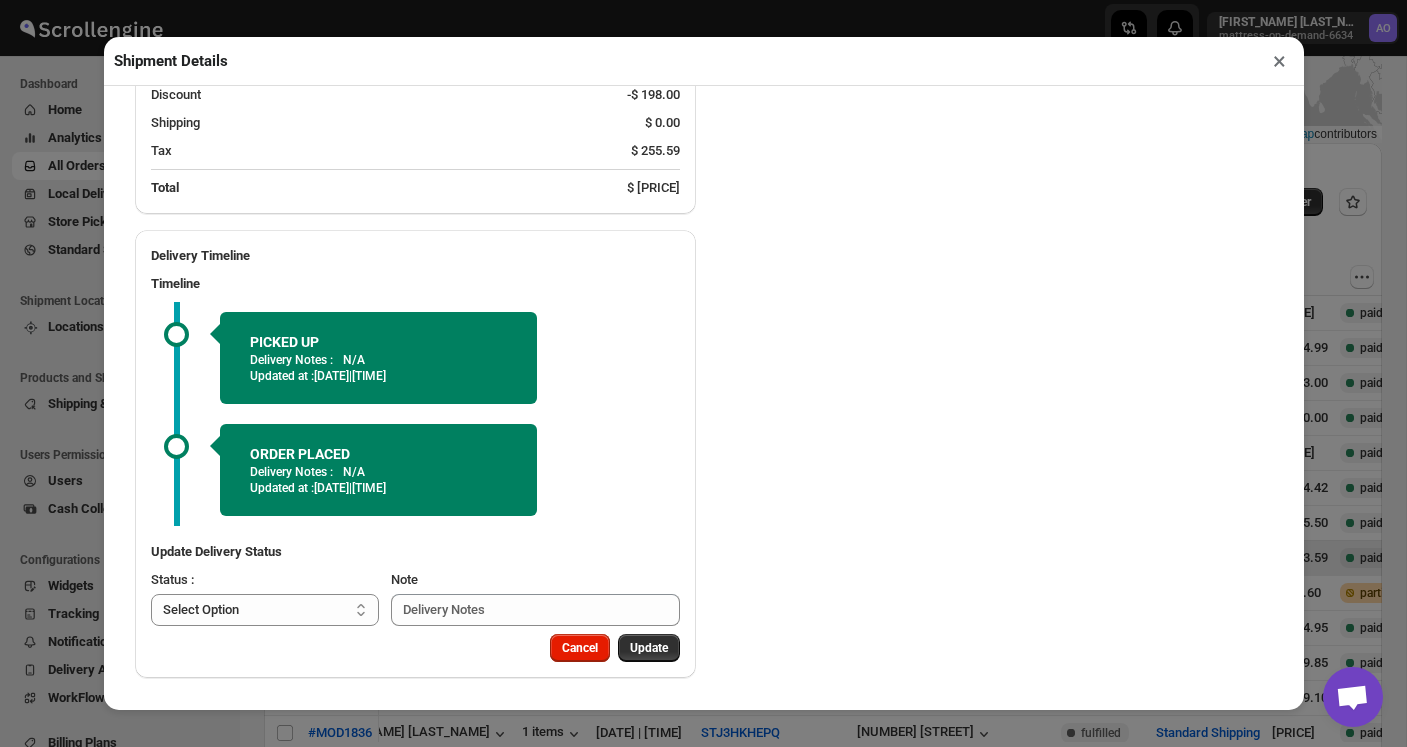click on "×" at bounding box center [1279, 61] 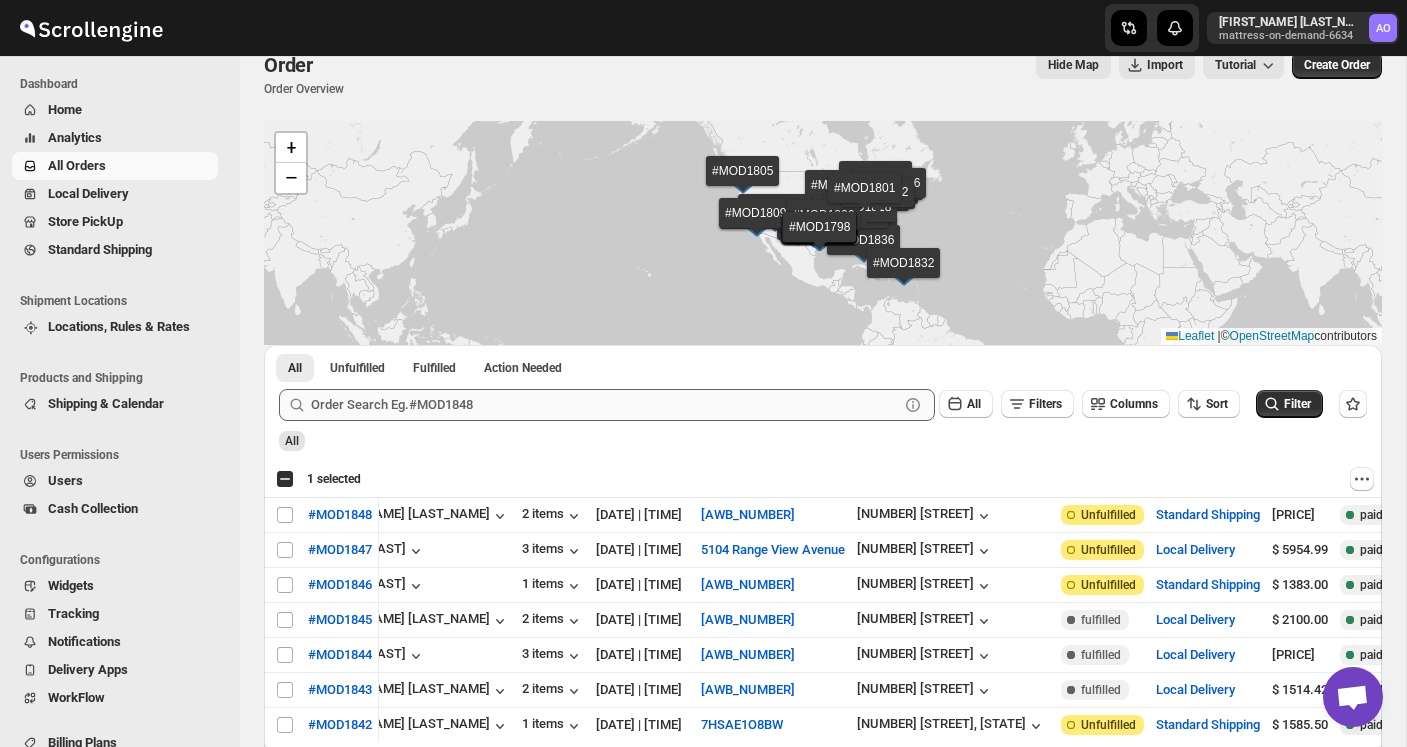 scroll, scrollTop: 28, scrollLeft: 0, axis: vertical 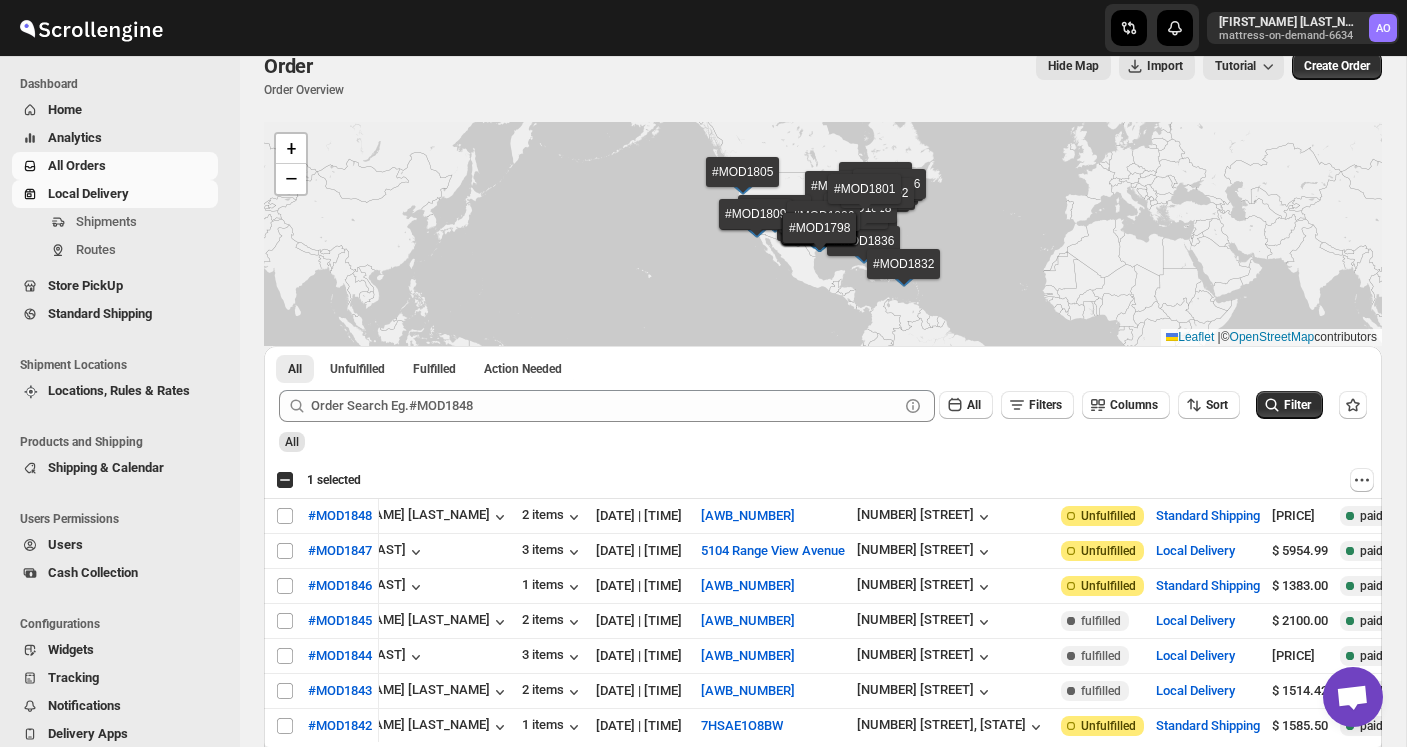 click on "Local Delivery" at bounding box center [88, 193] 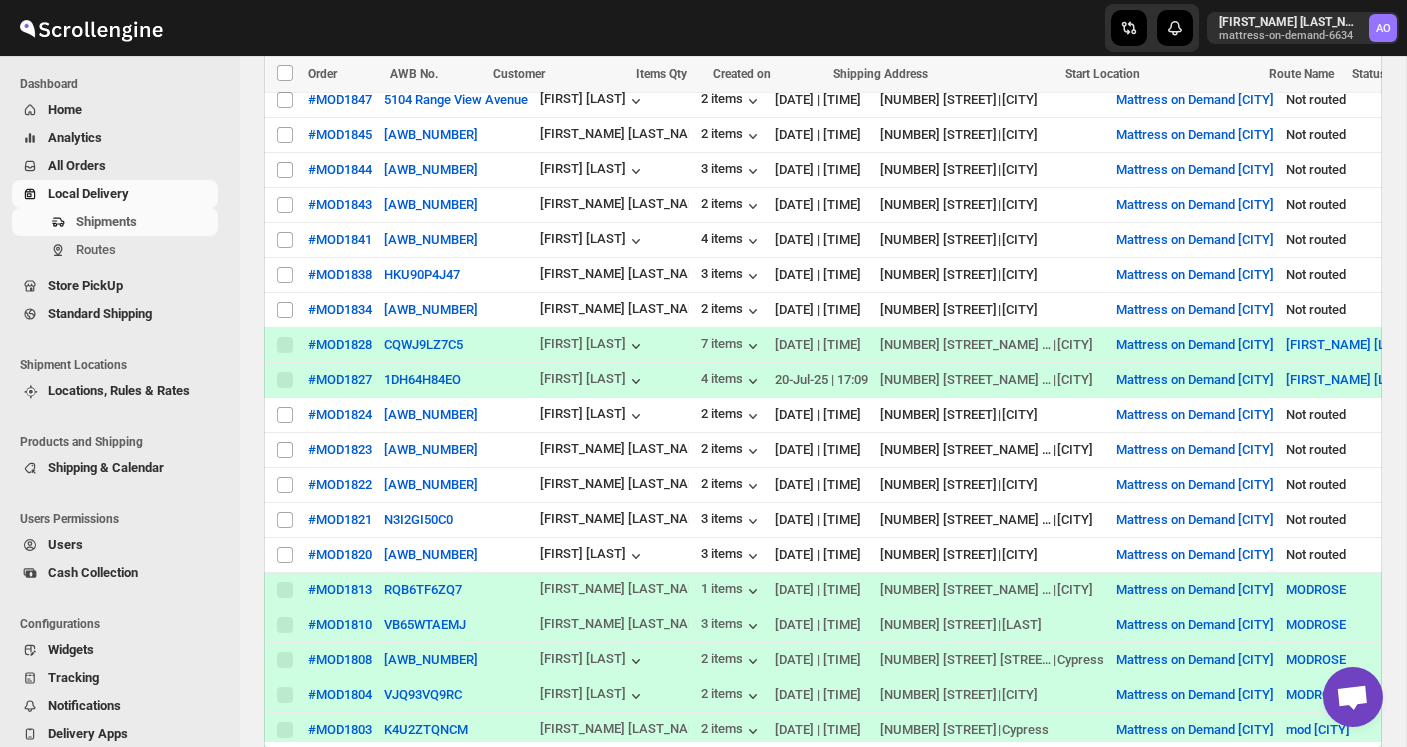 scroll, scrollTop: 477, scrollLeft: 0, axis: vertical 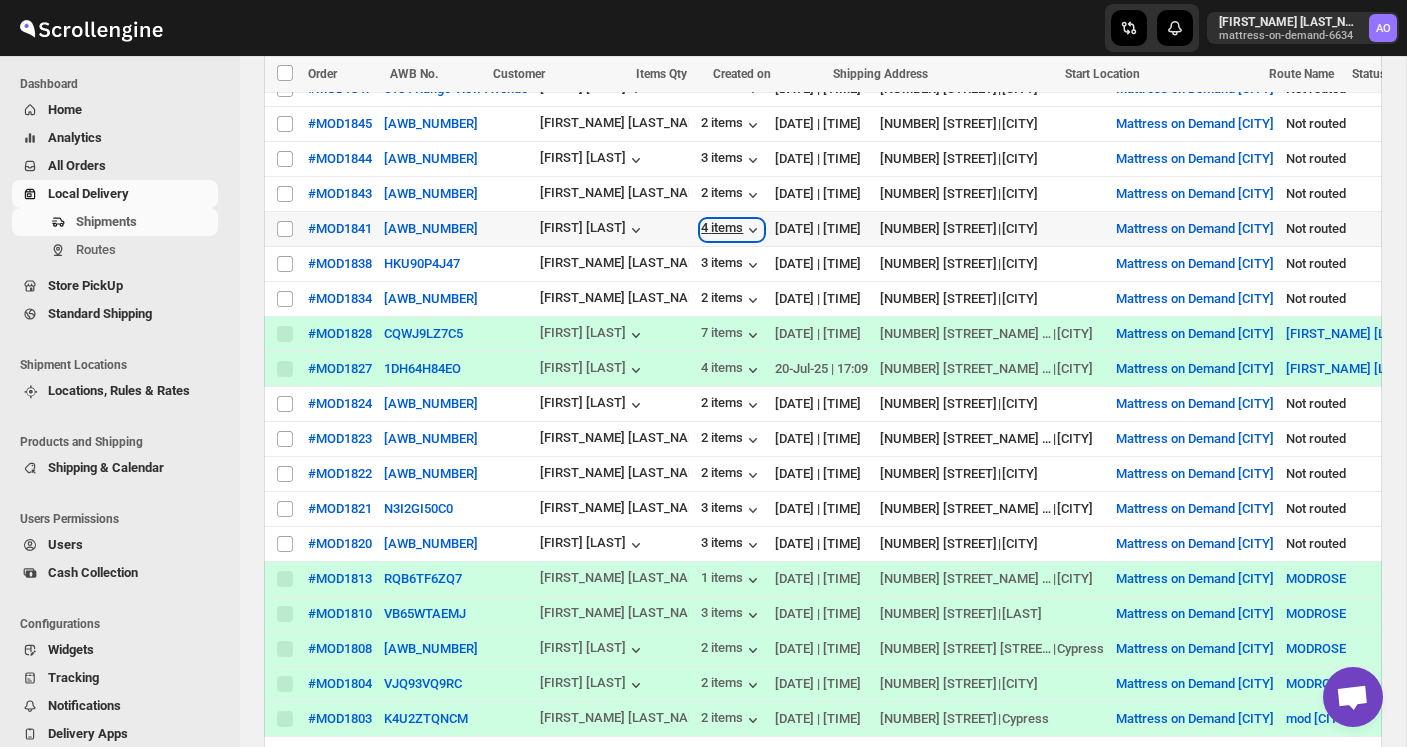 click on "4    items" at bounding box center [732, 230] 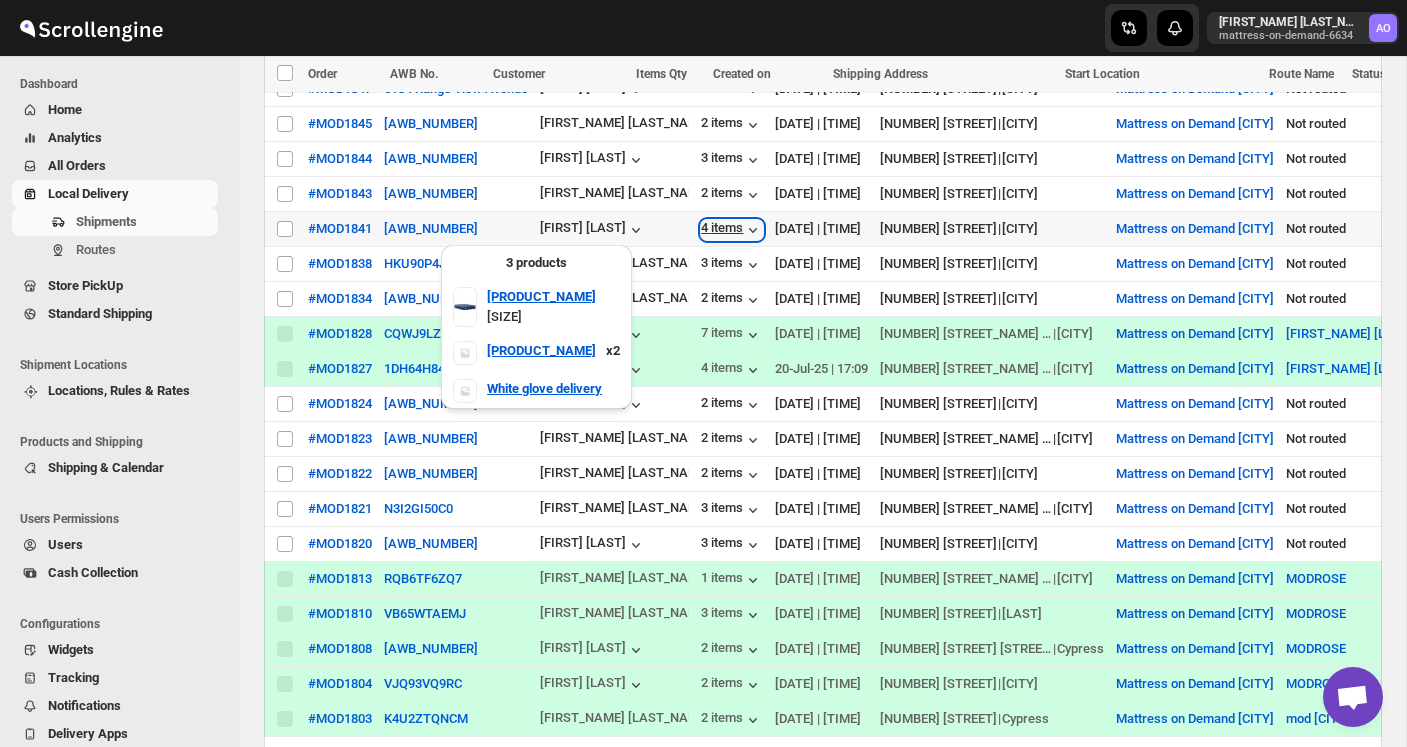 click on "4    items" at bounding box center [732, 230] 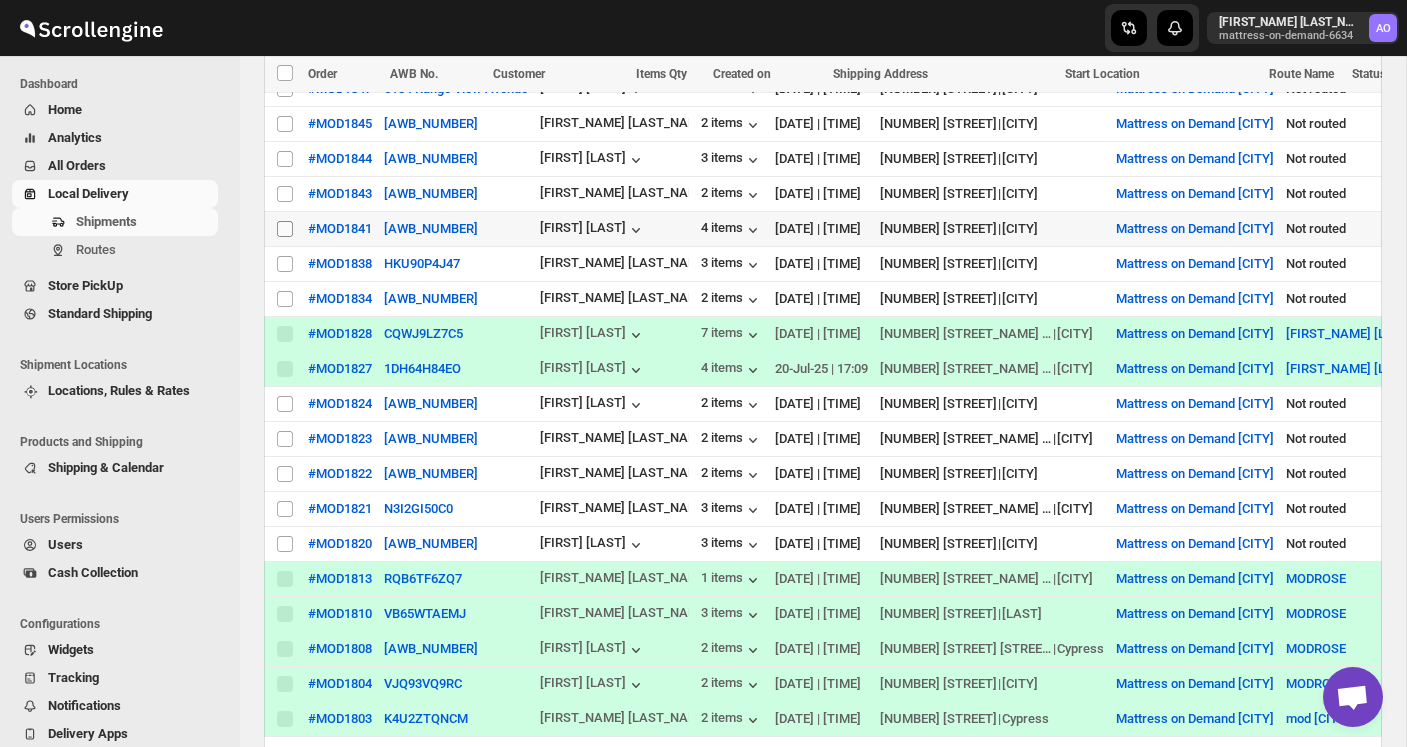 click on "Select shipment" at bounding box center (285, 229) 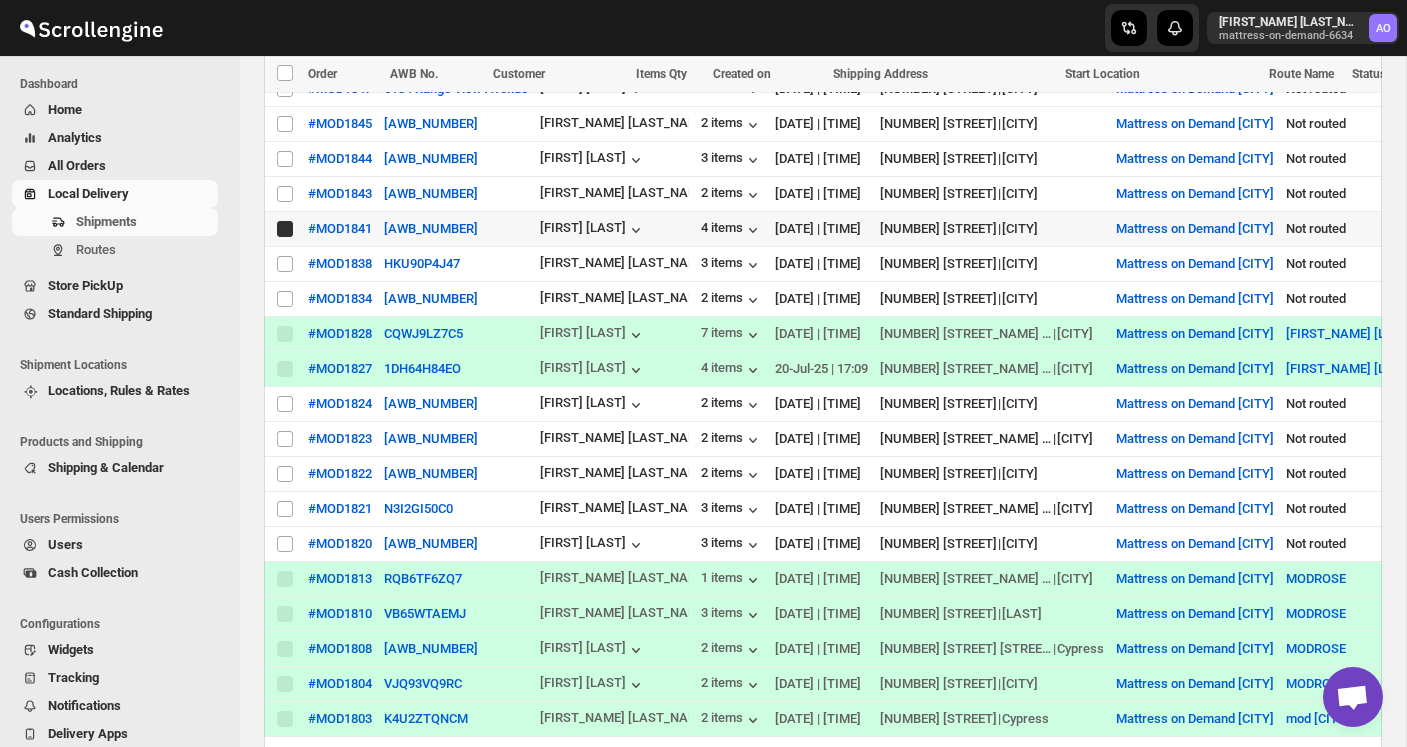 checkbox on "true" 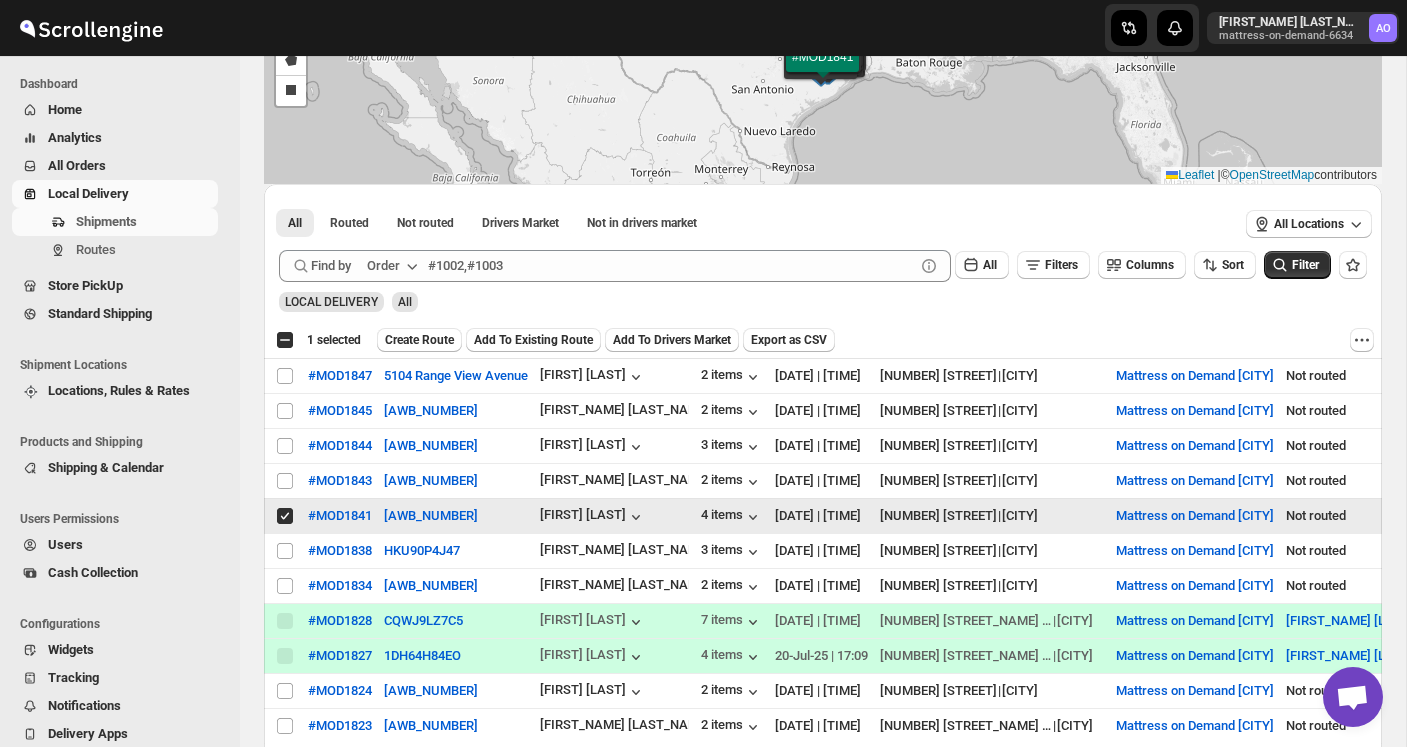 scroll, scrollTop: 188, scrollLeft: 0, axis: vertical 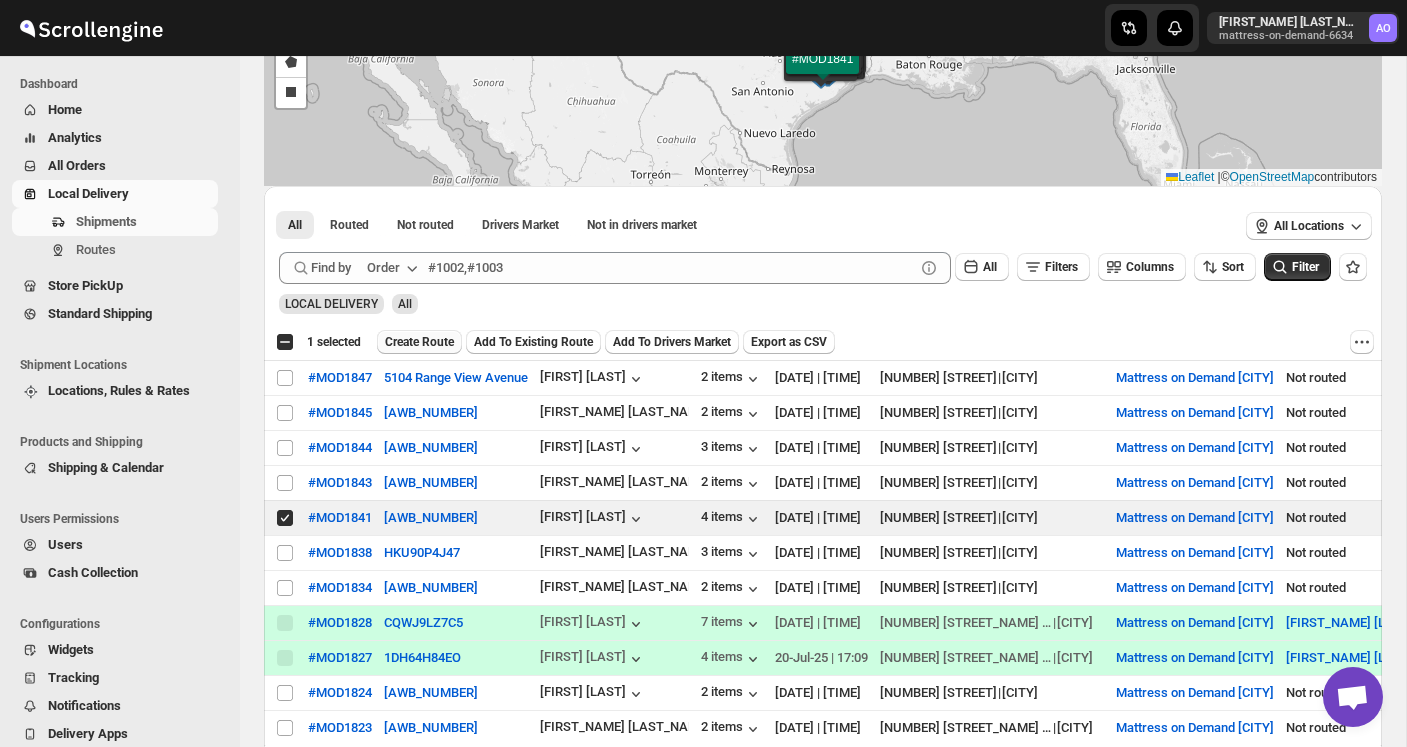 click on "Create Route" at bounding box center (419, 342) 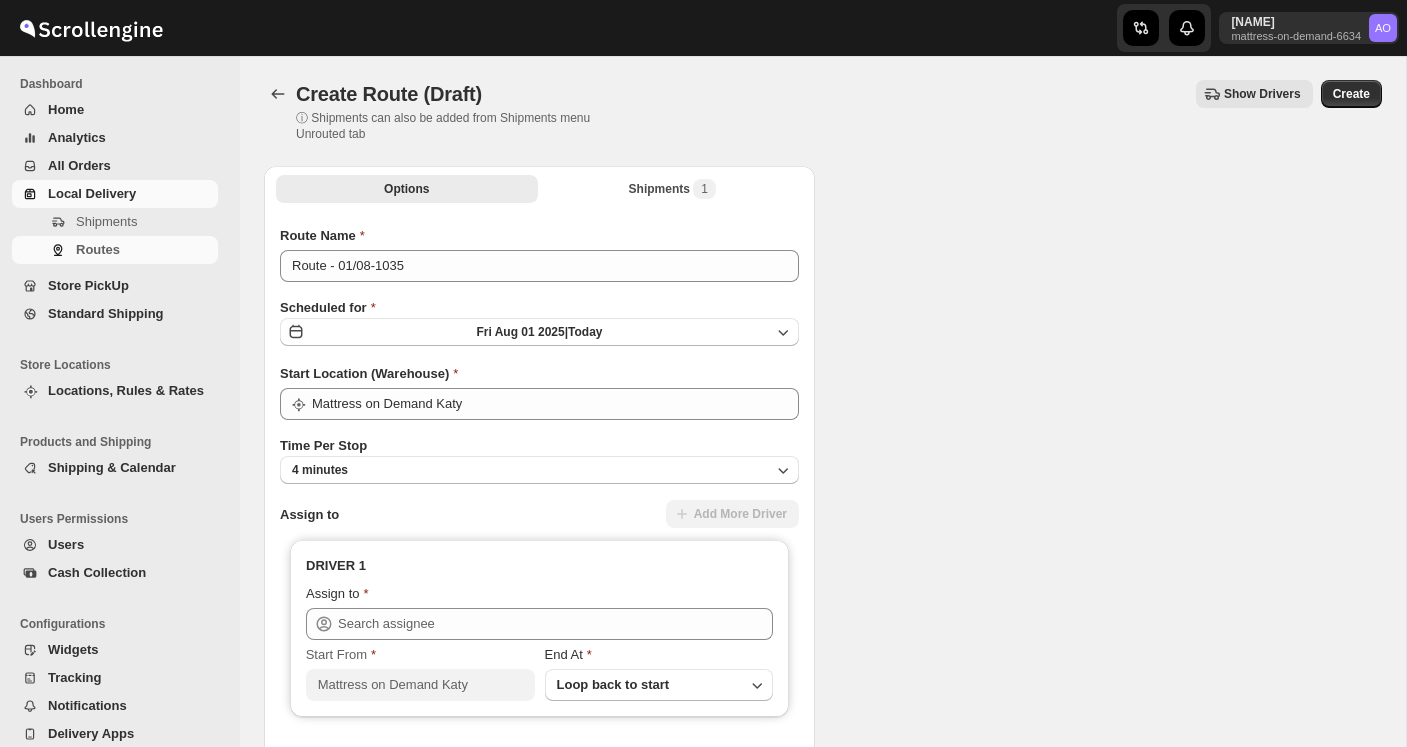 scroll, scrollTop: 0, scrollLeft: 0, axis: both 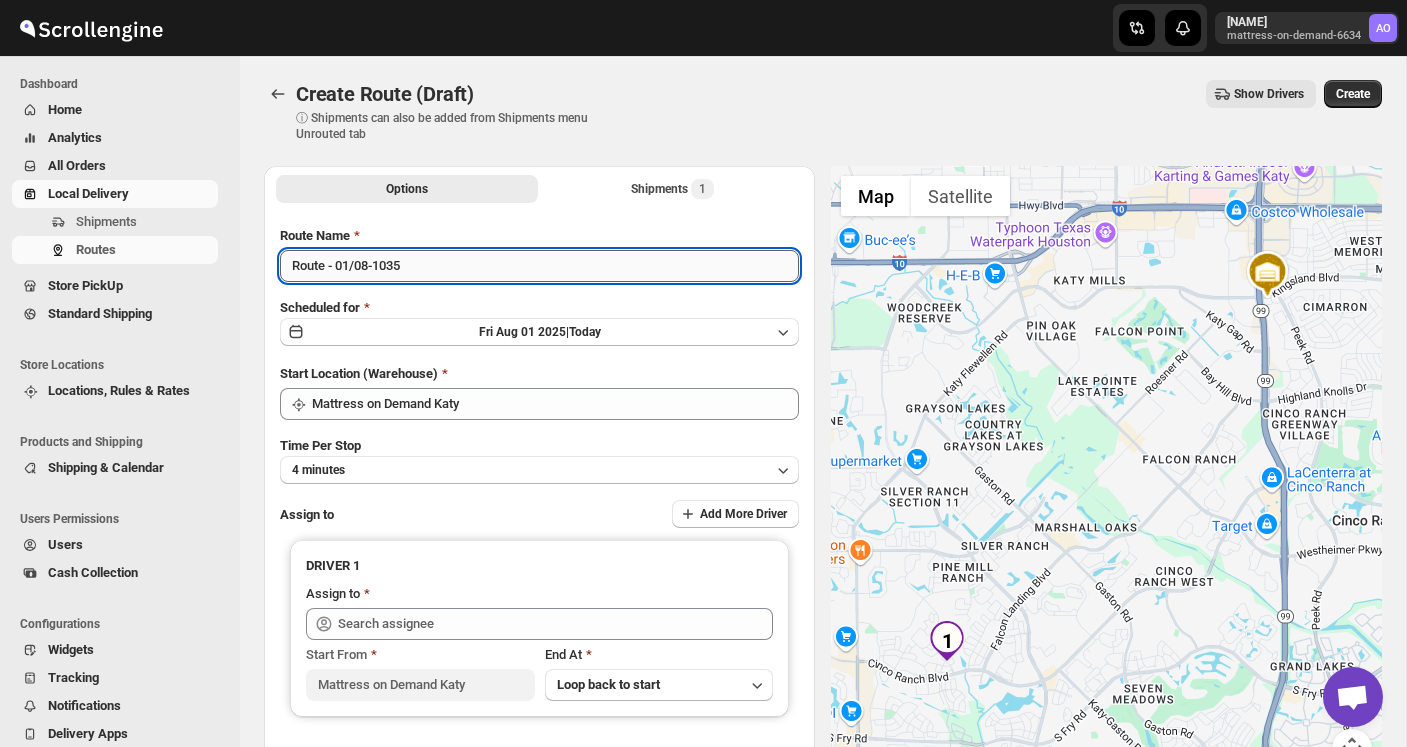 click on "Route - 01/08-1035" at bounding box center (539, 266) 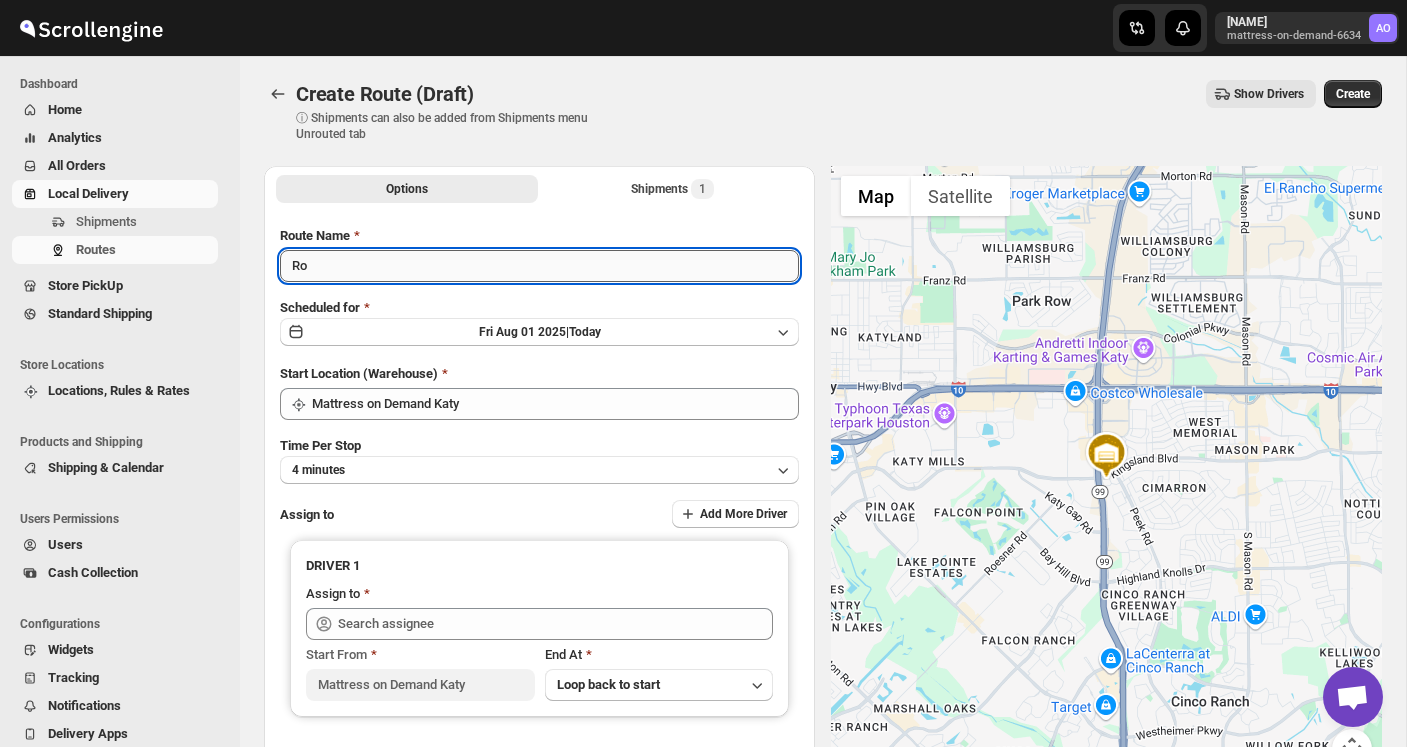 type on "R" 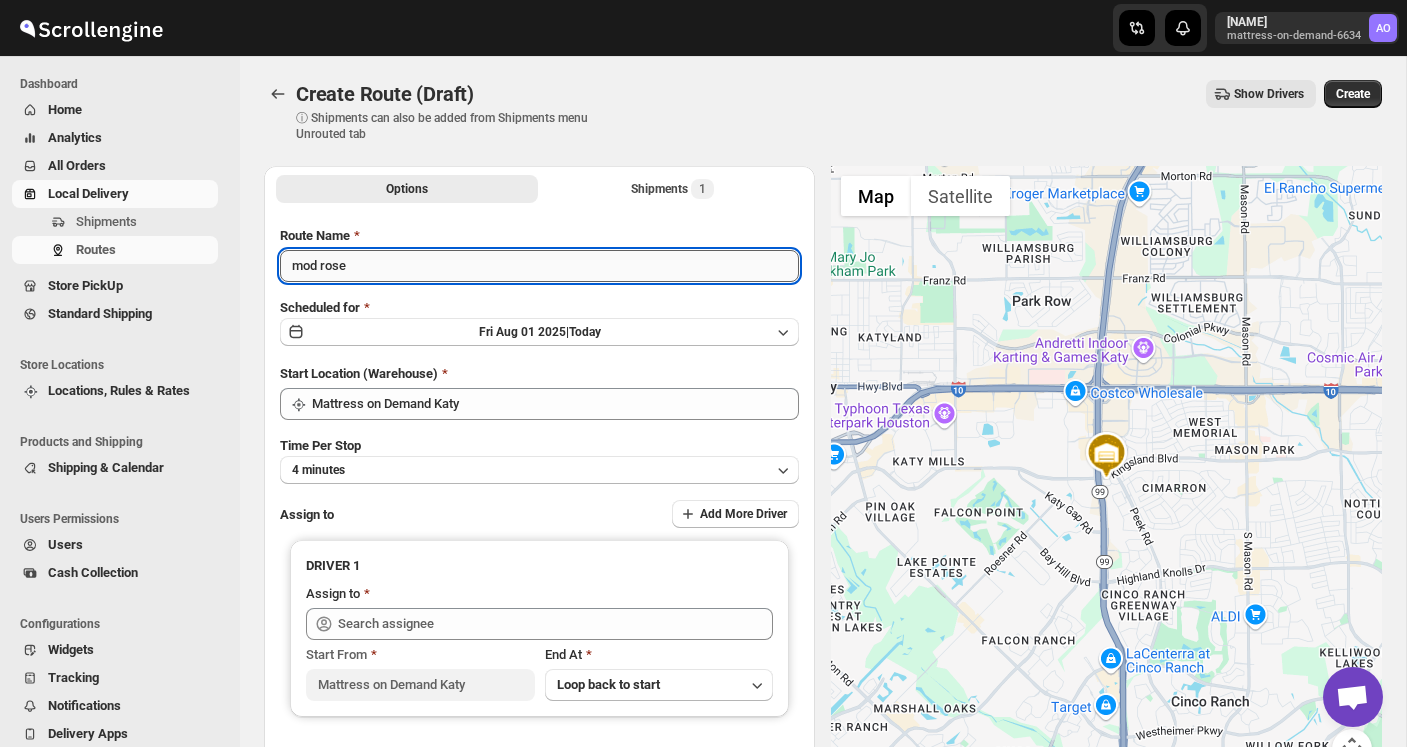 click on "mod [CITY]" at bounding box center [539, 266] 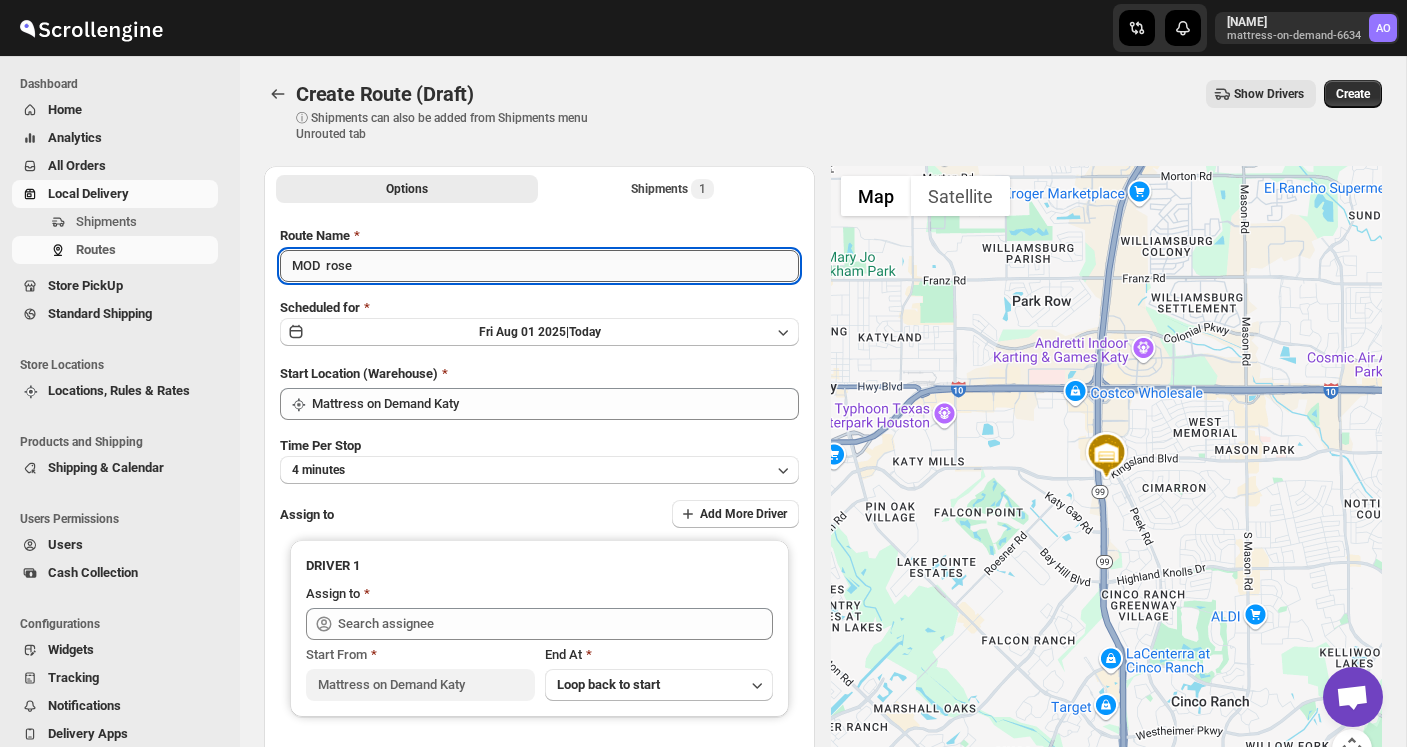 click on "MOD  rose" at bounding box center (539, 266) 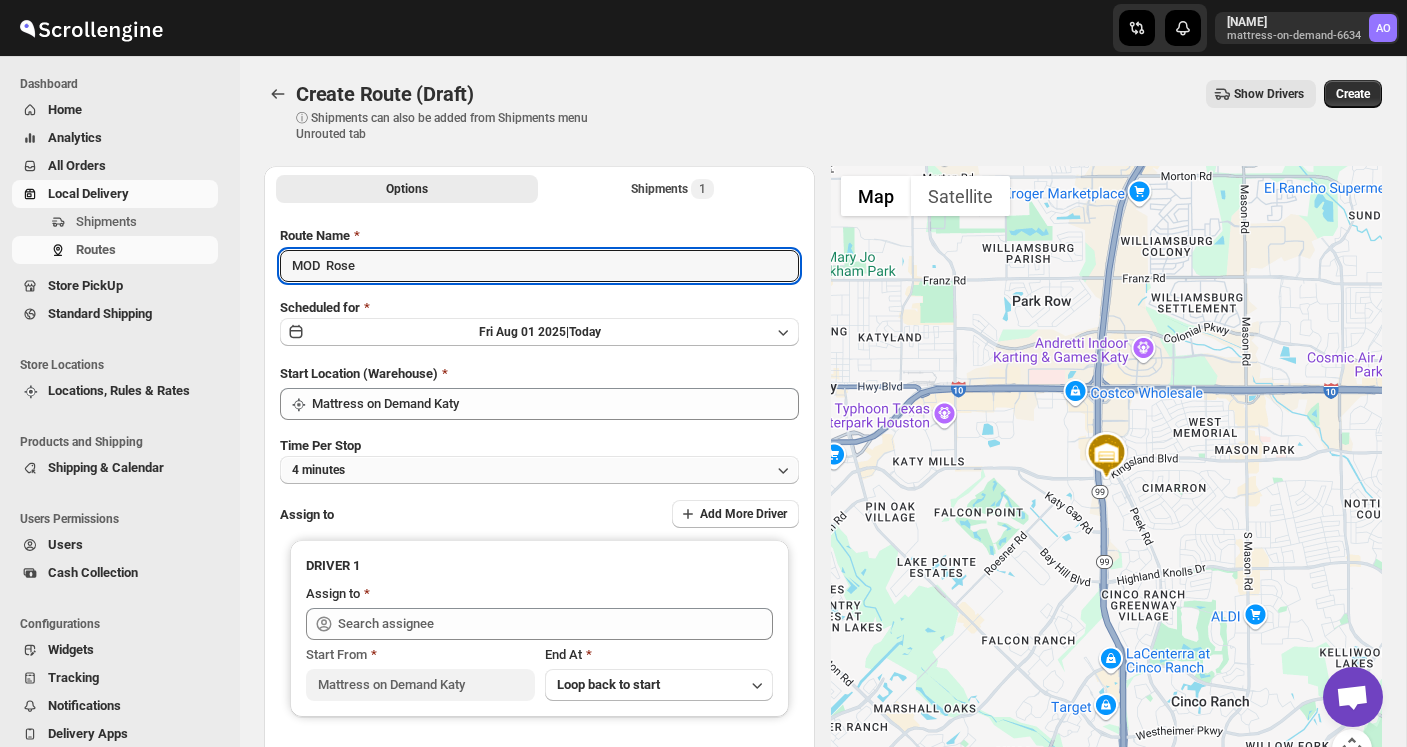 type on "MOD  Rose" 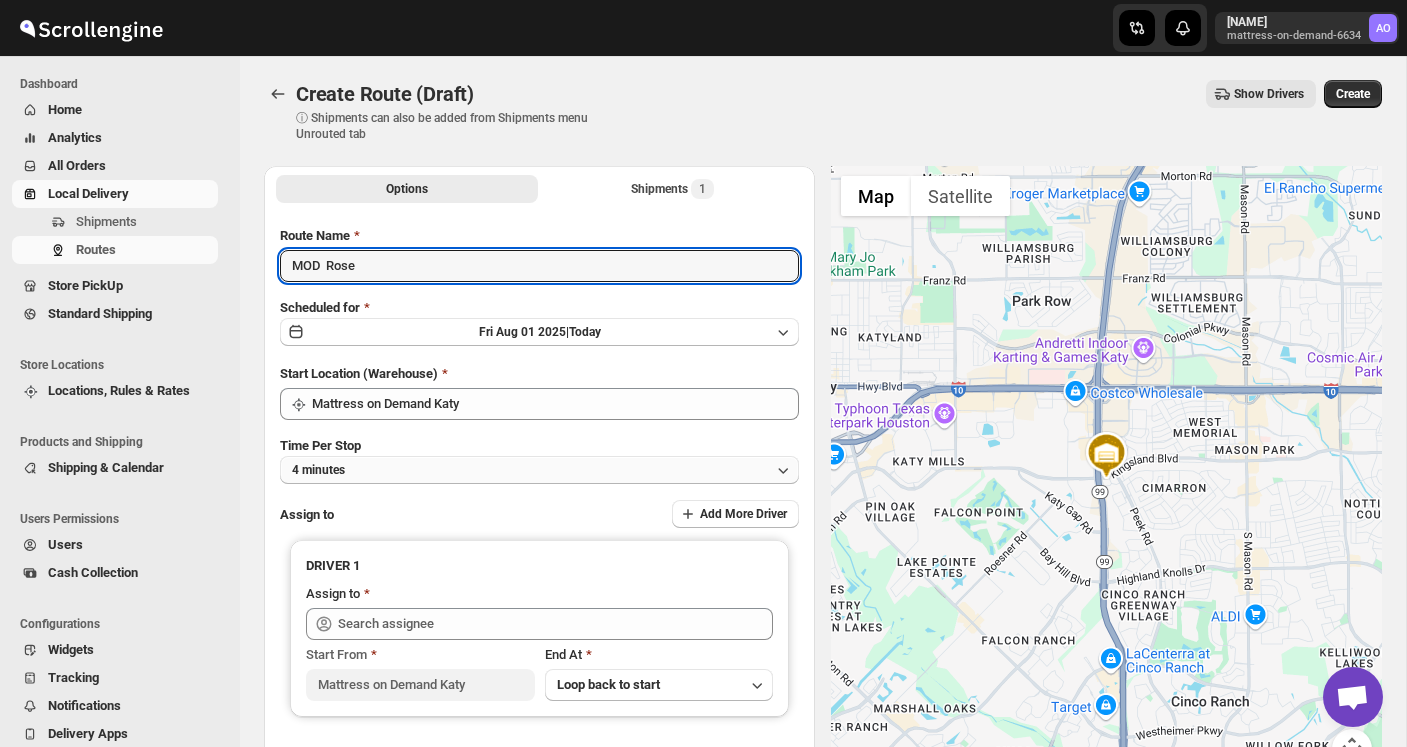 click on "4 minutes" at bounding box center [539, 470] 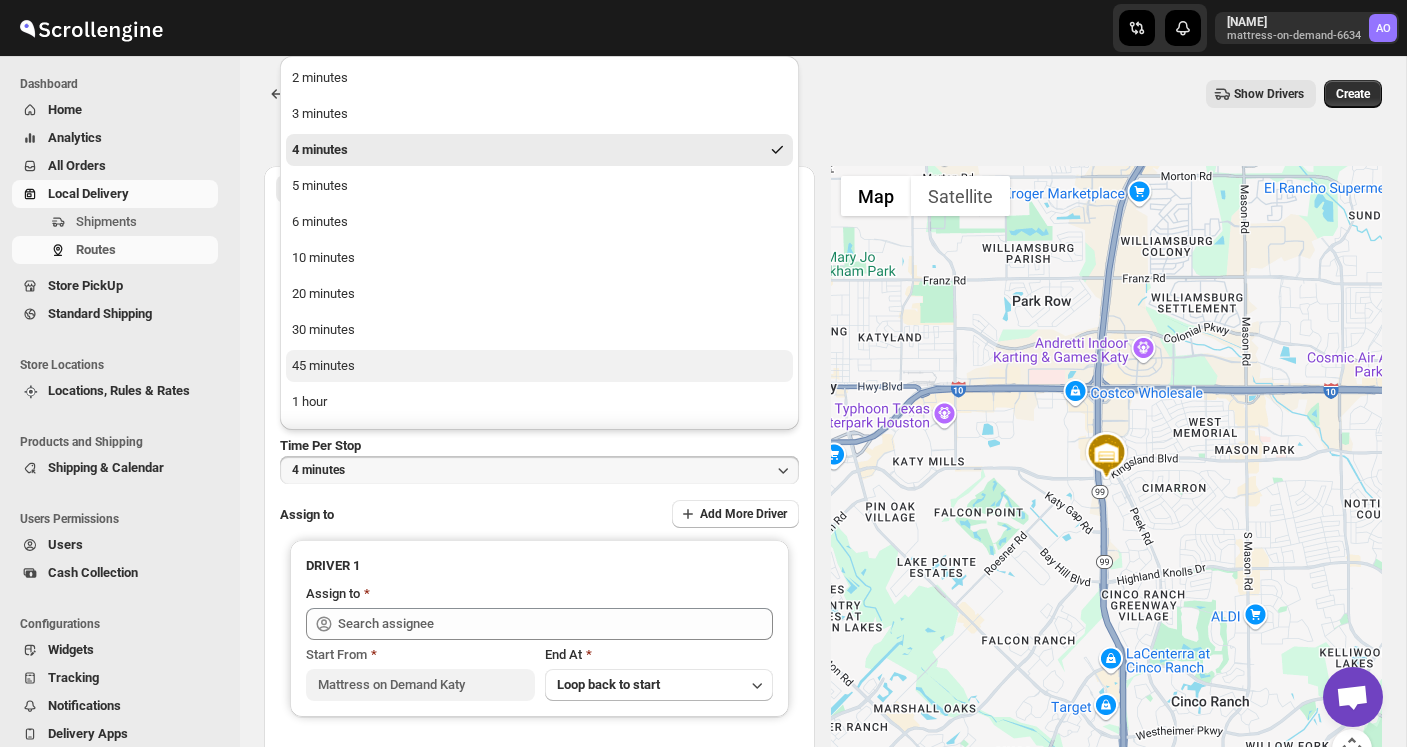 click on "45 minutes" at bounding box center [323, 366] 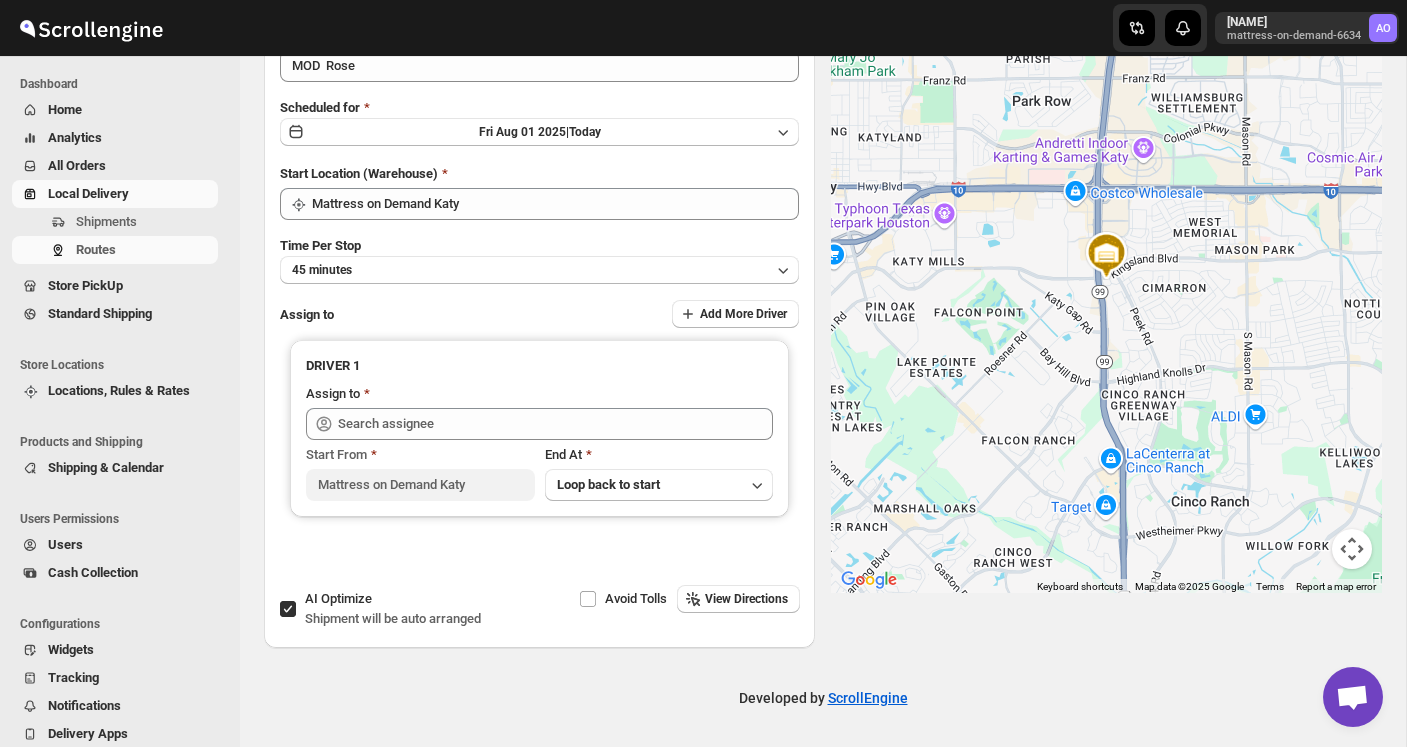 scroll, scrollTop: 199, scrollLeft: 0, axis: vertical 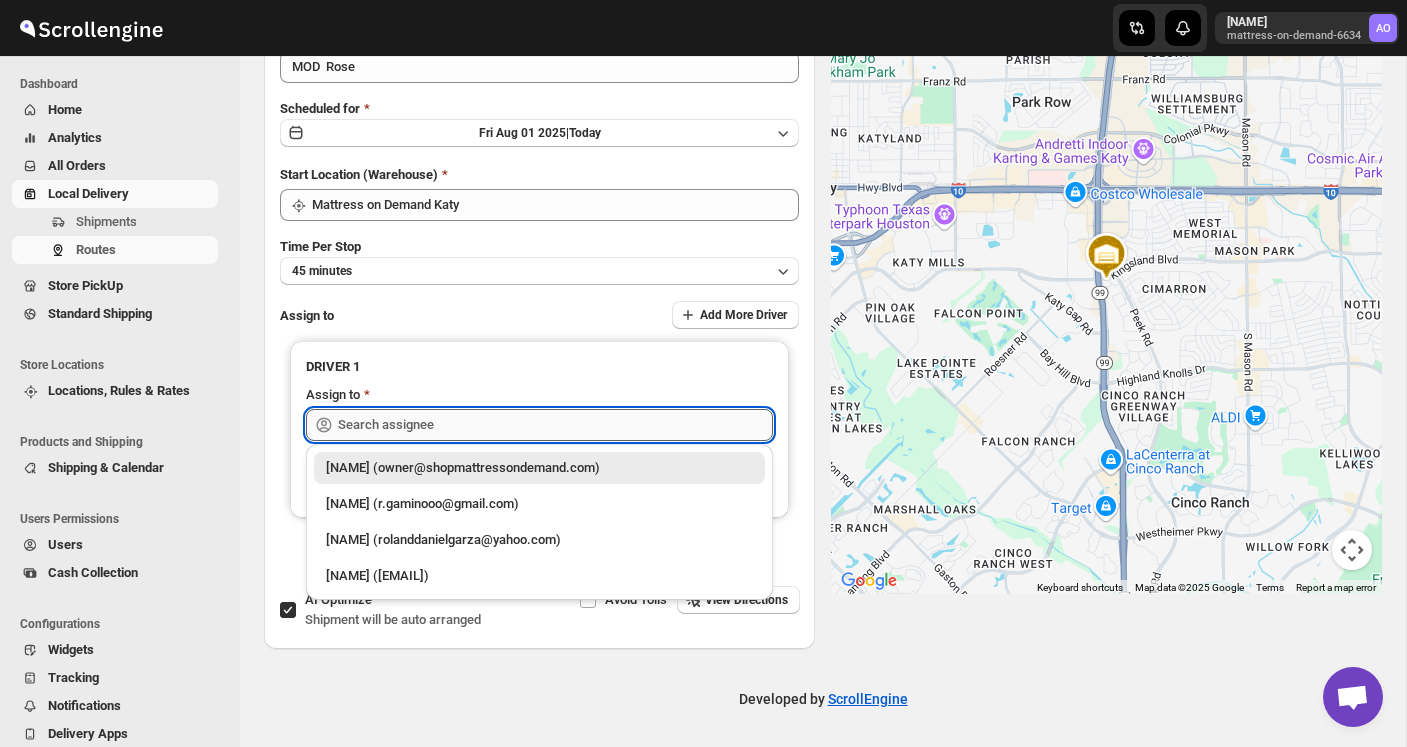 click at bounding box center (555, 425) 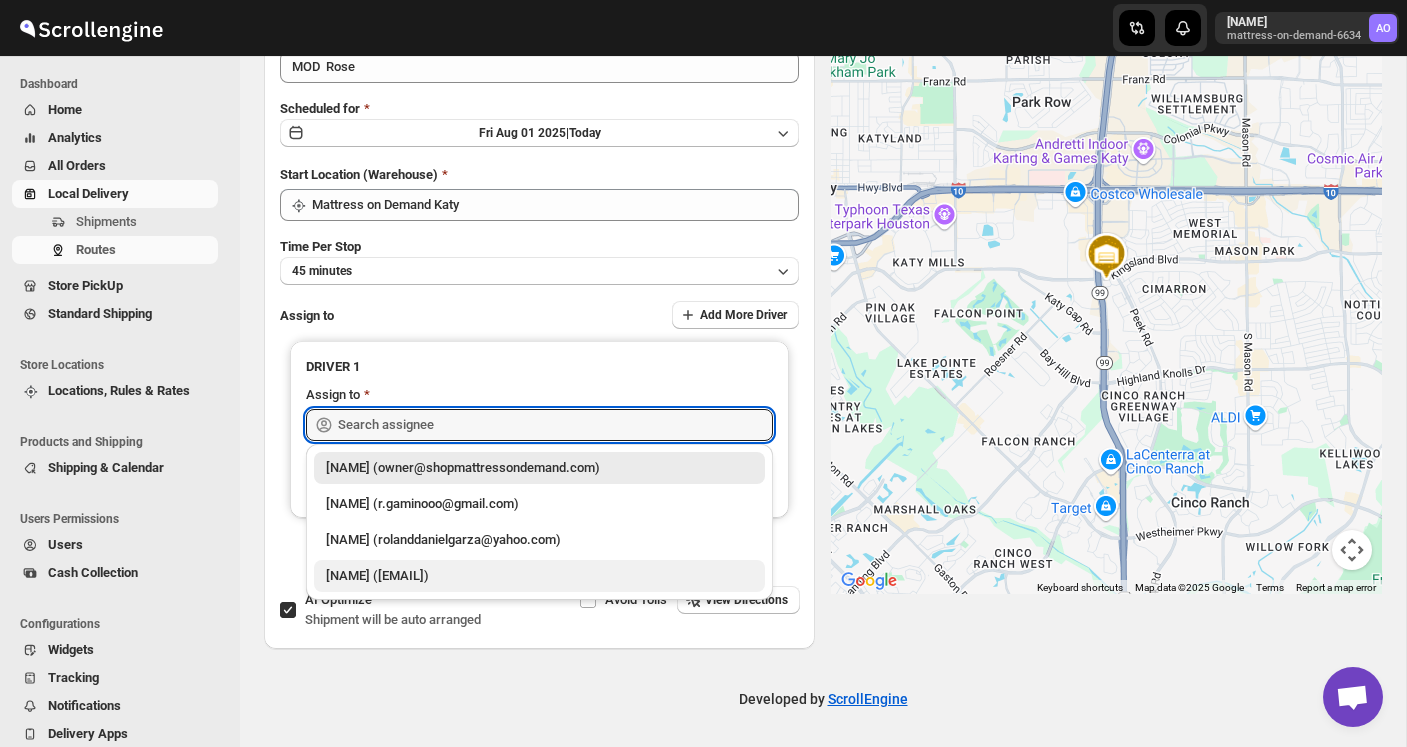 click on "Andrew Olson (andrewolson160081@yahoo.com)" at bounding box center [539, 576] 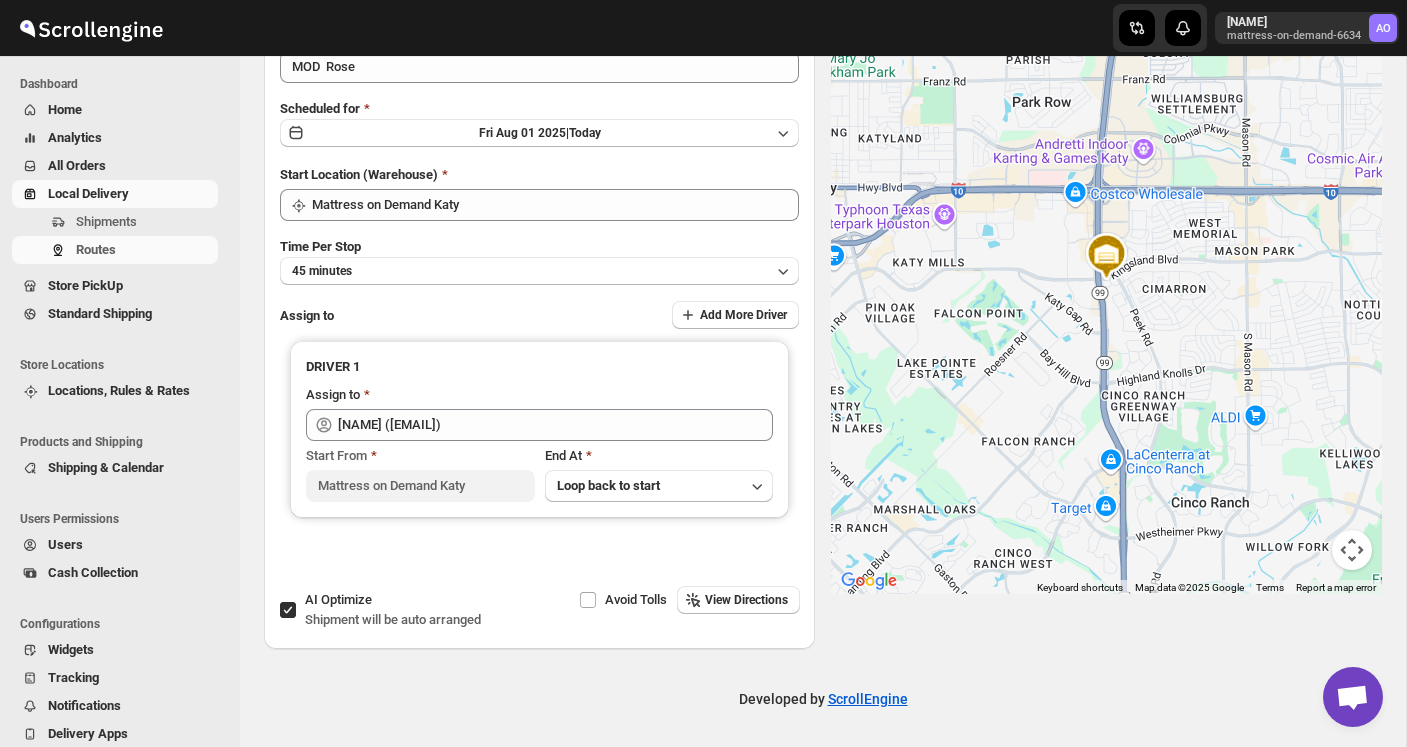 click on "Options Shipments   1 More views Options Shipments   1 More views Route Name MOD  Rose Scheduled for Fri Aug 01 2025   |   Today Start Location (Warehouse) Mattress on Demand Katy Time Per Stop 45 minutes   Assign to Add More Driver DRIVER 1 Assign to Andrew Olson (andrewolson160081@yahoo.com) Start From Mattress on Demand Katy End At Loop back to start AI Optimize   Shipment will be auto arranged Avoid Tolls View Directions ← Move left → Move right ↑ Move up ↓ Move down + Zoom in - Zoom out Home Jump left by 75% End Jump right by 75% Page Up Jump up by 75% Page Down Jump down by 75% 1 Map Terrain Satellite Labels Keyboard shortcuts Map Data Map data ©2025 Google Map data ©2025 Google 1 km  Click to toggle between metric and imperial units Terms Report a map error" at bounding box center (815, 300) 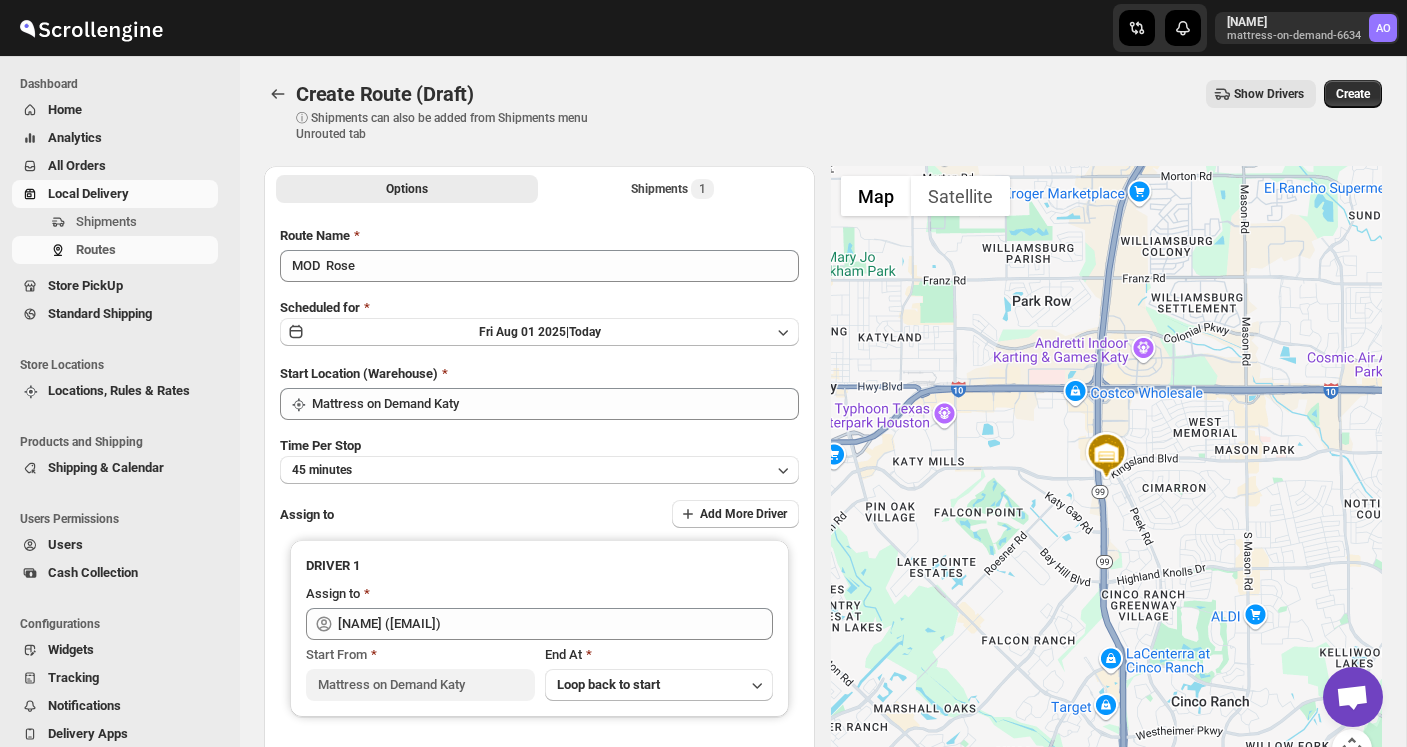 scroll, scrollTop: 0, scrollLeft: 0, axis: both 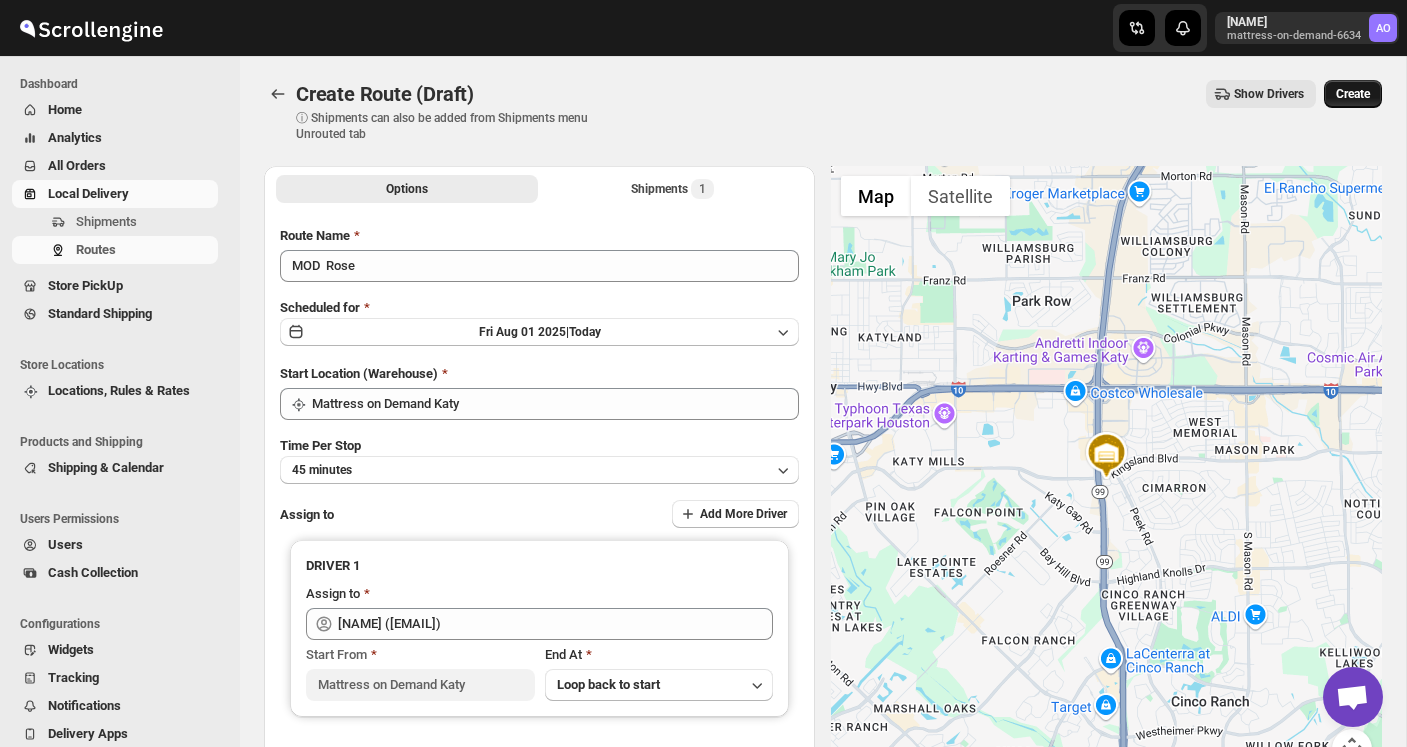 click on "Create" at bounding box center (1353, 94) 